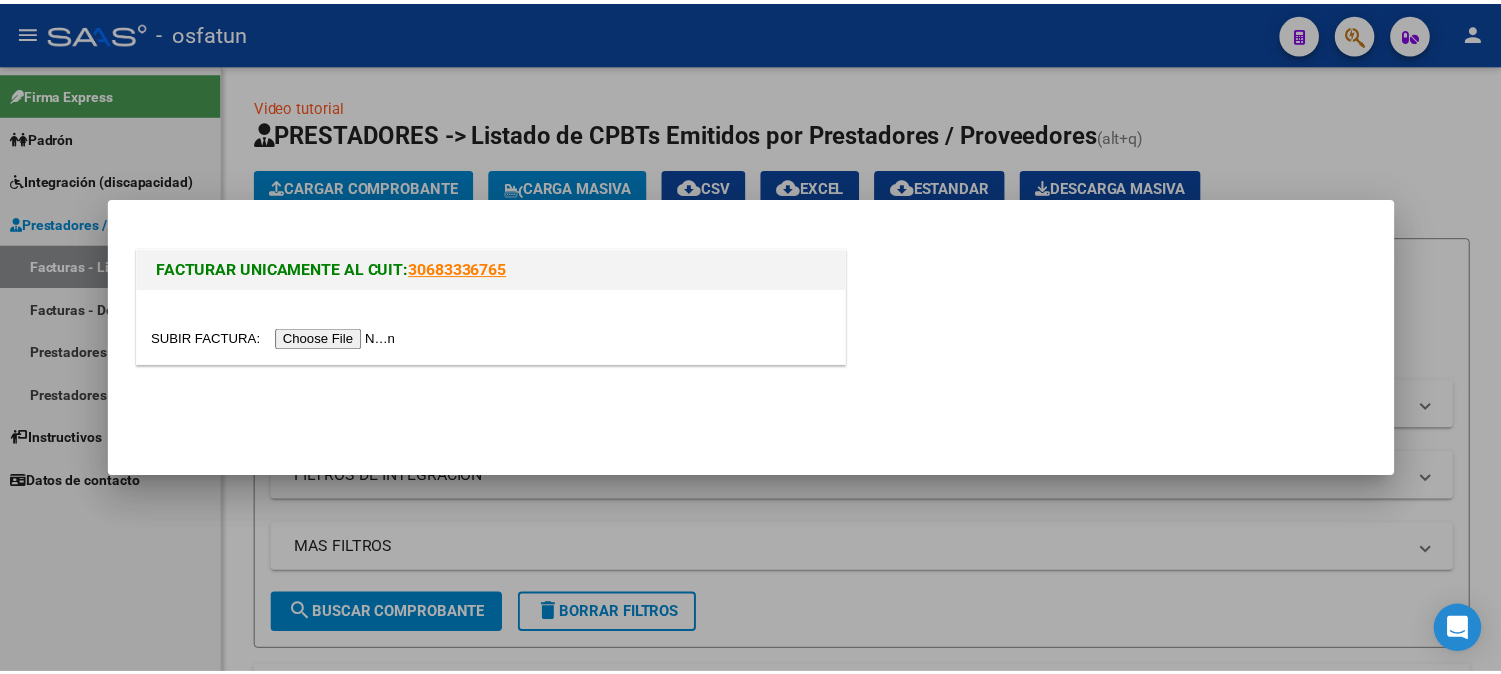 scroll, scrollTop: 0, scrollLeft: 0, axis: both 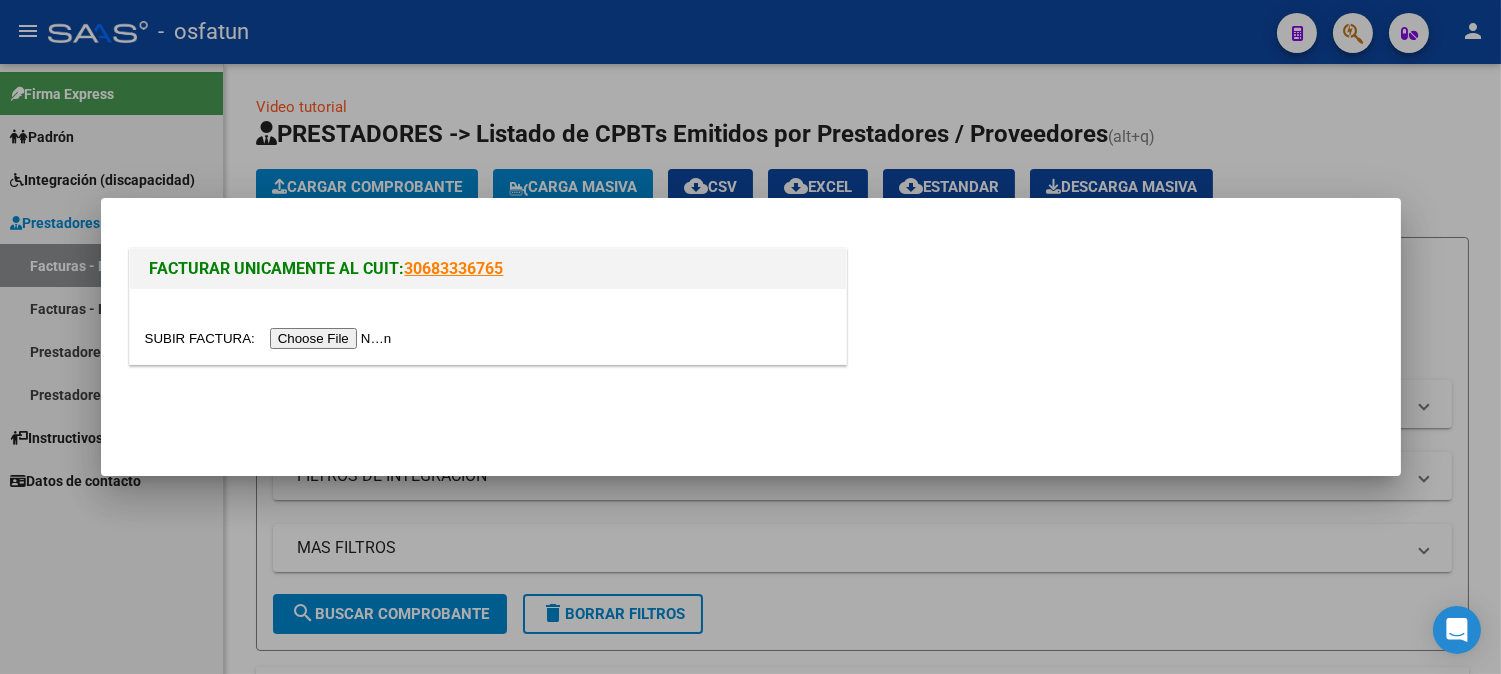 click at bounding box center [271, 338] 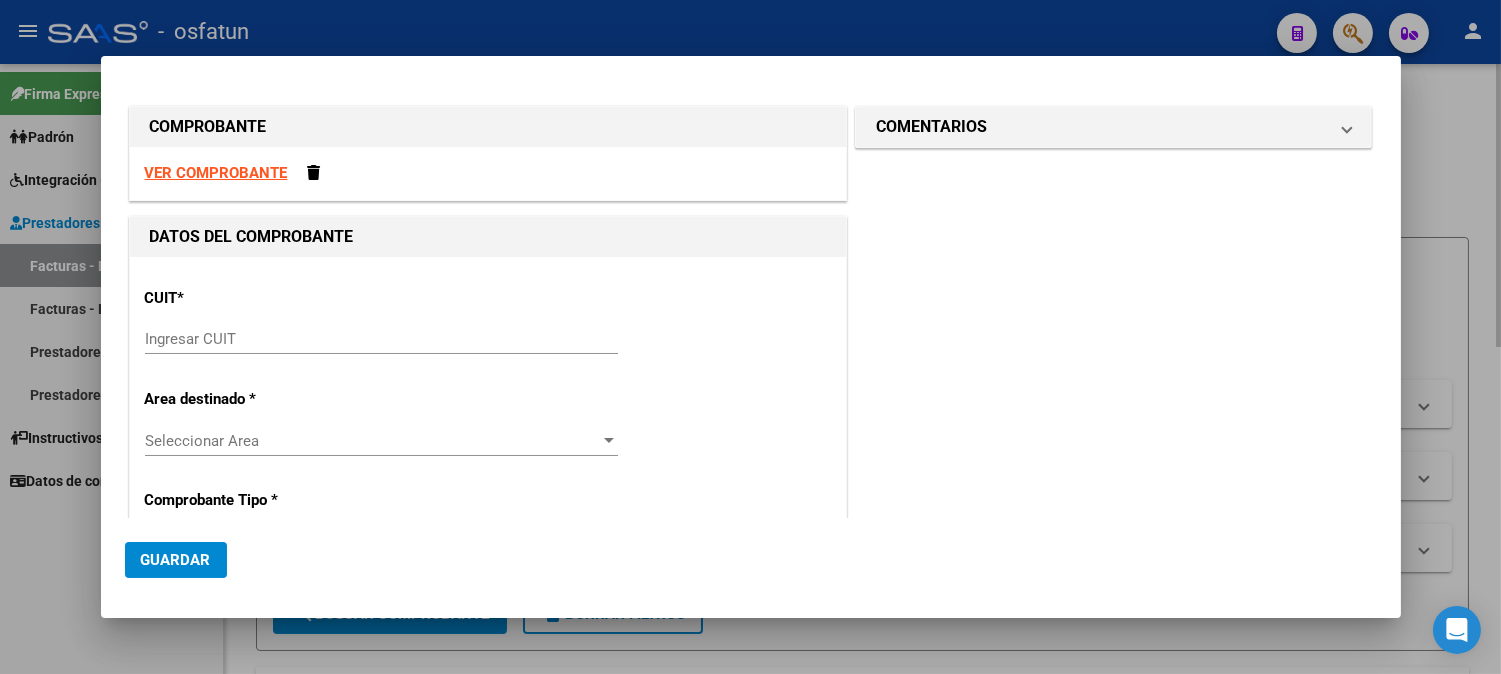click at bounding box center (750, 337) 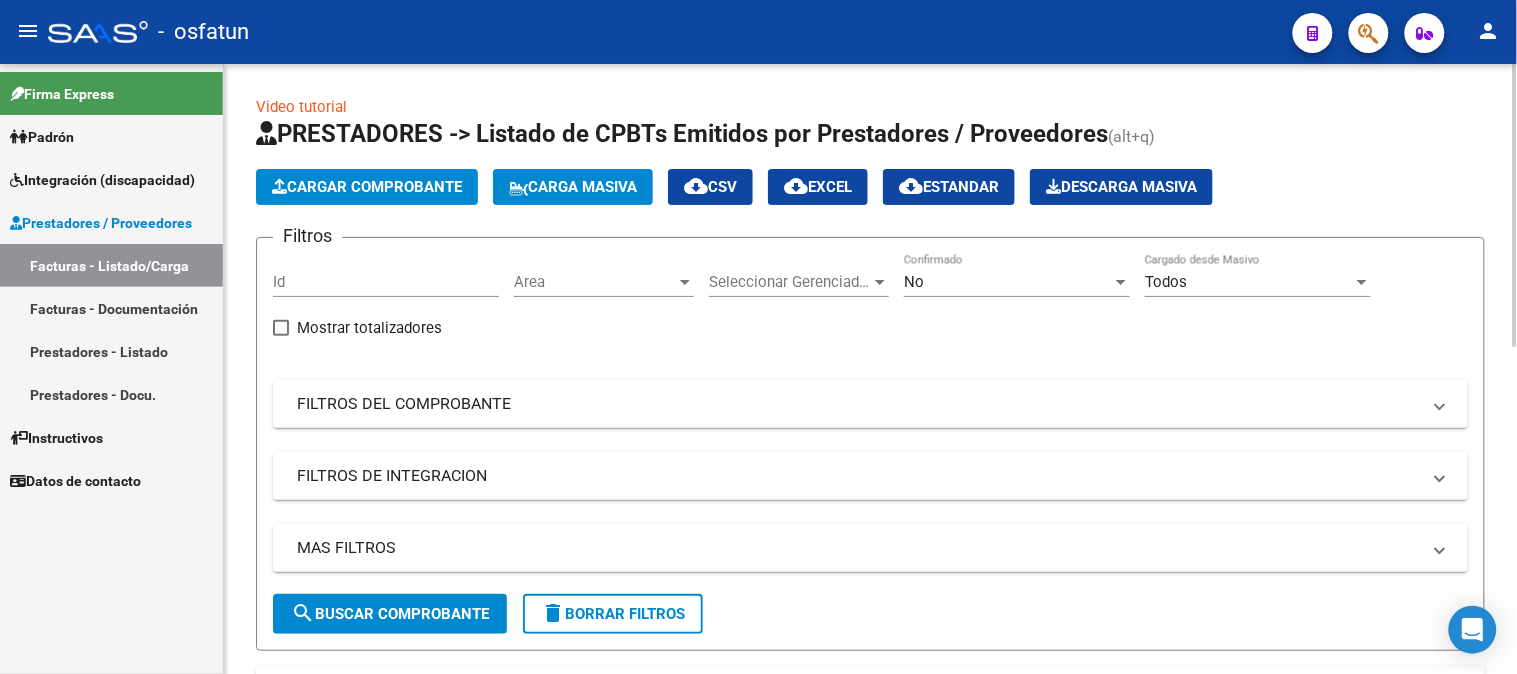 click on "Cargar Comprobante" 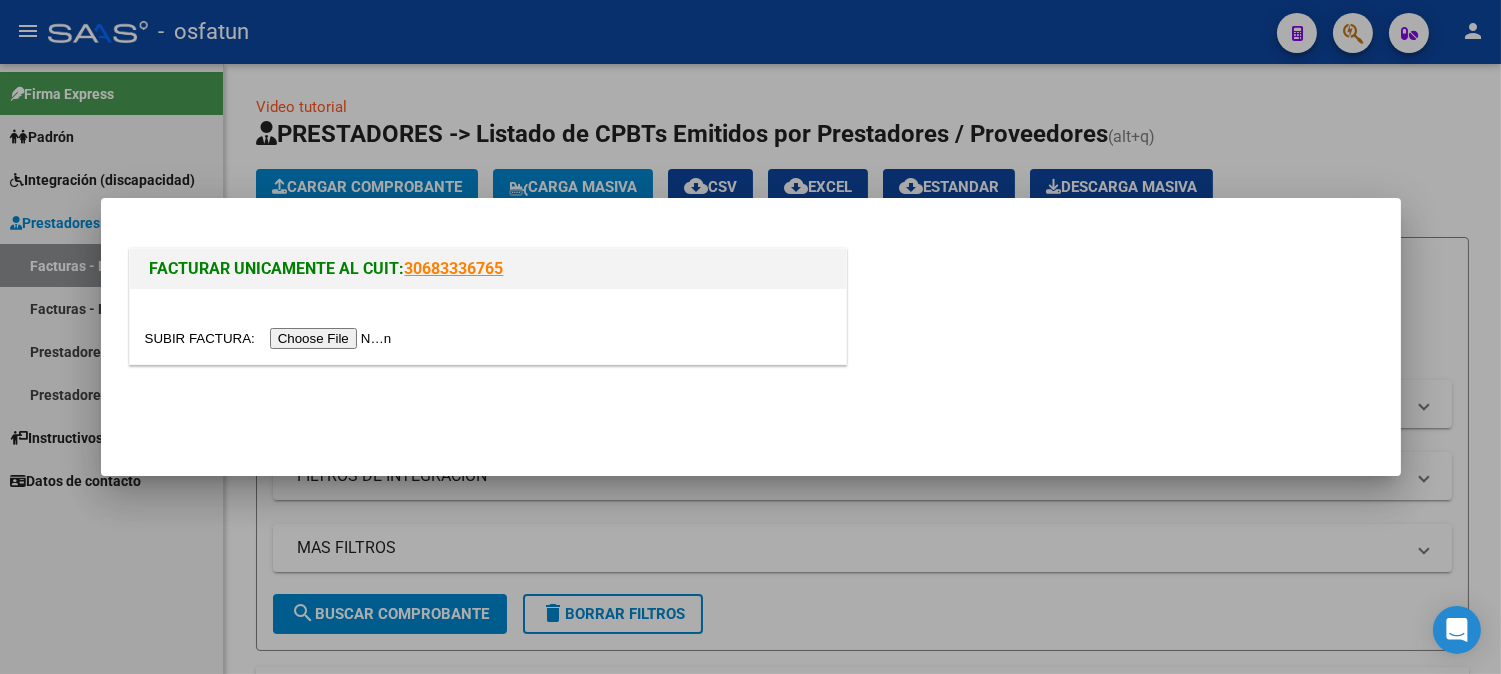 click at bounding box center [271, 338] 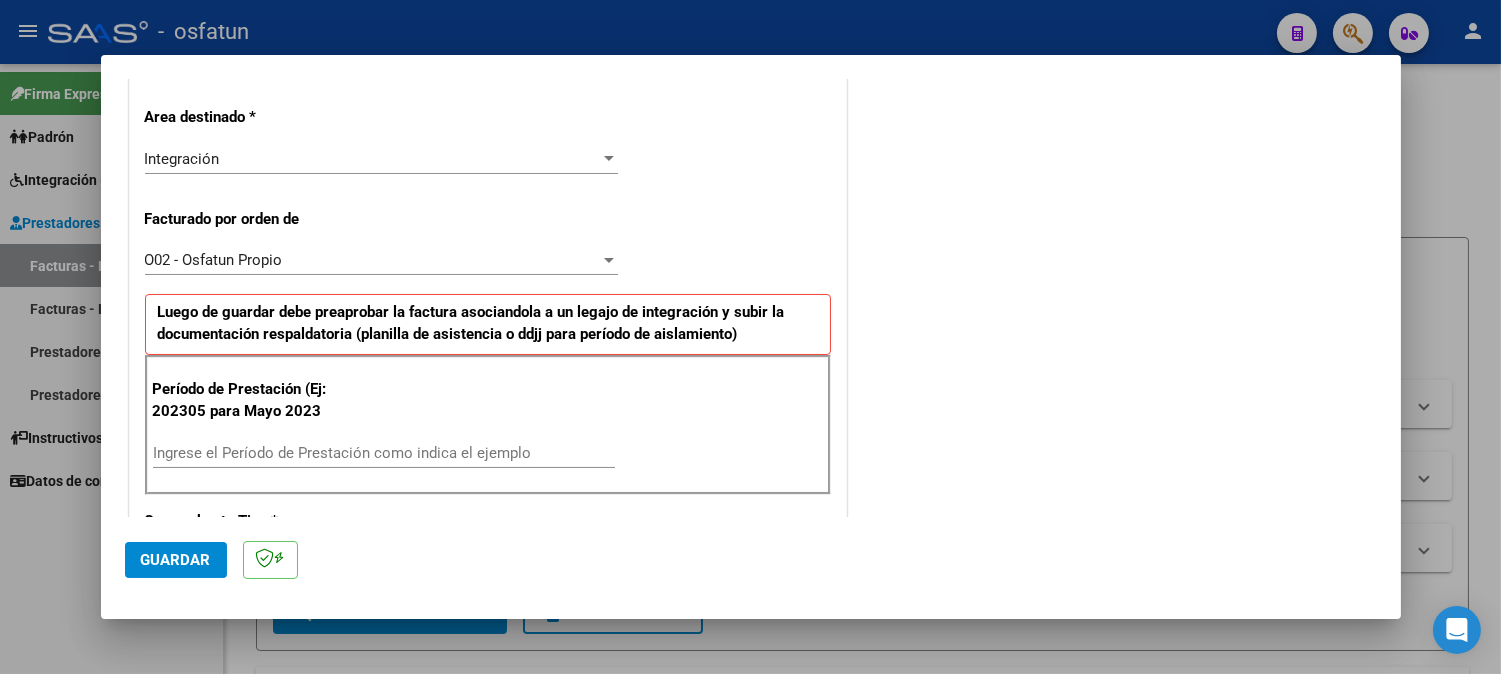 scroll, scrollTop: 555, scrollLeft: 0, axis: vertical 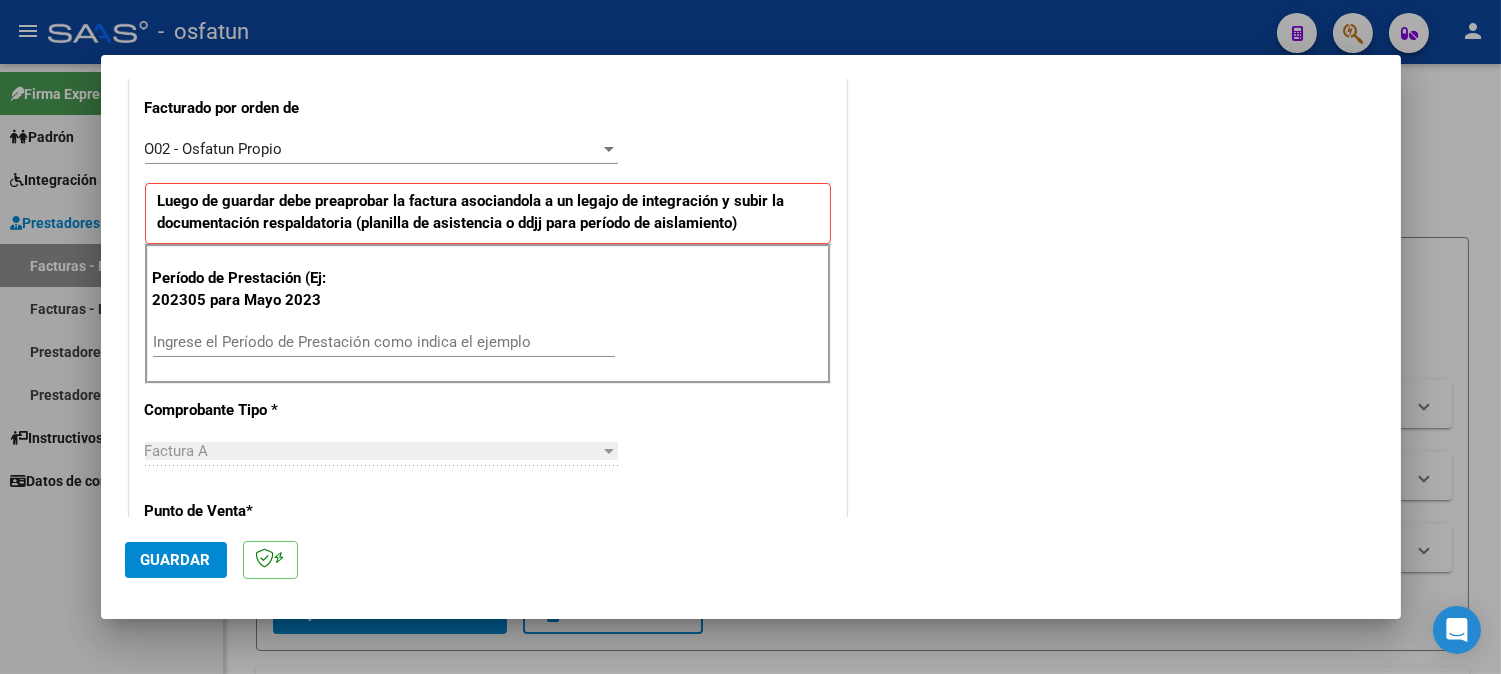 click on "Ingrese el Período de Prestación como indica el ejemplo" at bounding box center [384, 342] 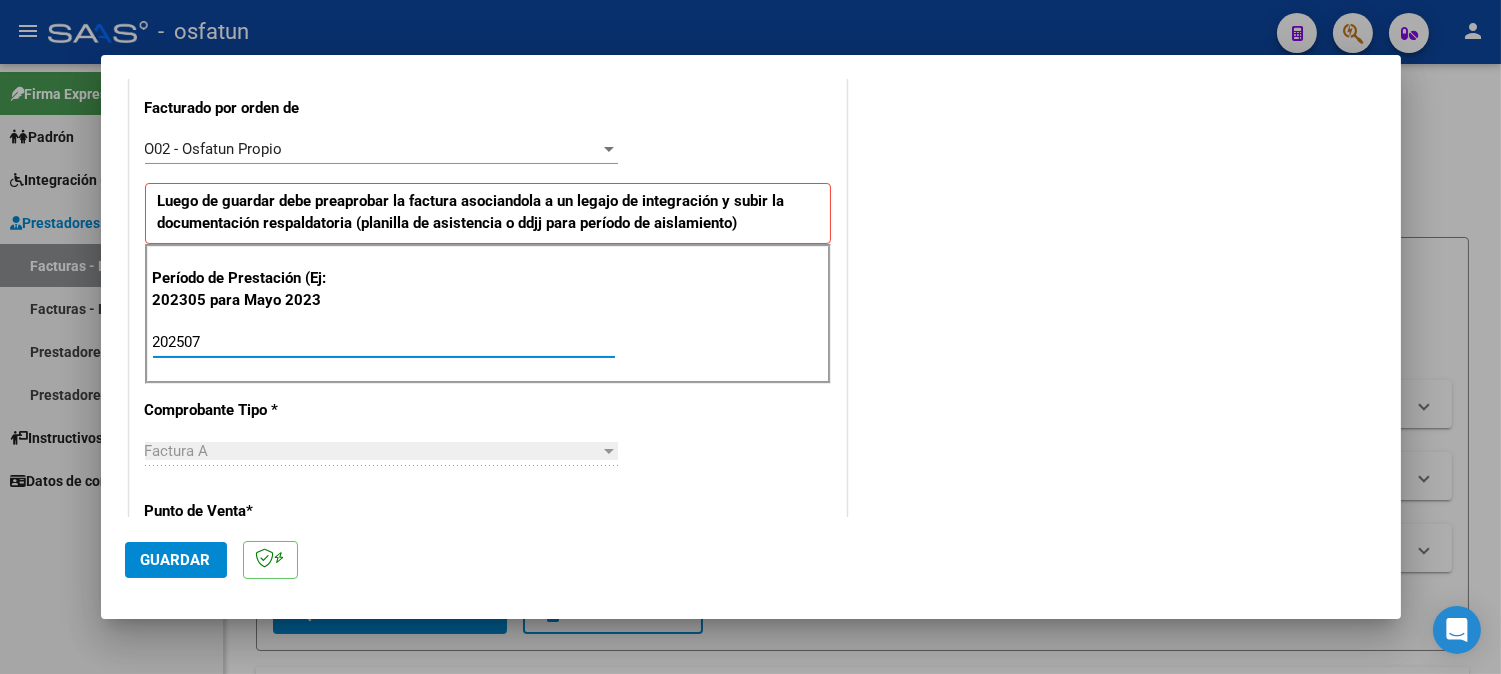 type on "202507" 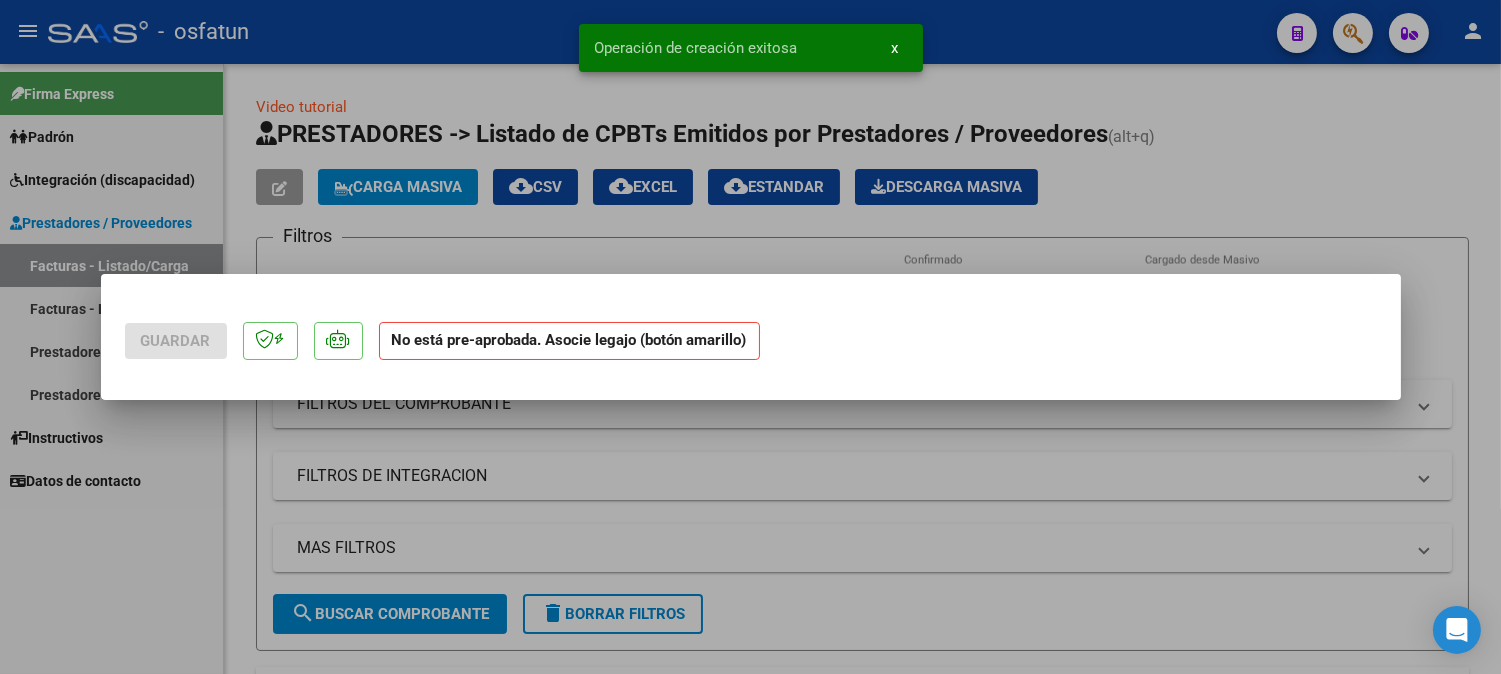 scroll, scrollTop: 0, scrollLeft: 0, axis: both 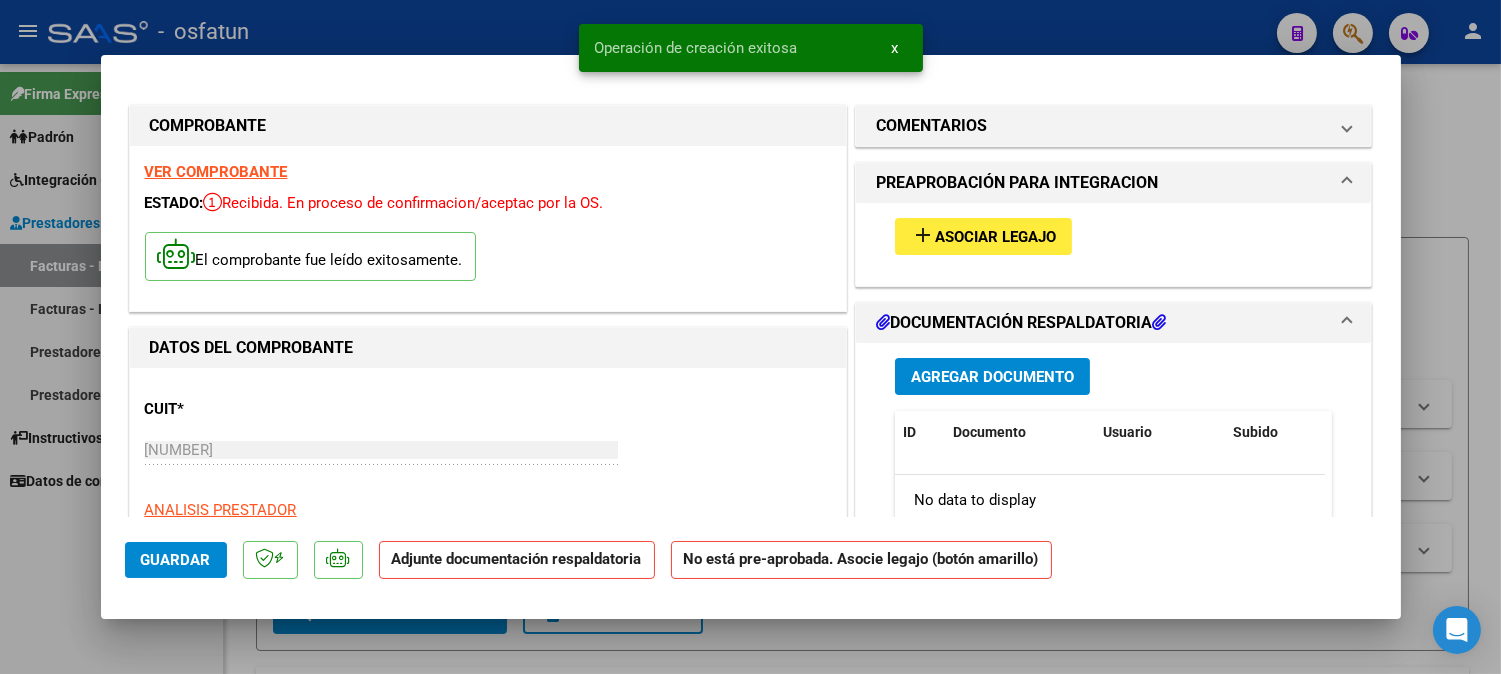 click on "Asociar Legajo" at bounding box center [995, 237] 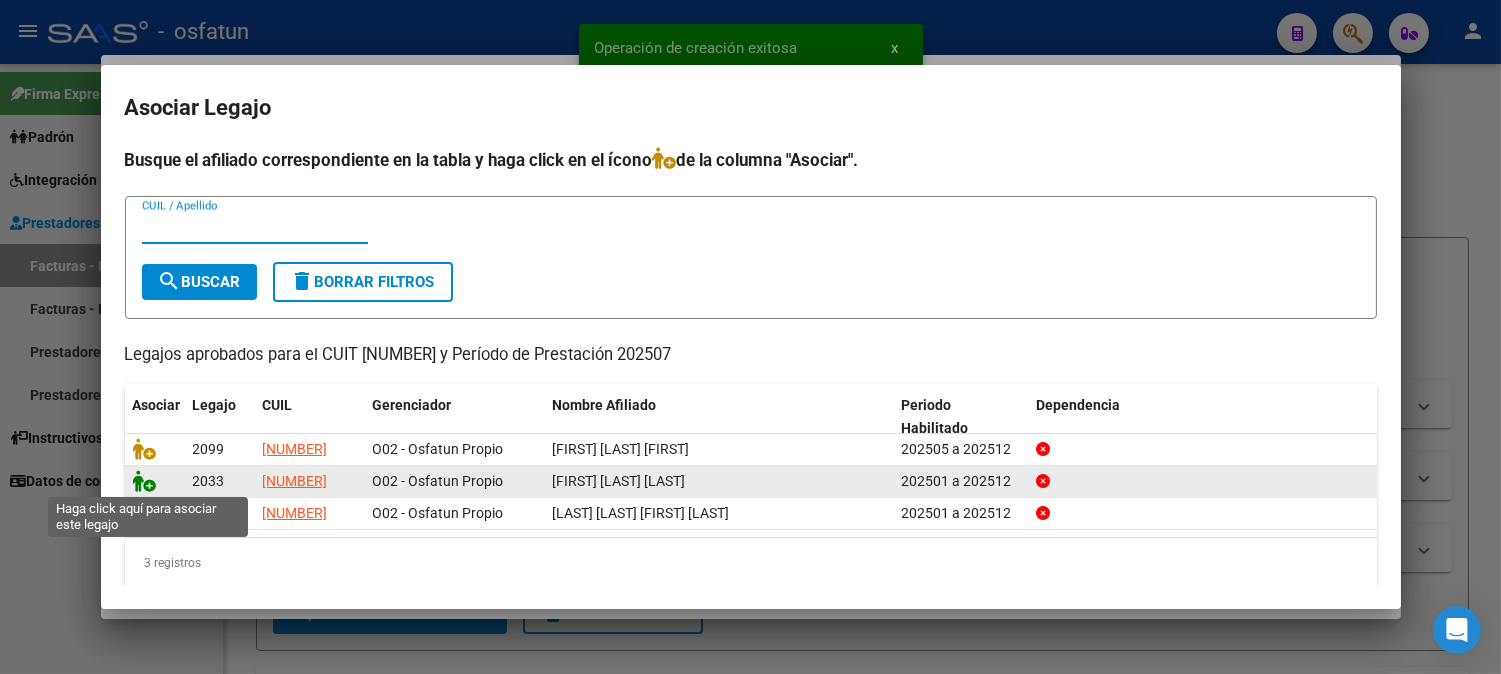 click 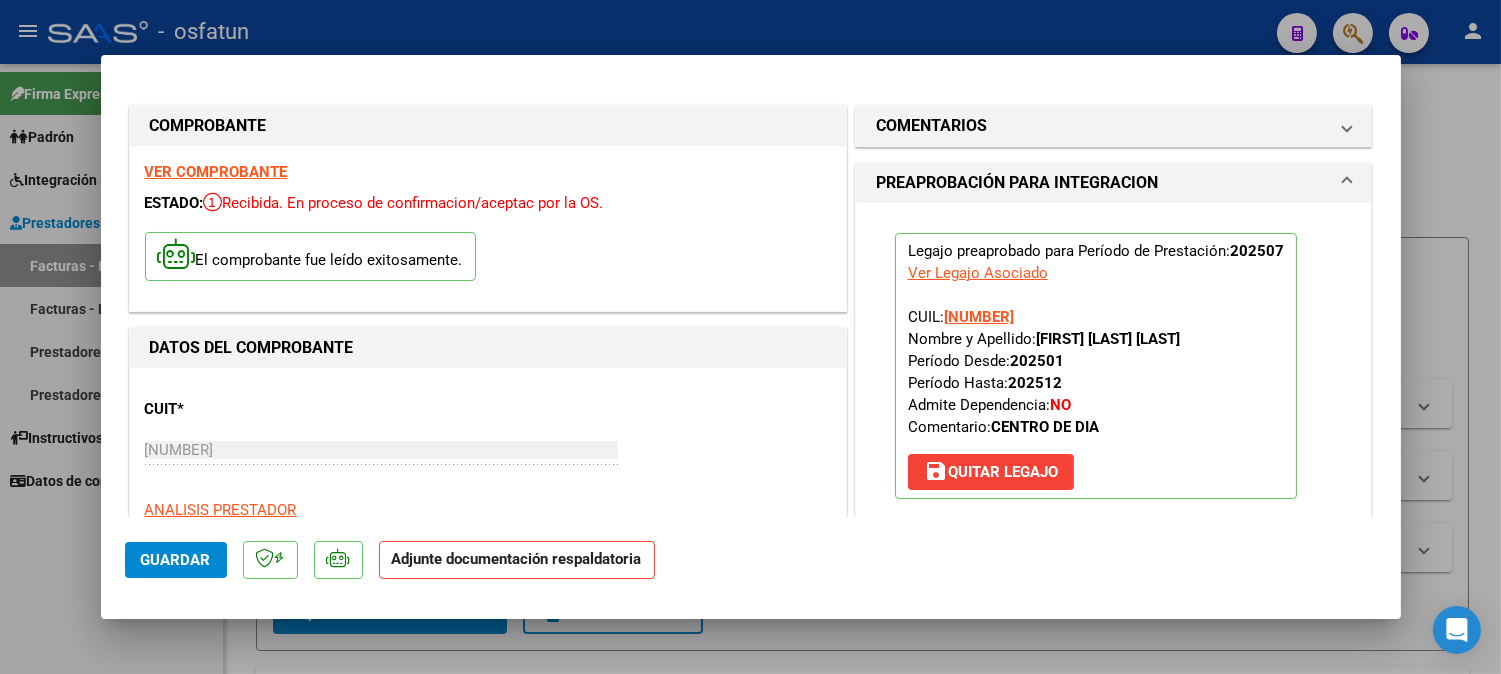 scroll, scrollTop: 444, scrollLeft: 0, axis: vertical 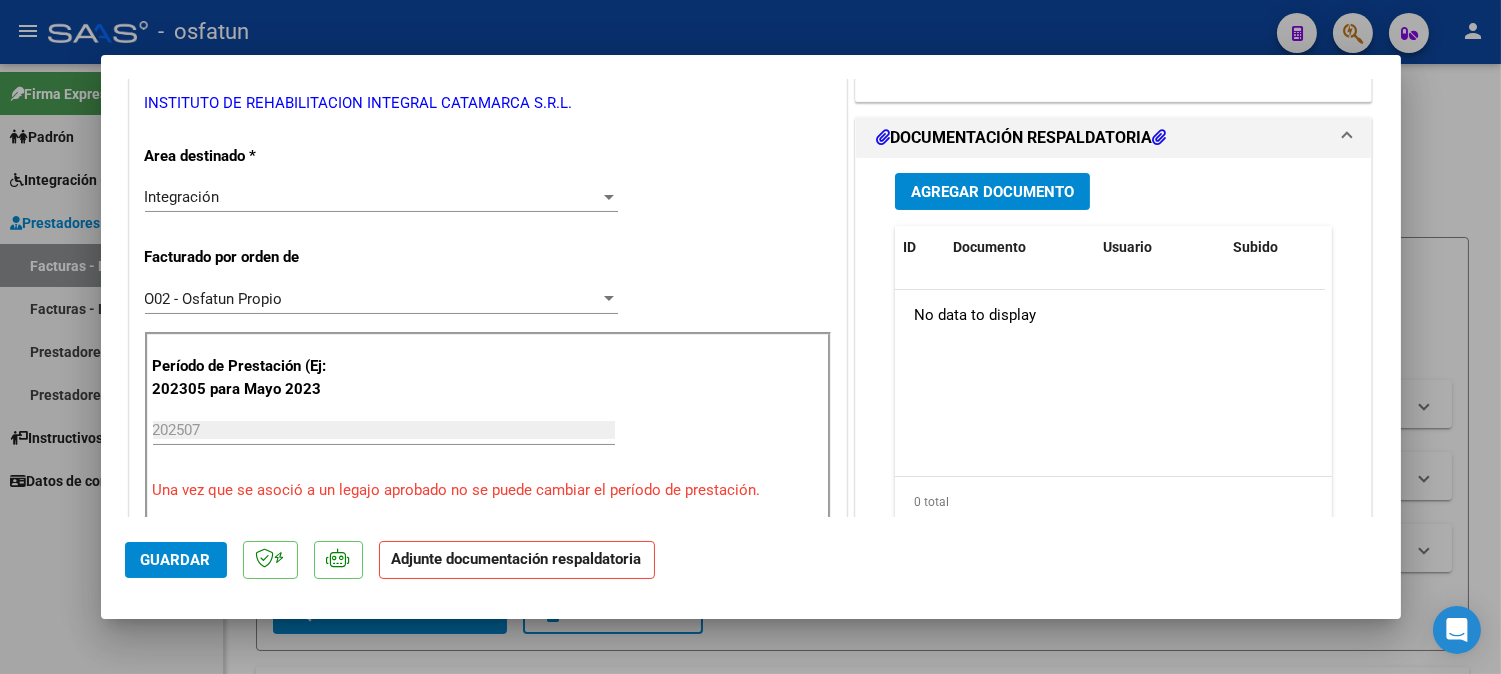 drag, startPoint x: 1021, startPoint y: 187, endPoint x: 1016, endPoint y: 197, distance: 11.18034 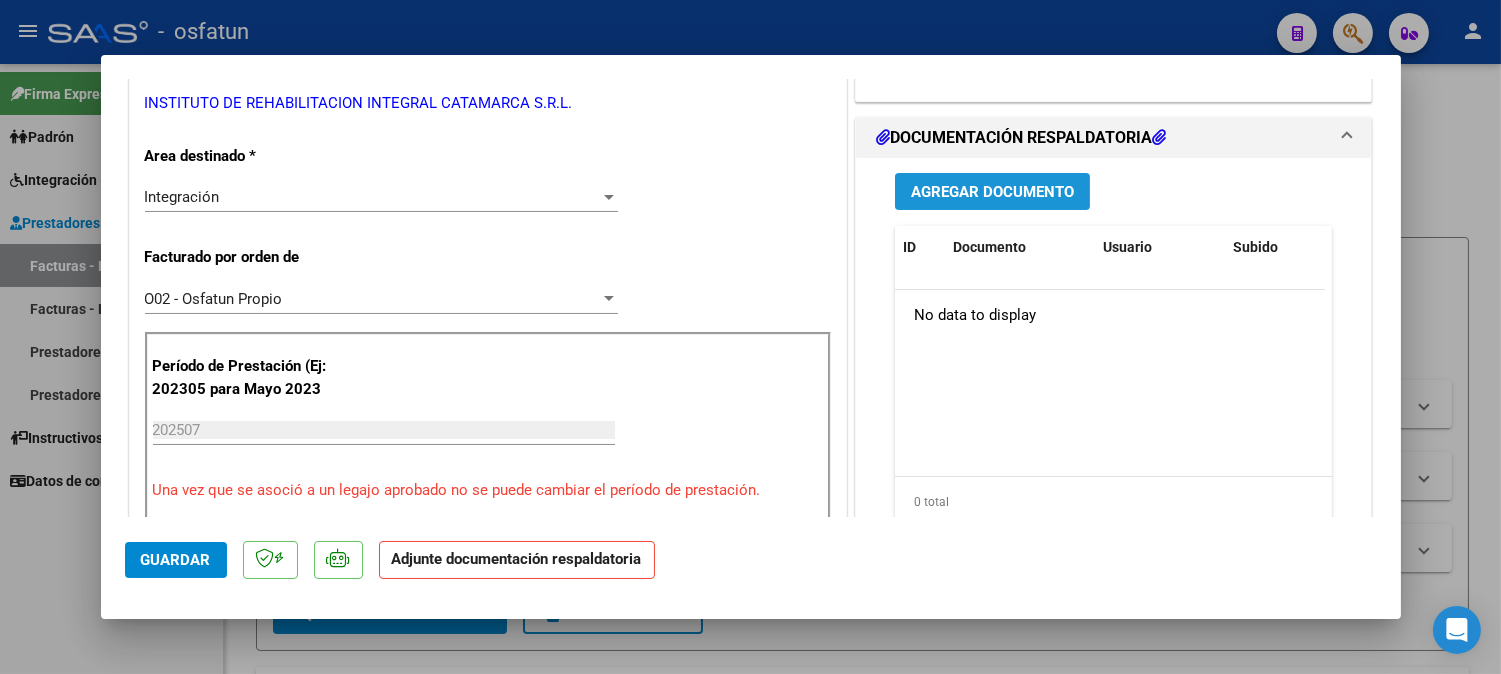 click on "Agregar Documento" at bounding box center [992, 192] 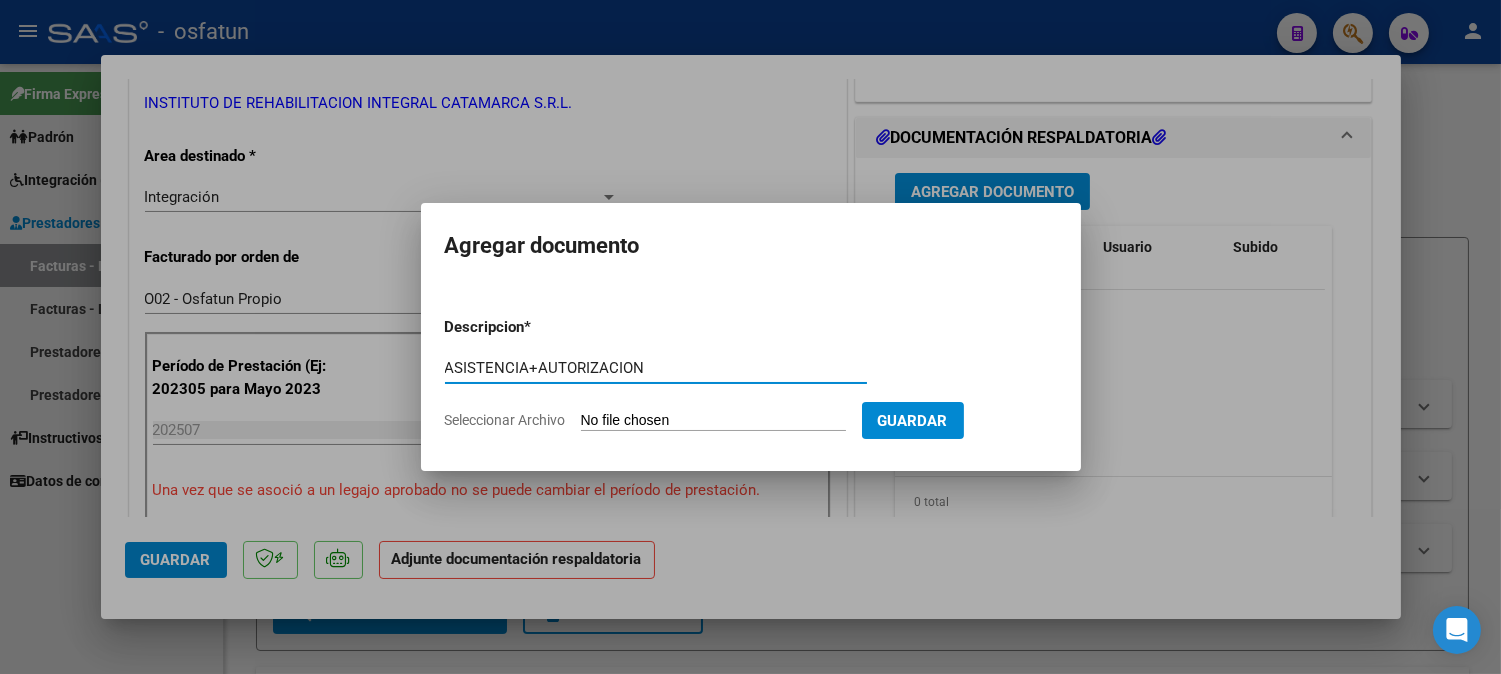 type on "ASISTENCIA+AUTORIZACION" 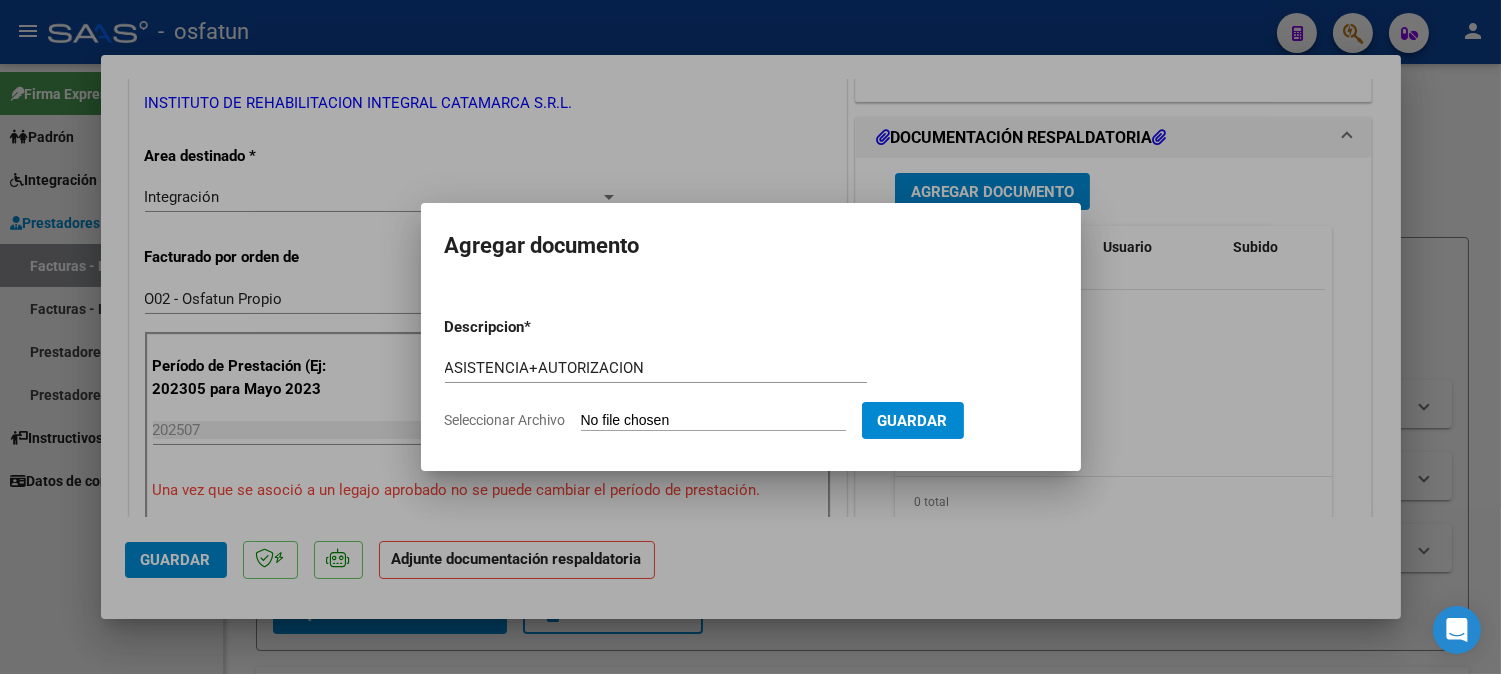 click on "Seleccionar Archivo" at bounding box center (713, 421) 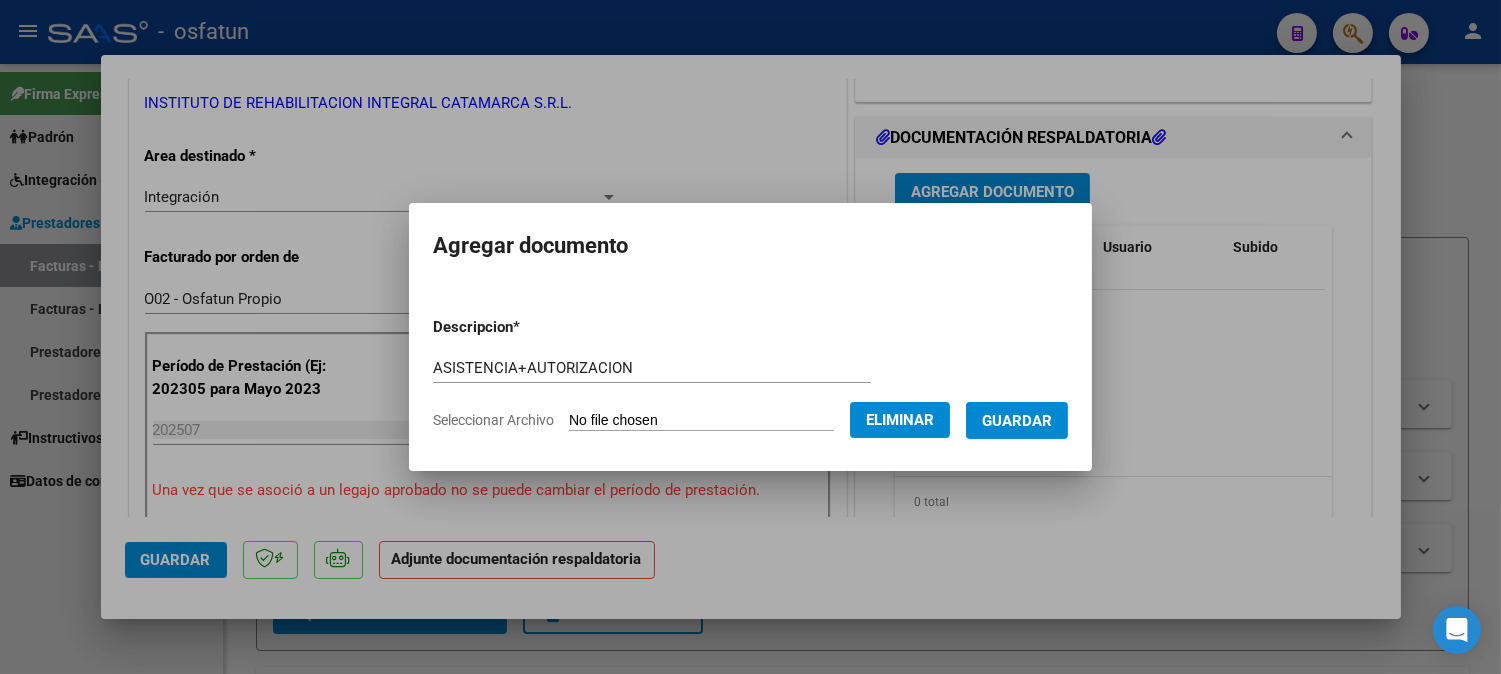 click on "Guardar" at bounding box center (1017, 421) 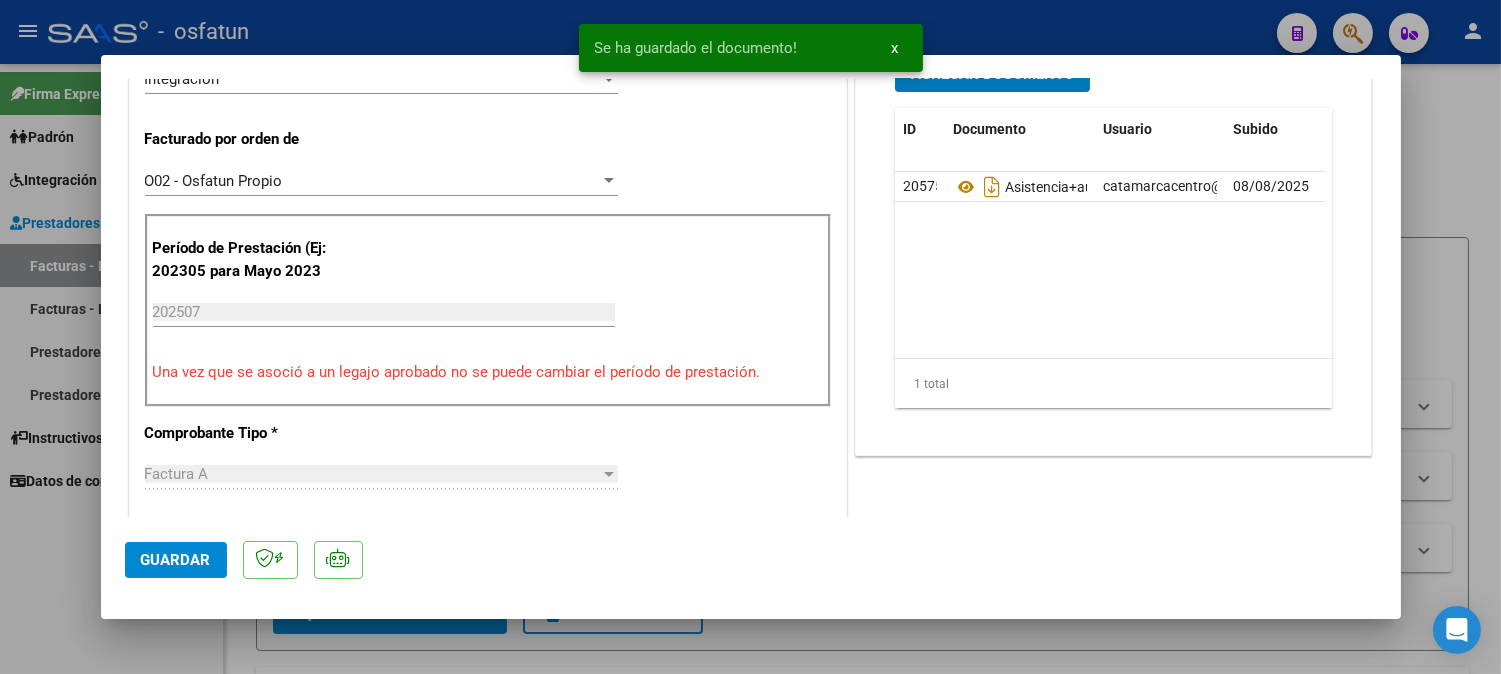 scroll, scrollTop: 555, scrollLeft: 0, axis: vertical 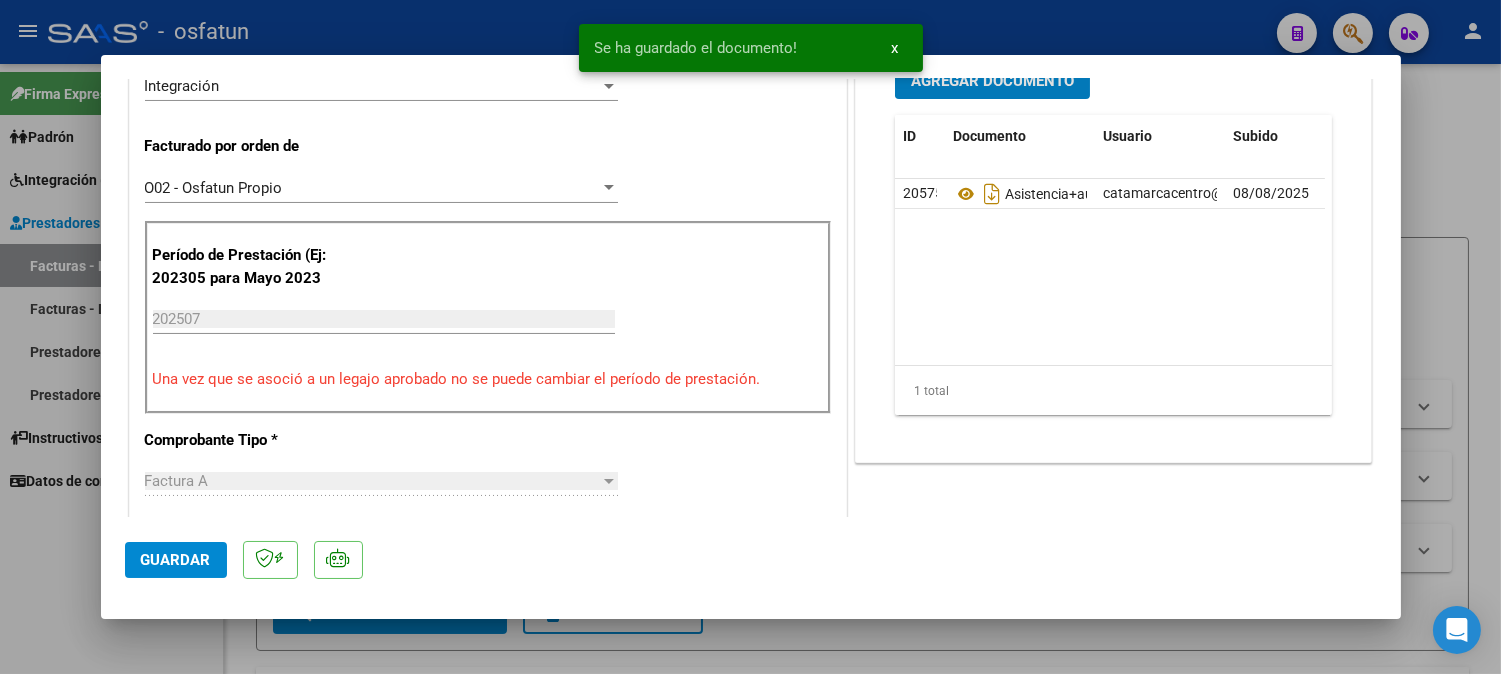 click on "Agregar Documento" at bounding box center [992, 80] 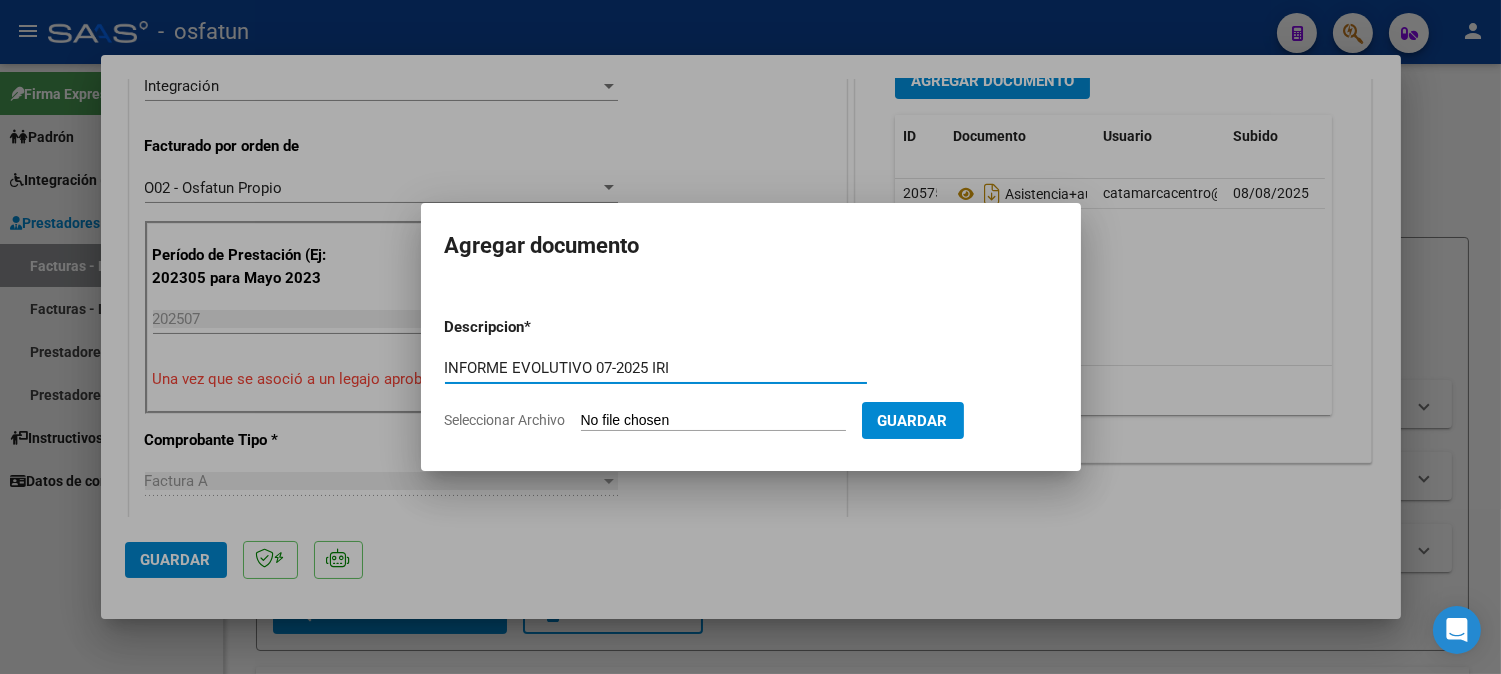 type on "INFORME EVOLUTIVO 07-2025 IRI" 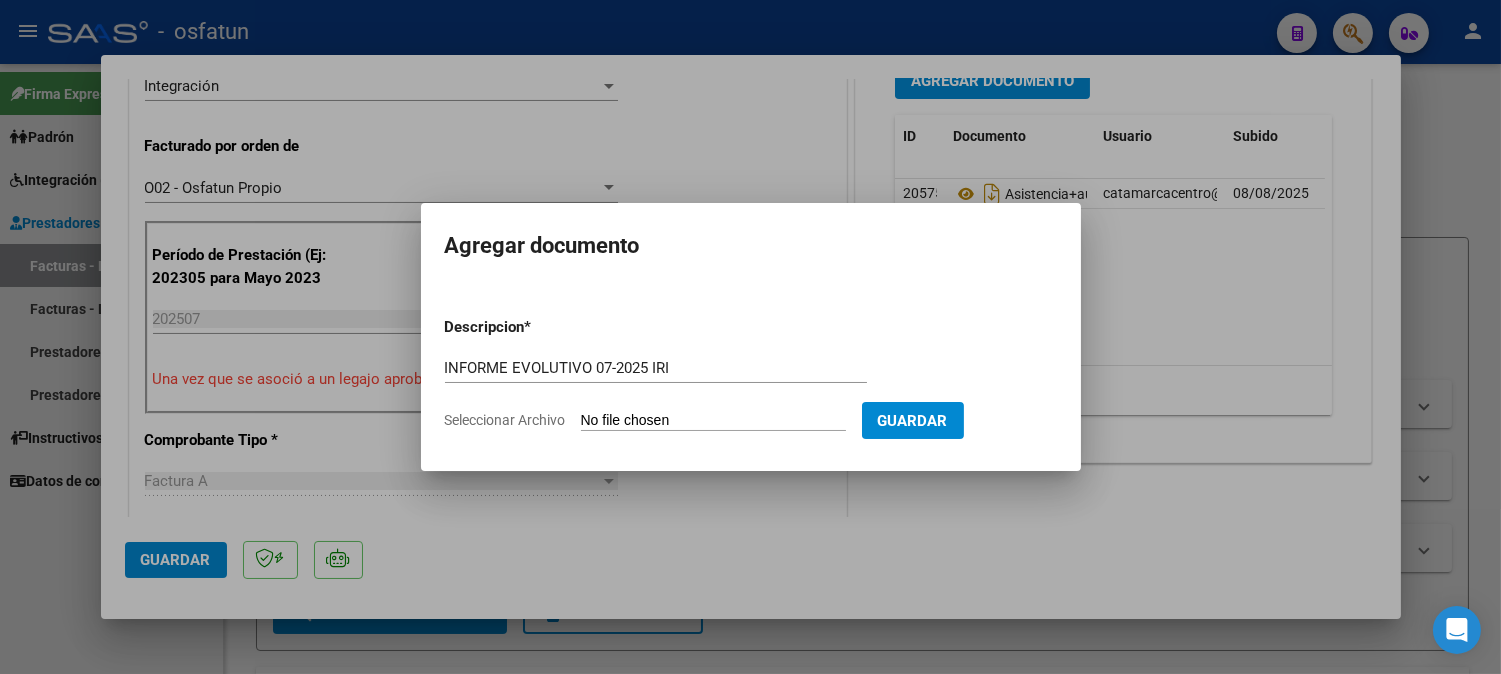 click on "Seleccionar Archivo" at bounding box center [713, 421] 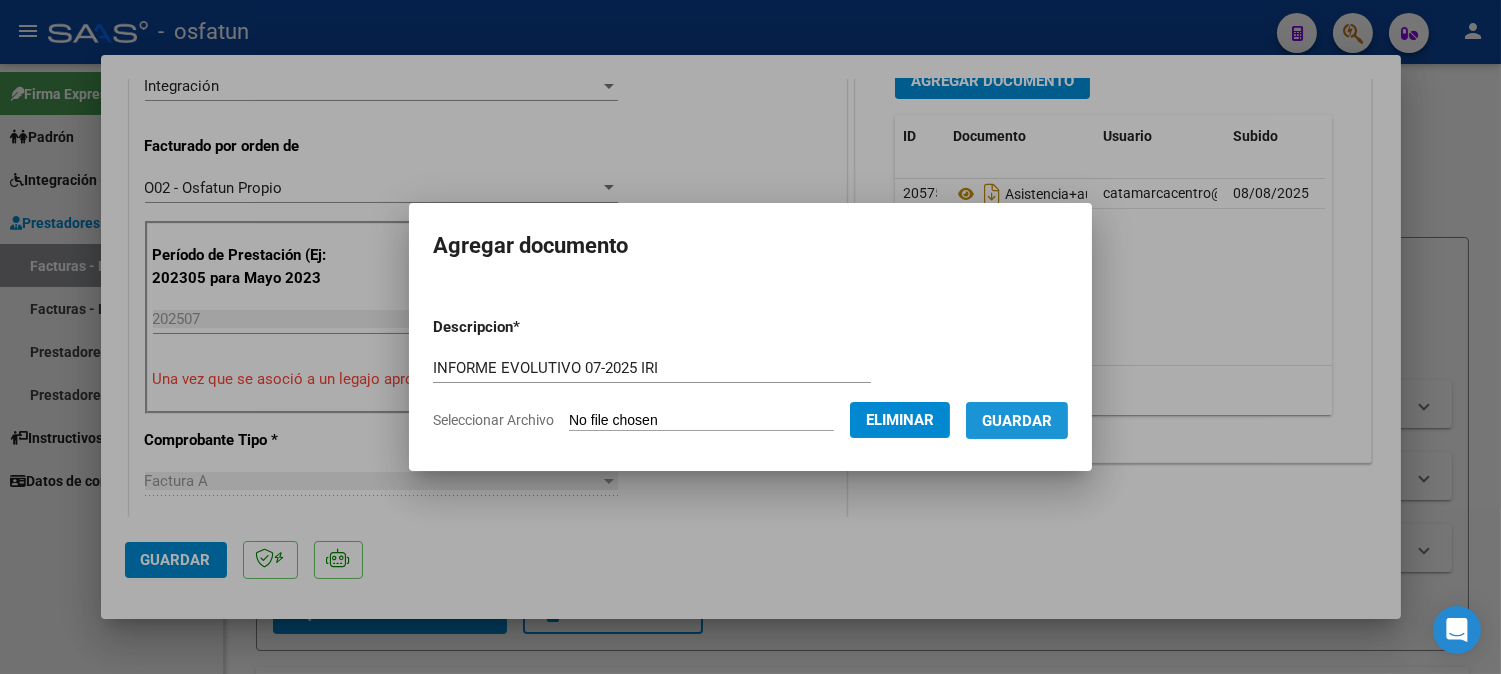click on "Guardar" at bounding box center [1017, 421] 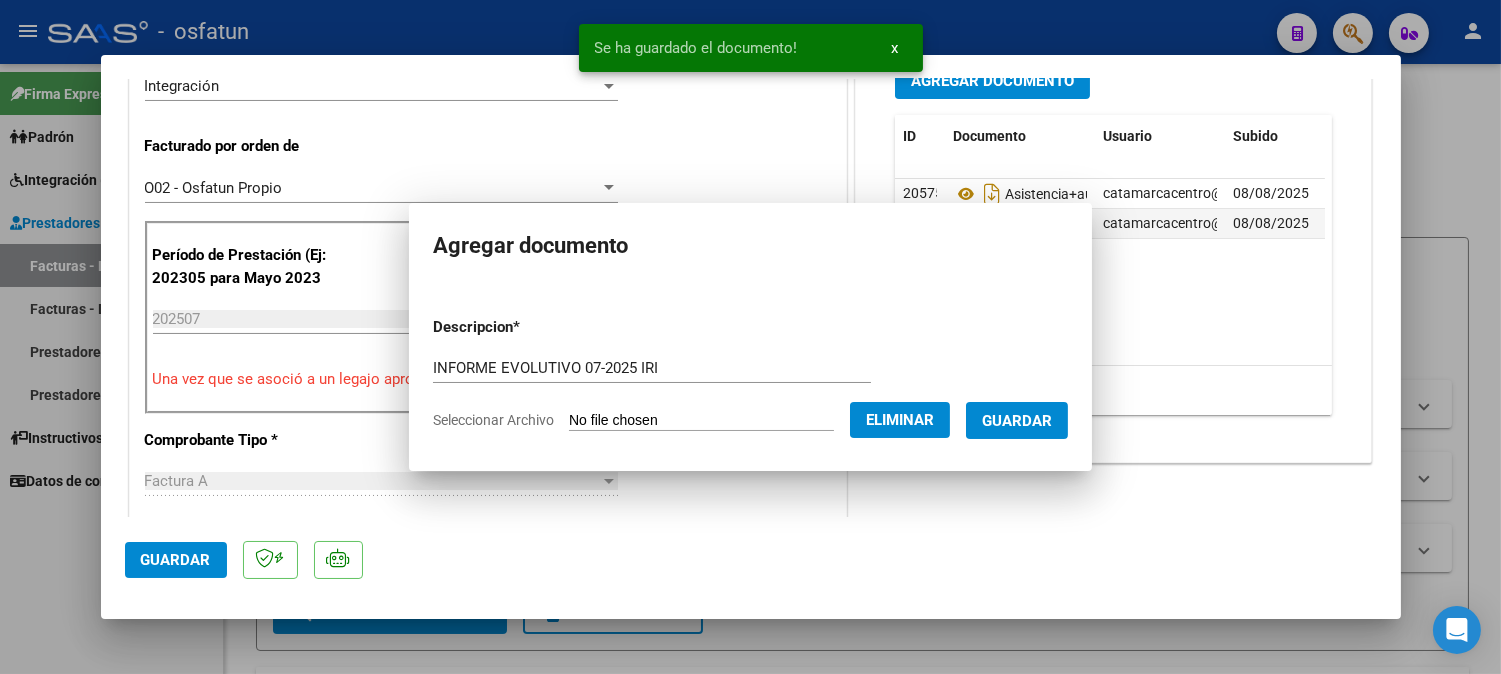 scroll, scrollTop: 538, scrollLeft: 0, axis: vertical 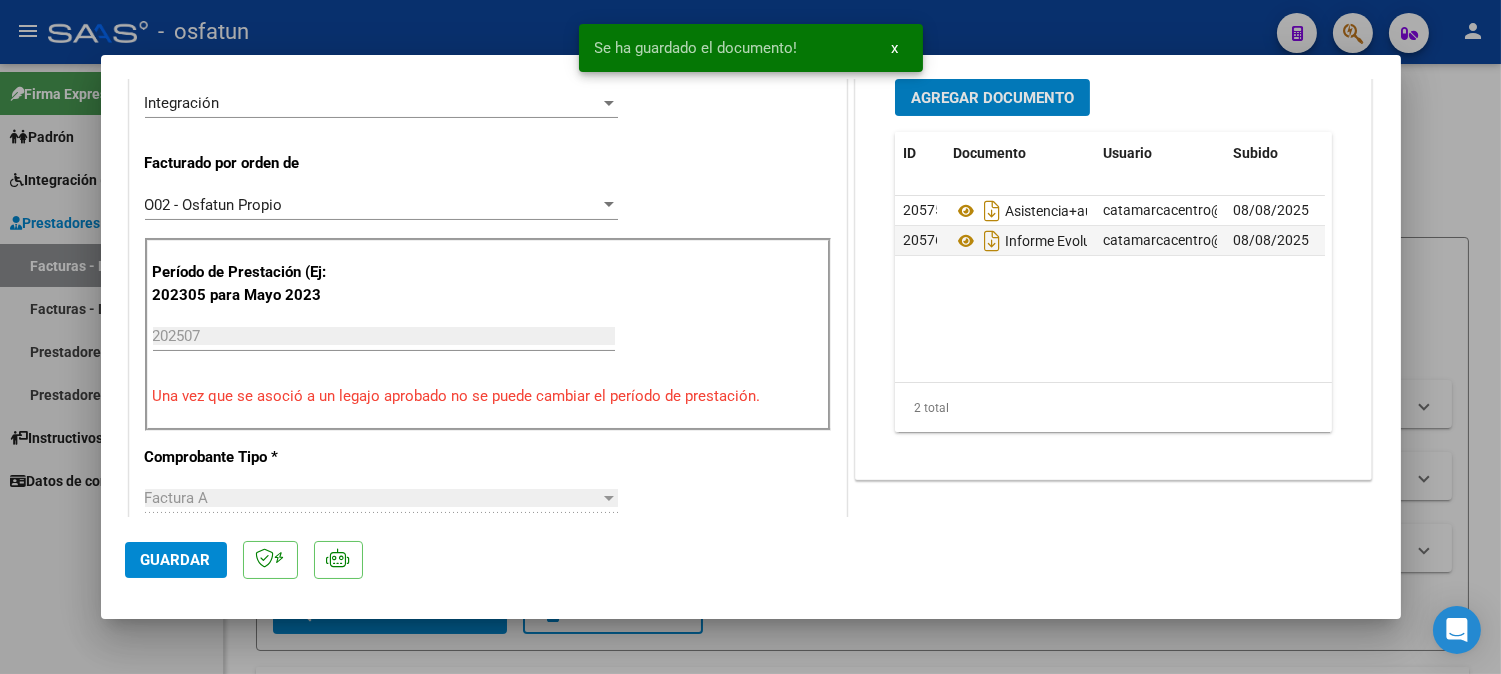 click on "Guardar" 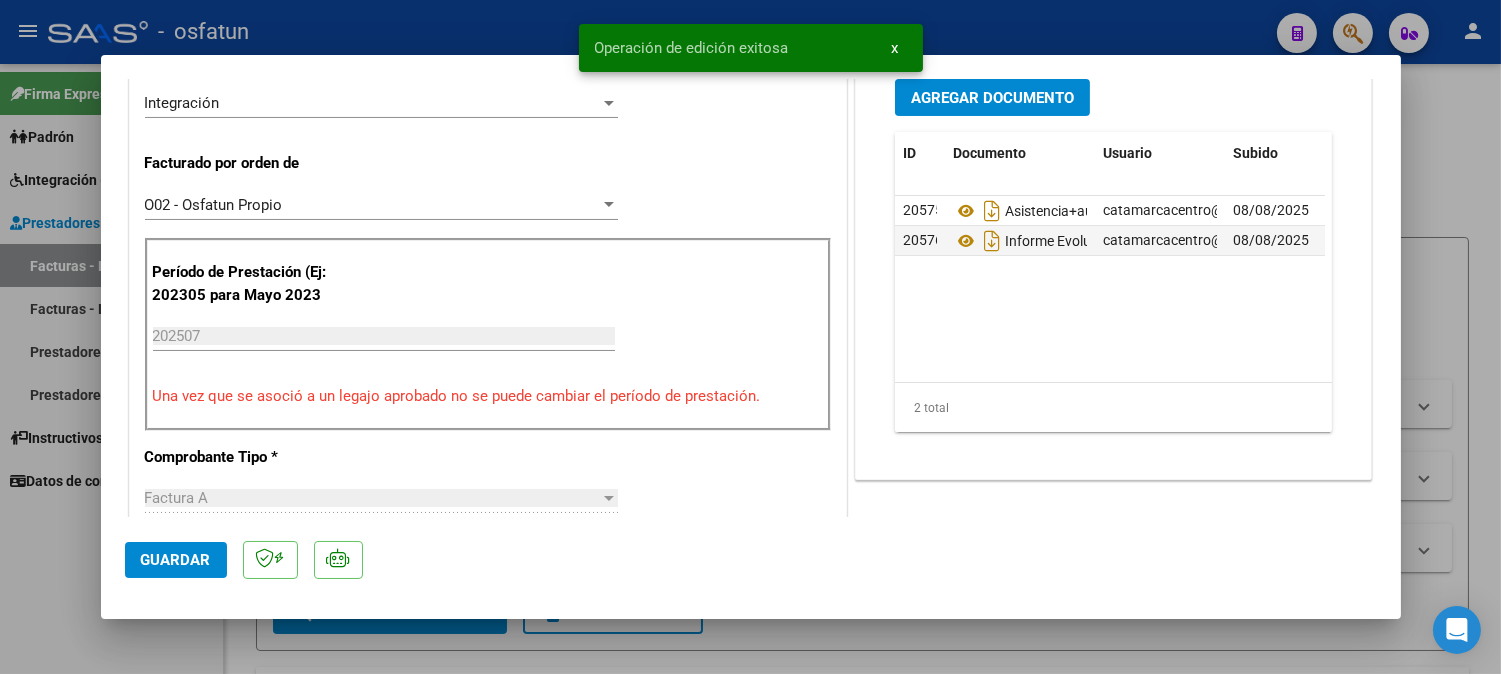 click at bounding box center (750, 337) 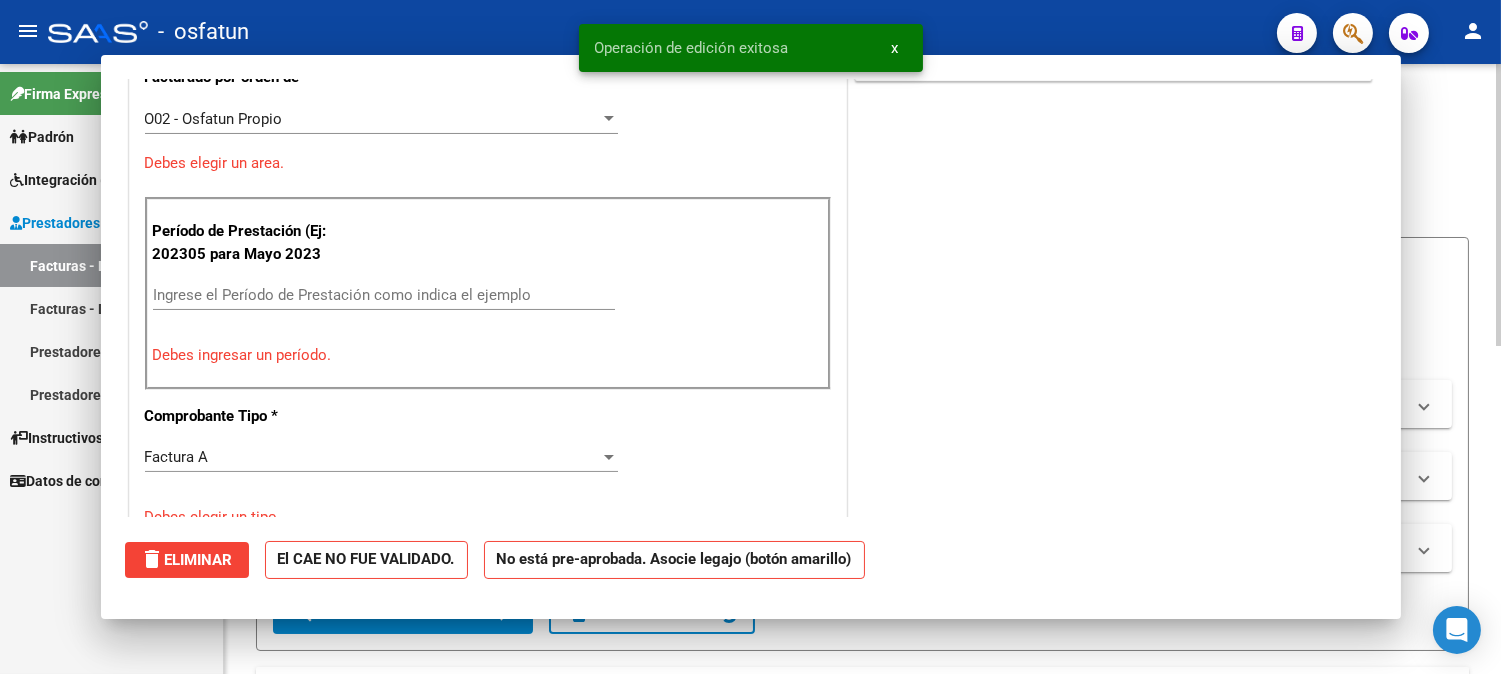 scroll, scrollTop: 454, scrollLeft: 0, axis: vertical 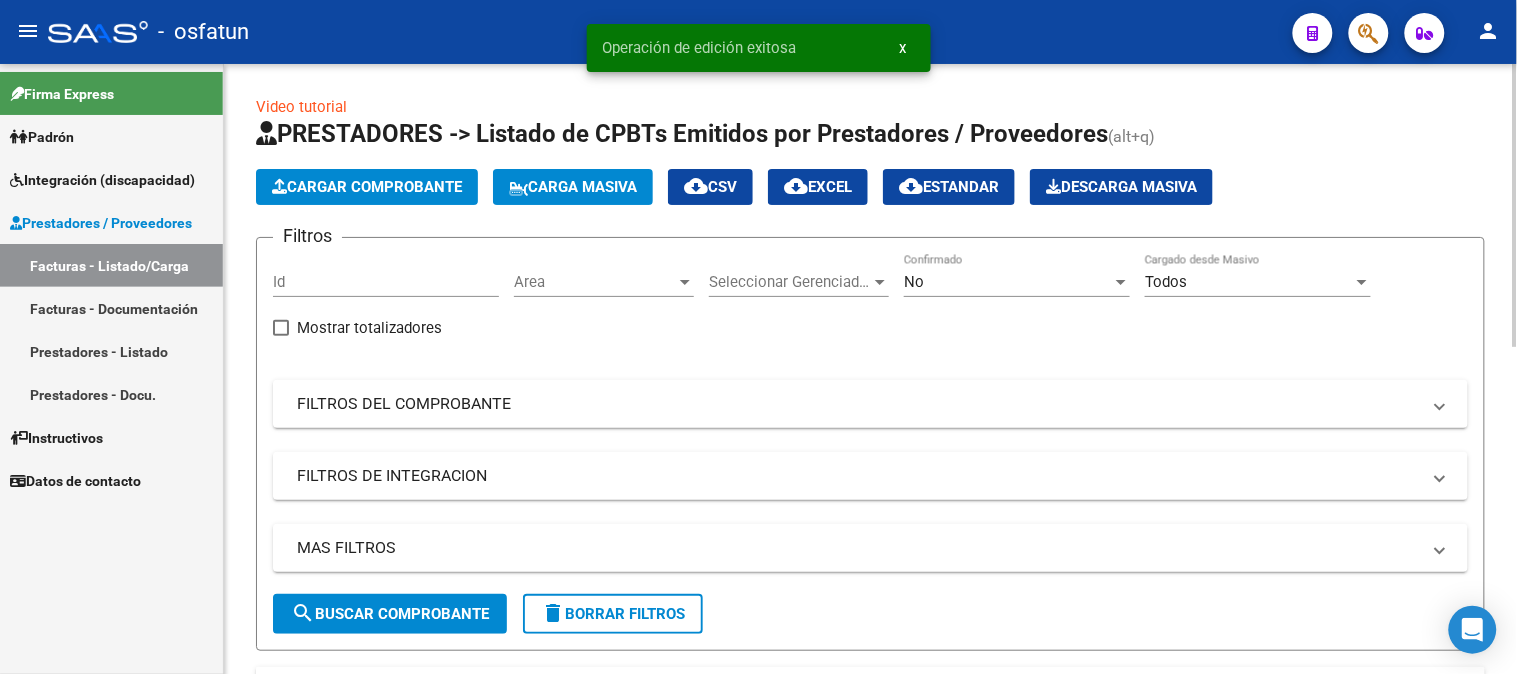 click on "Cargar Comprobante" 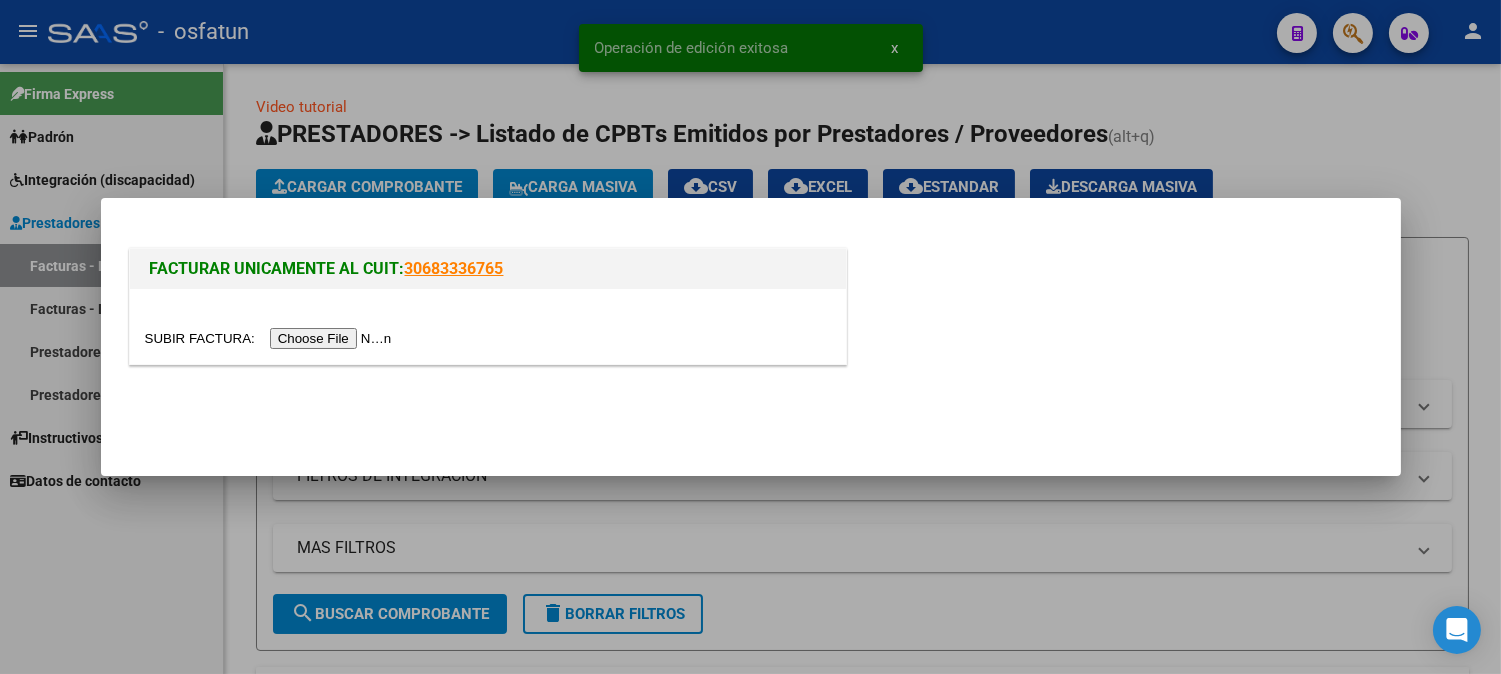 click at bounding box center (488, 338) 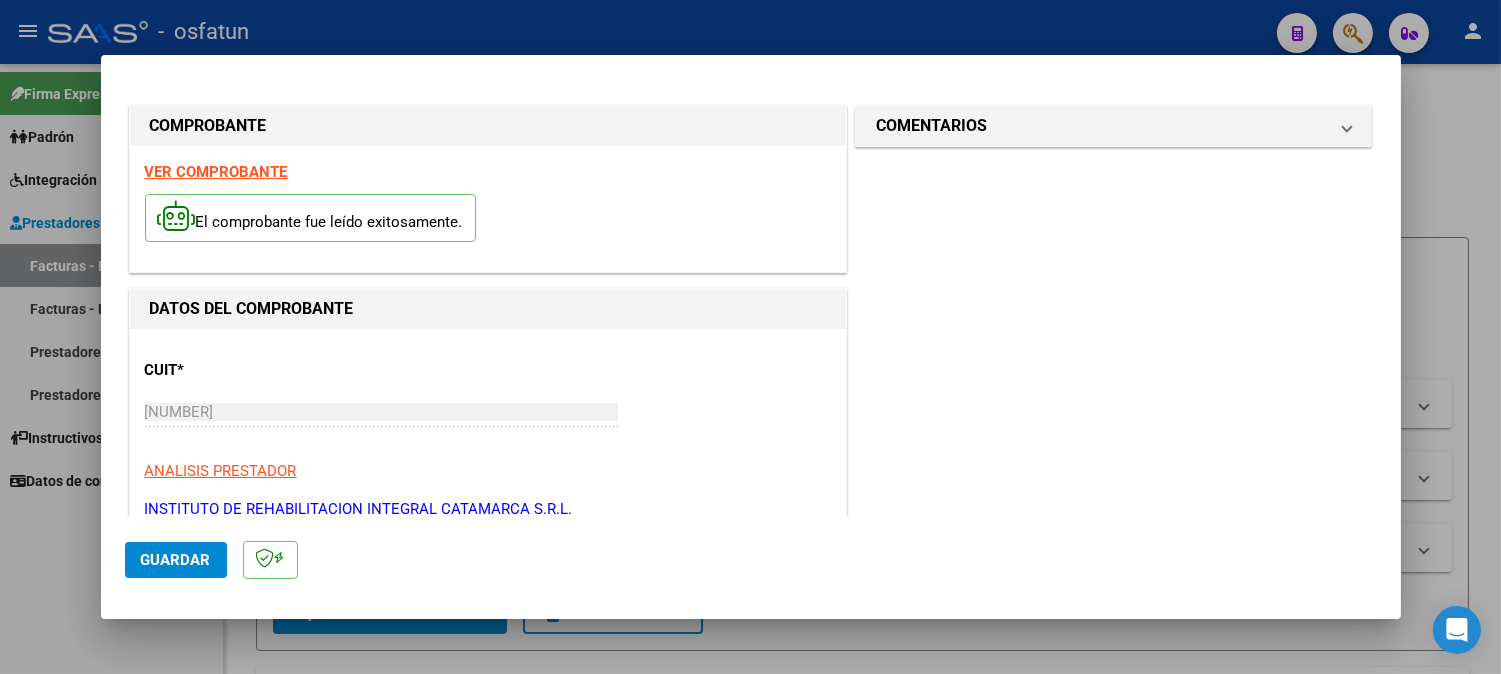 click on "COMENTARIOS Comentarios De la Obra Social: Comentarios de la Obra Social (no visibles para el prestador/gerenciador):" at bounding box center (1114, 1077) 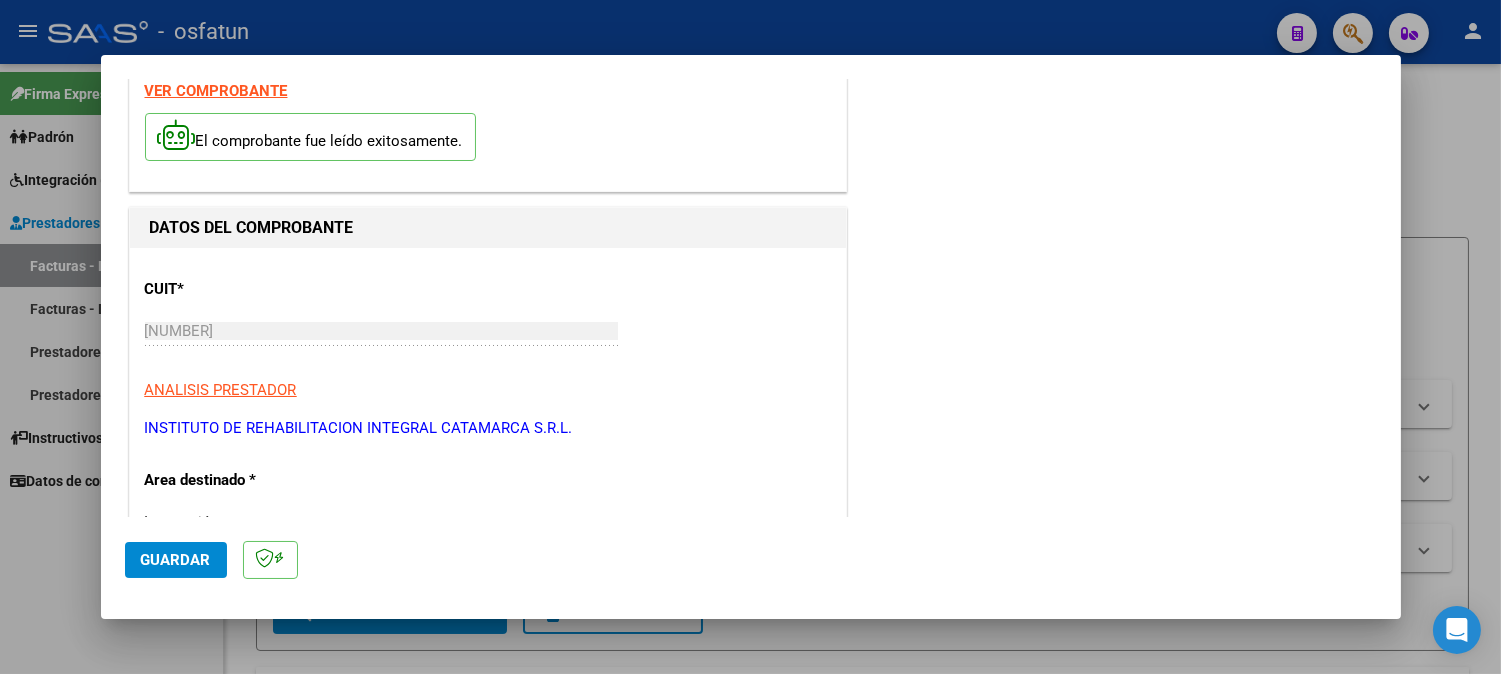 scroll, scrollTop: 444, scrollLeft: 0, axis: vertical 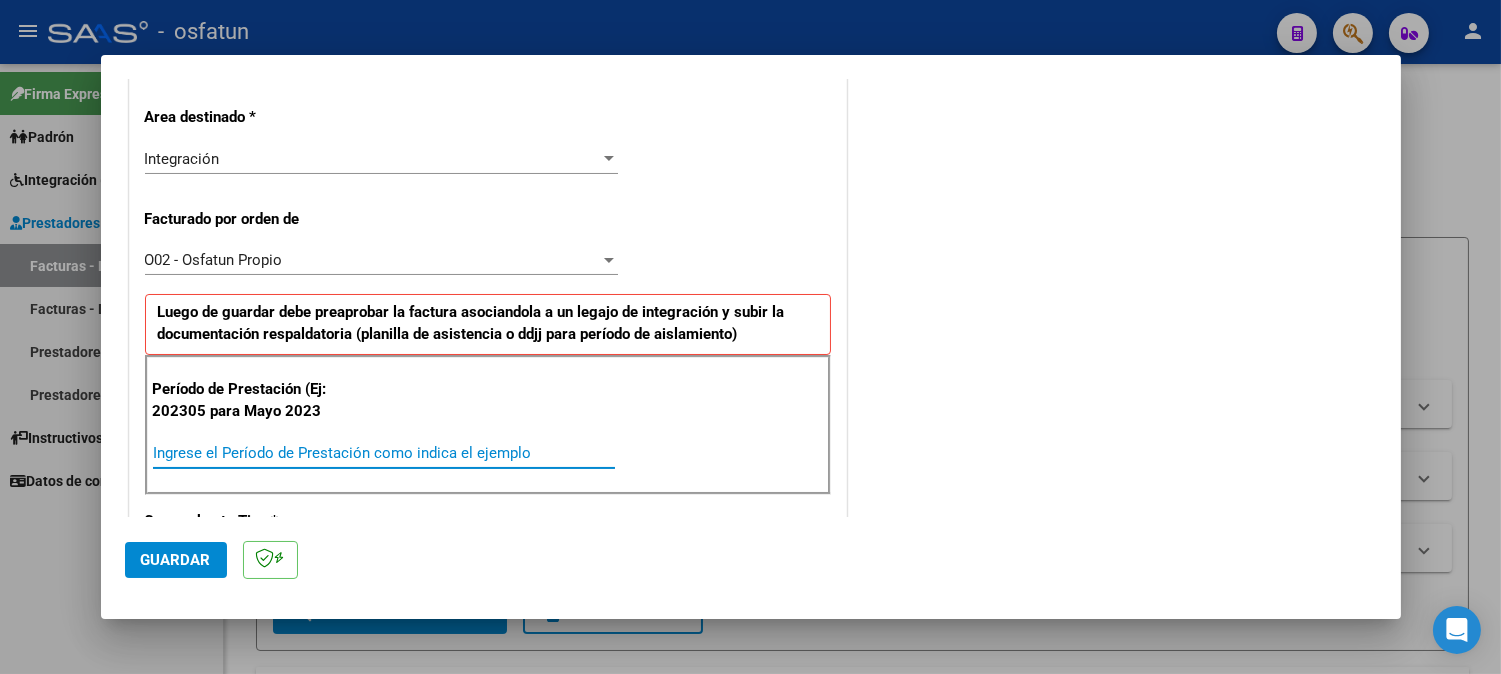 click on "Ingrese el Período de Prestación como indica el ejemplo" at bounding box center (384, 453) 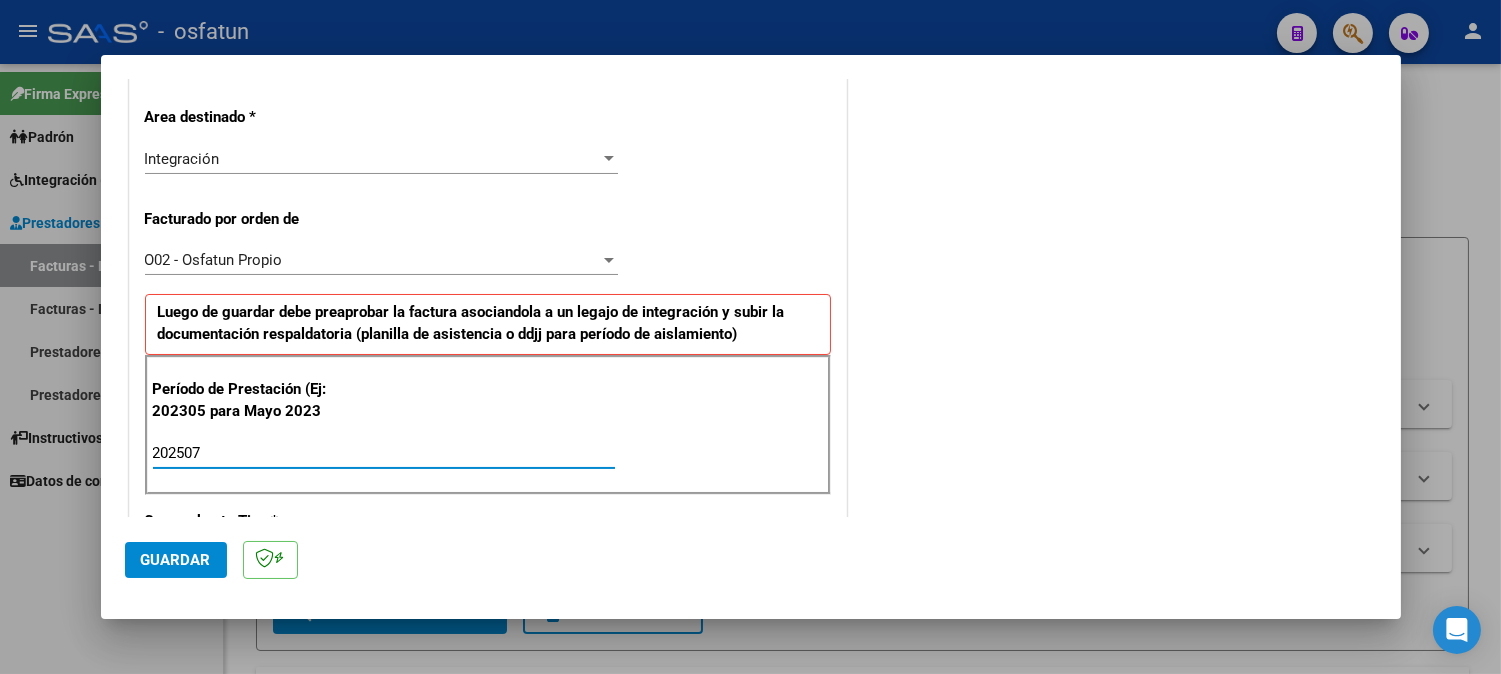 type on "202507" 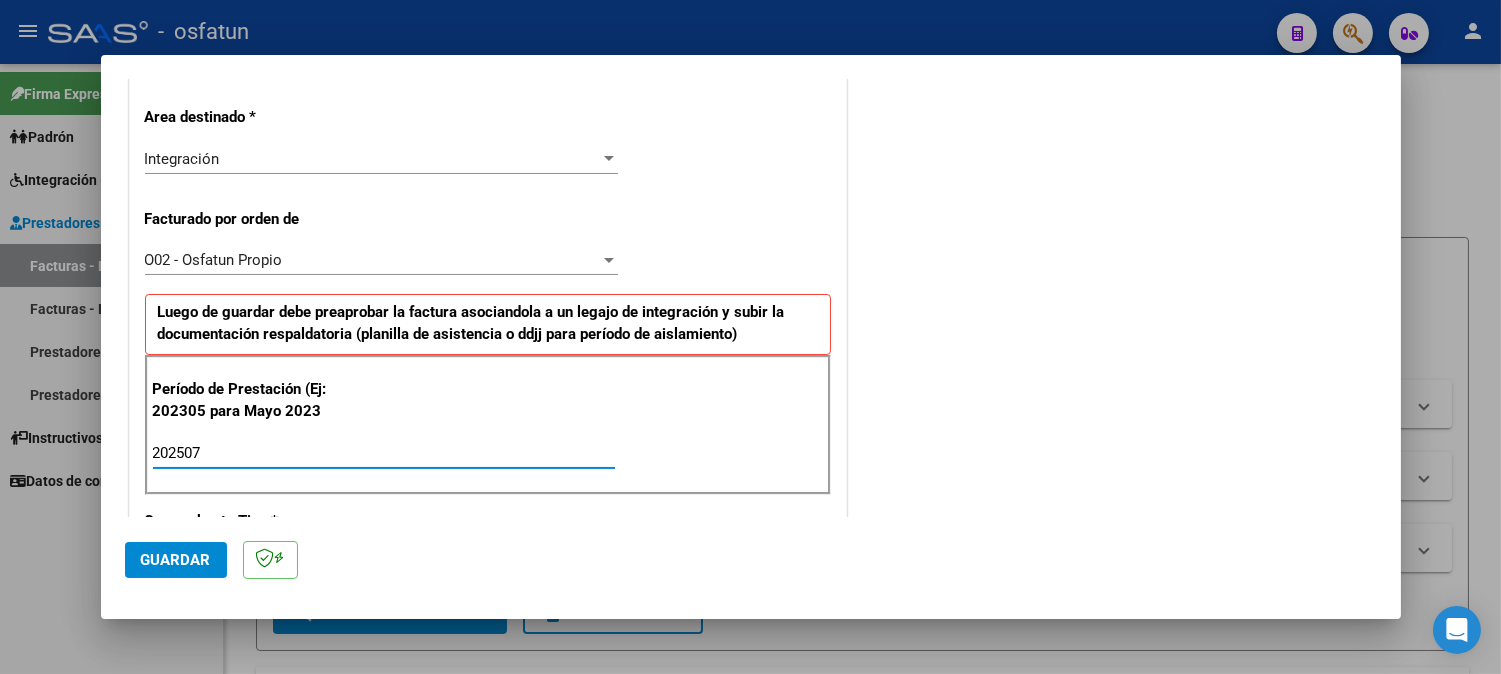 click on "Guardar" 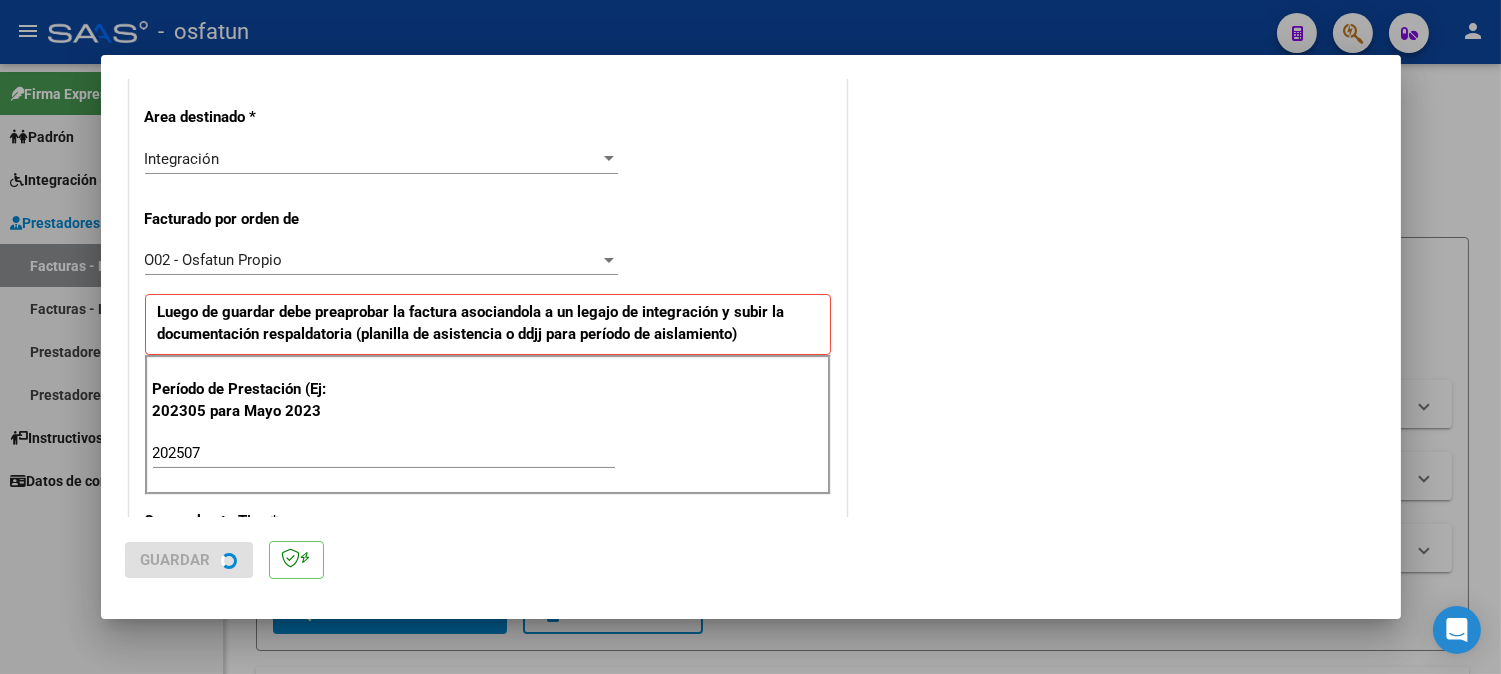scroll, scrollTop: 0, scrollLeft: 0, axis: both 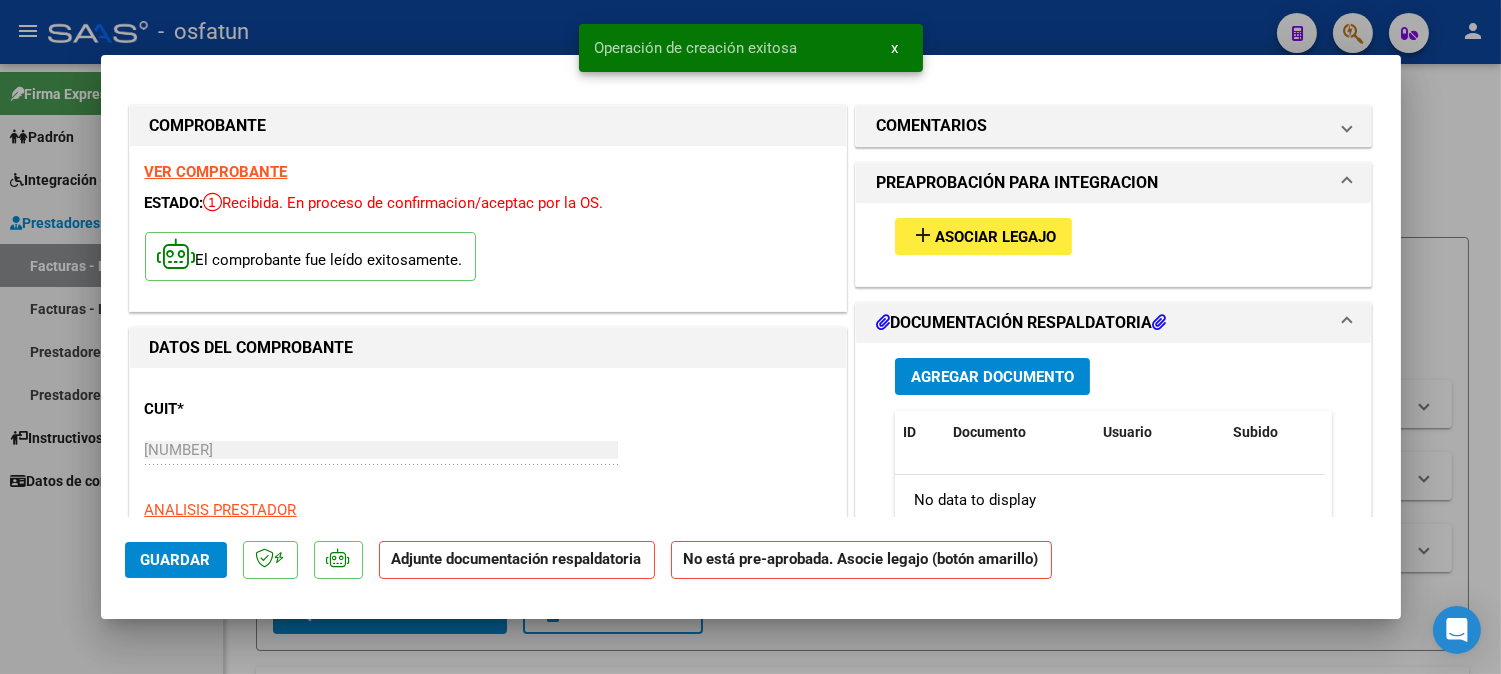 click on "Asociar Legajo" at bounding box center (995, 237) 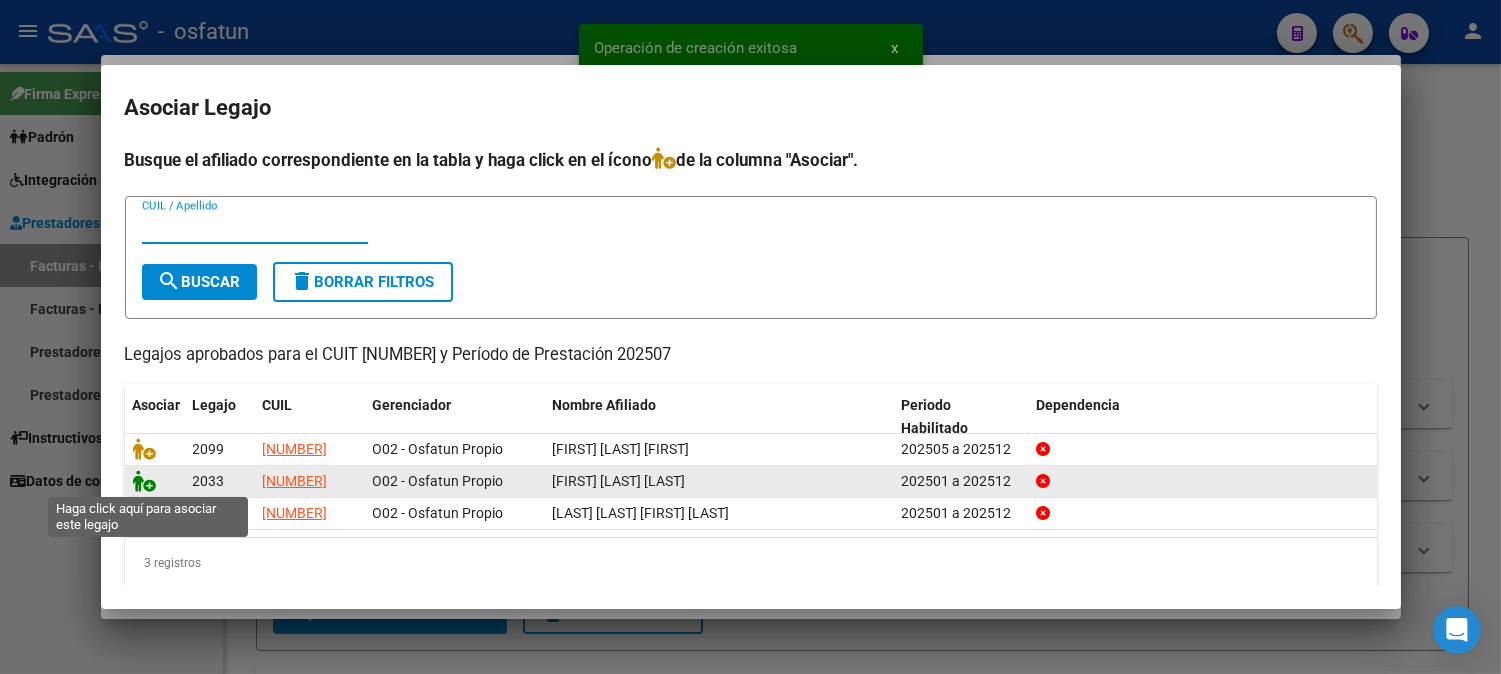 click 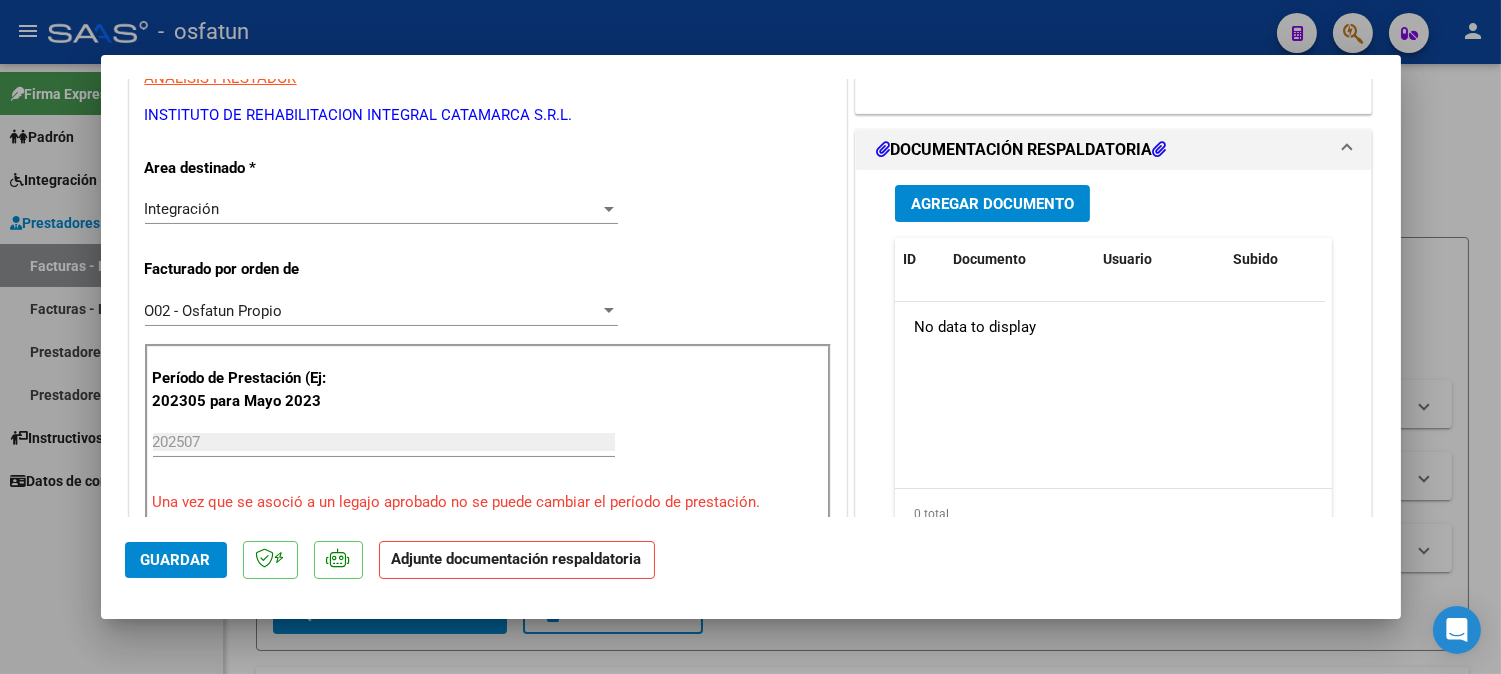 scroll, scrollTop: 444, scrollLeft: 0, axis: vertical 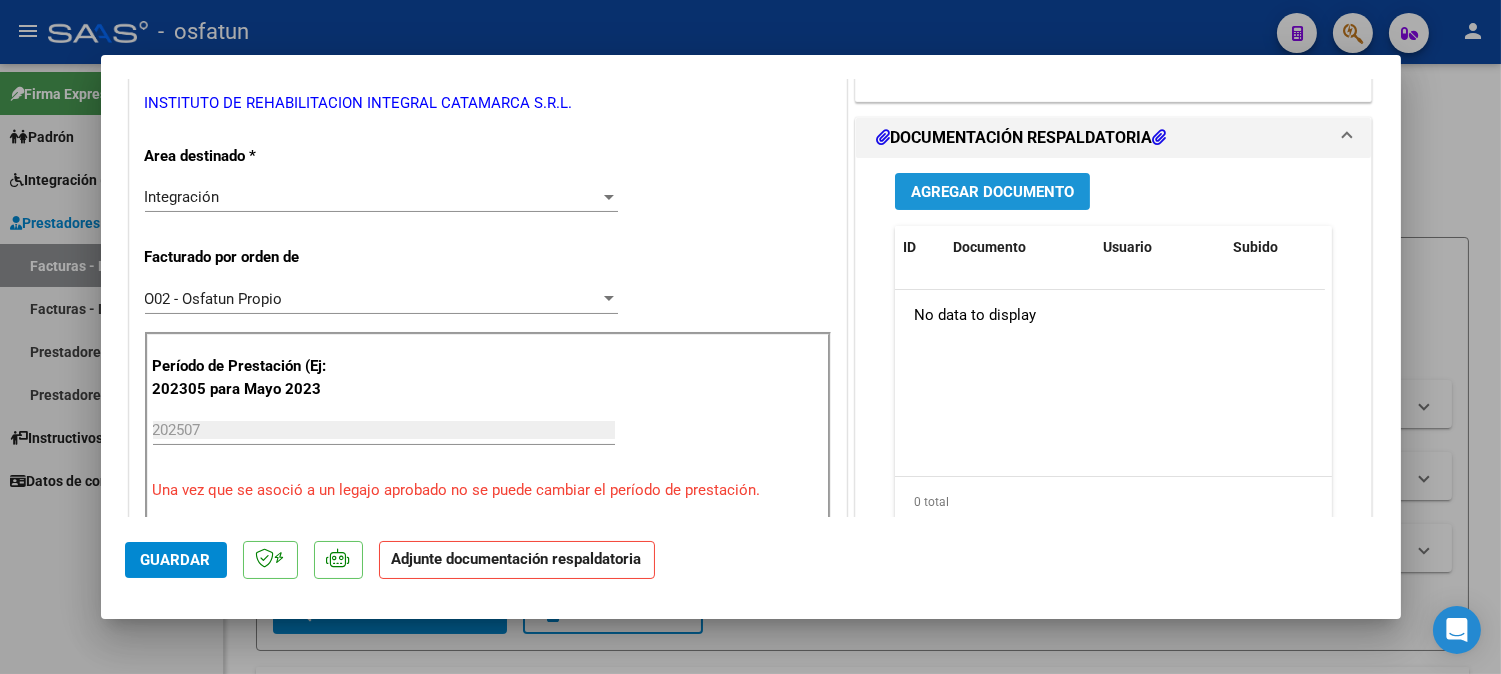 click on "Agregar Documento" at bounding box center [992, 192] 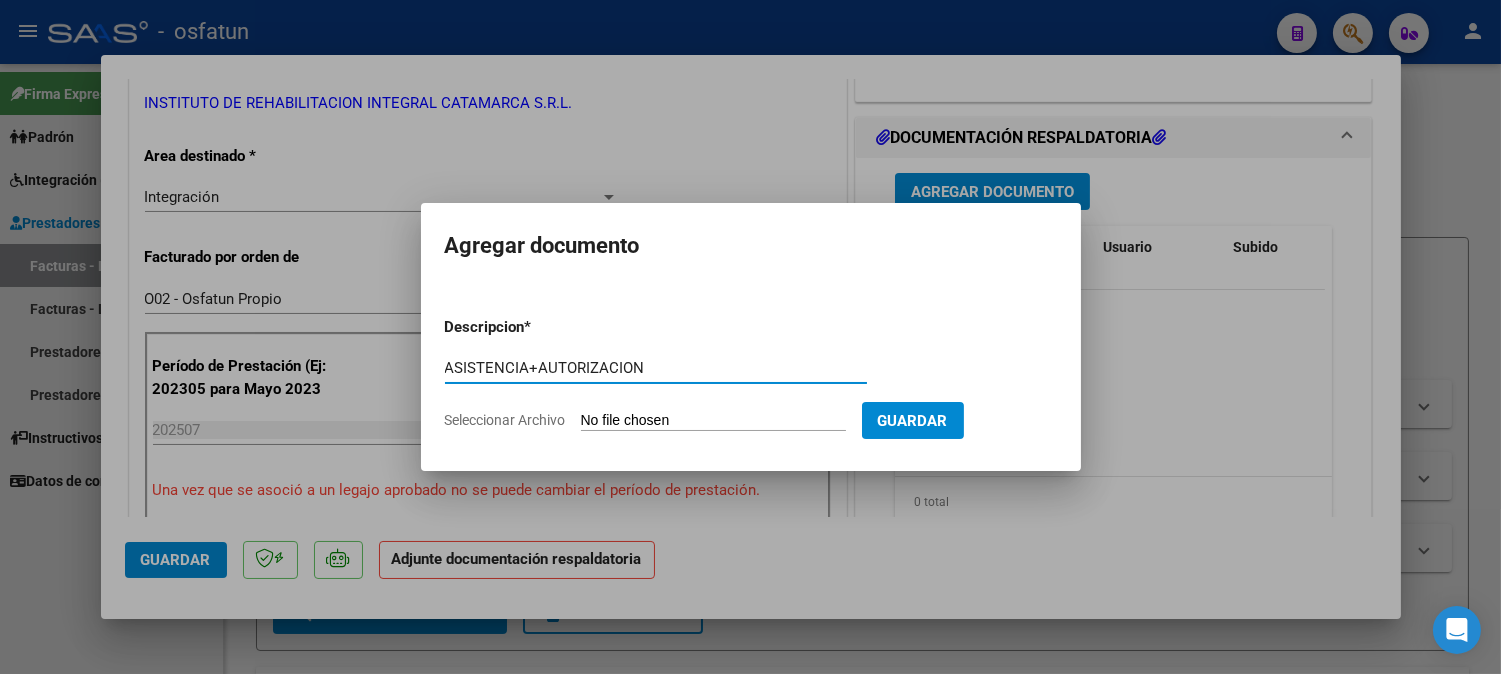 type on "ASISTENCIA+AUTORIZACION" 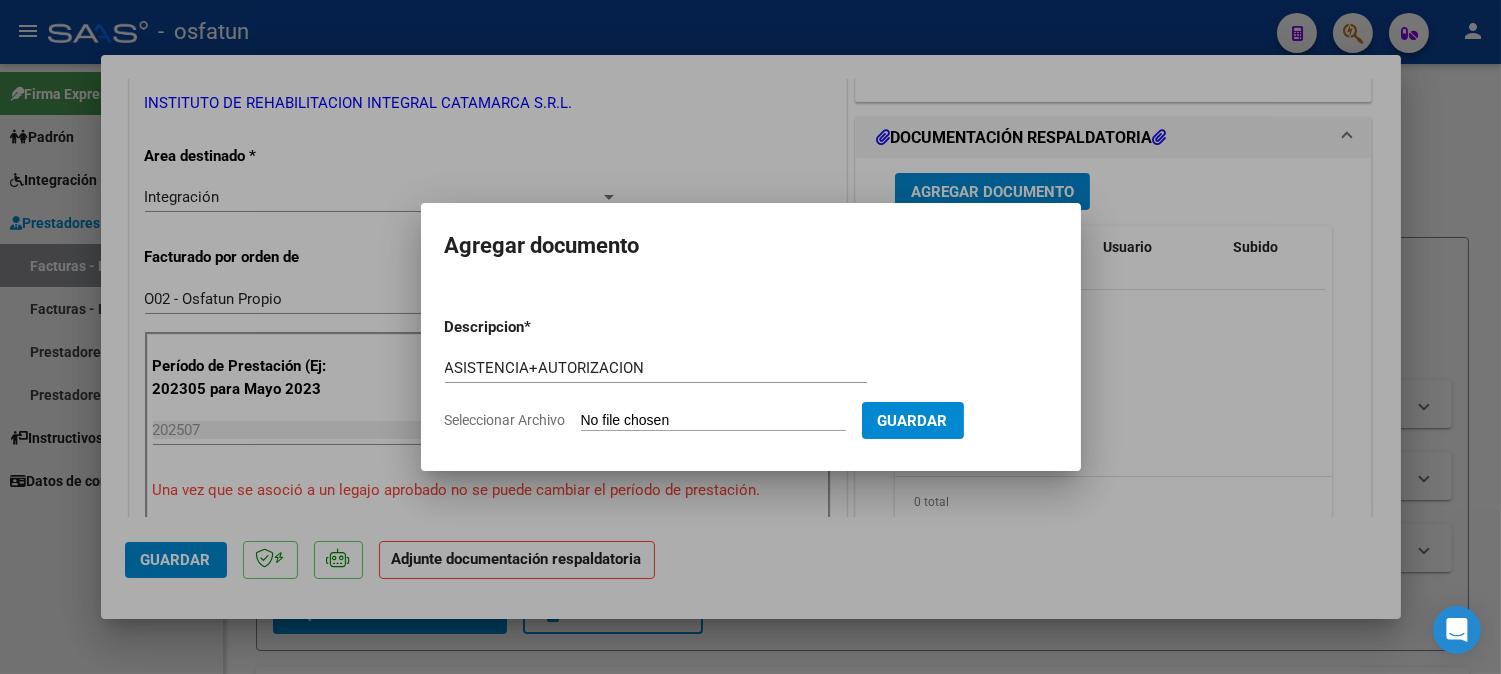 type on "C:\fakepath\ASIST+AUT CENTRO DE DIA.pdf" 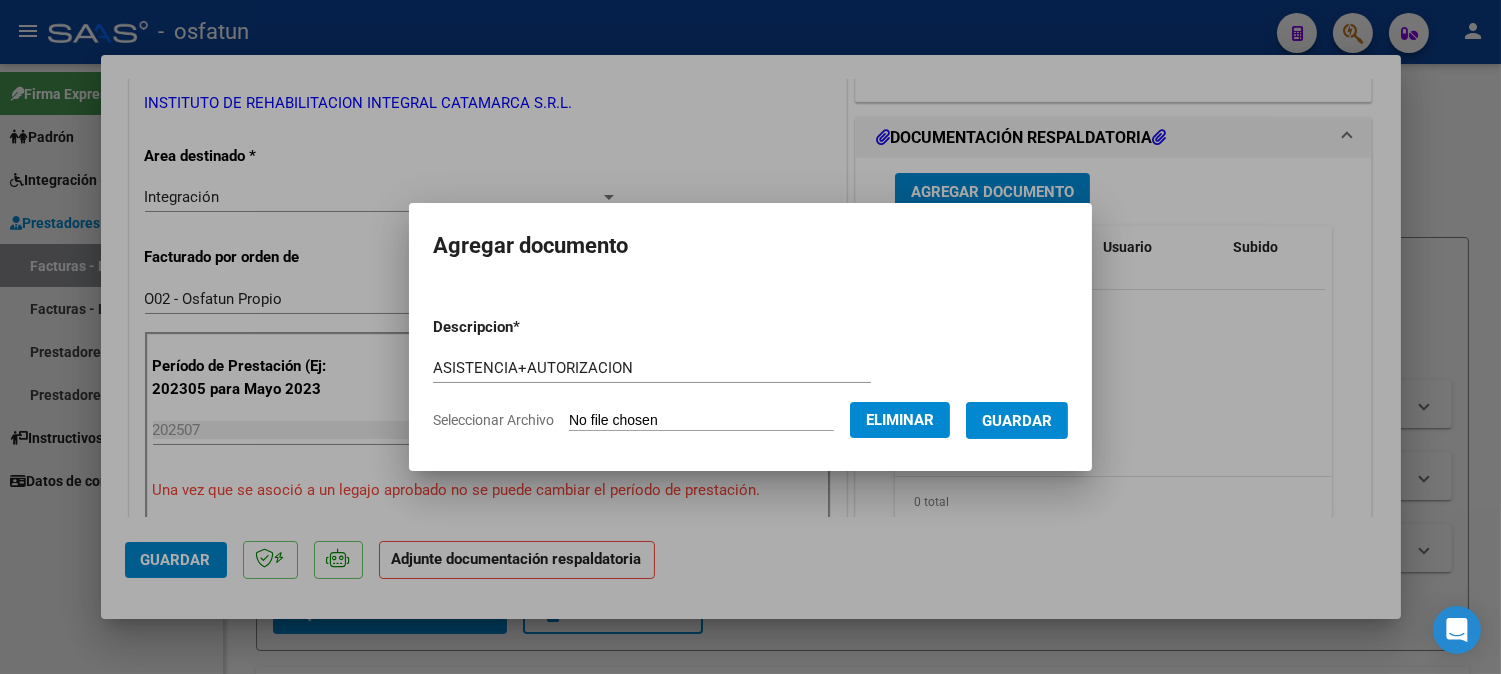 click on "Guardar" at bounding box center [1017, 421] 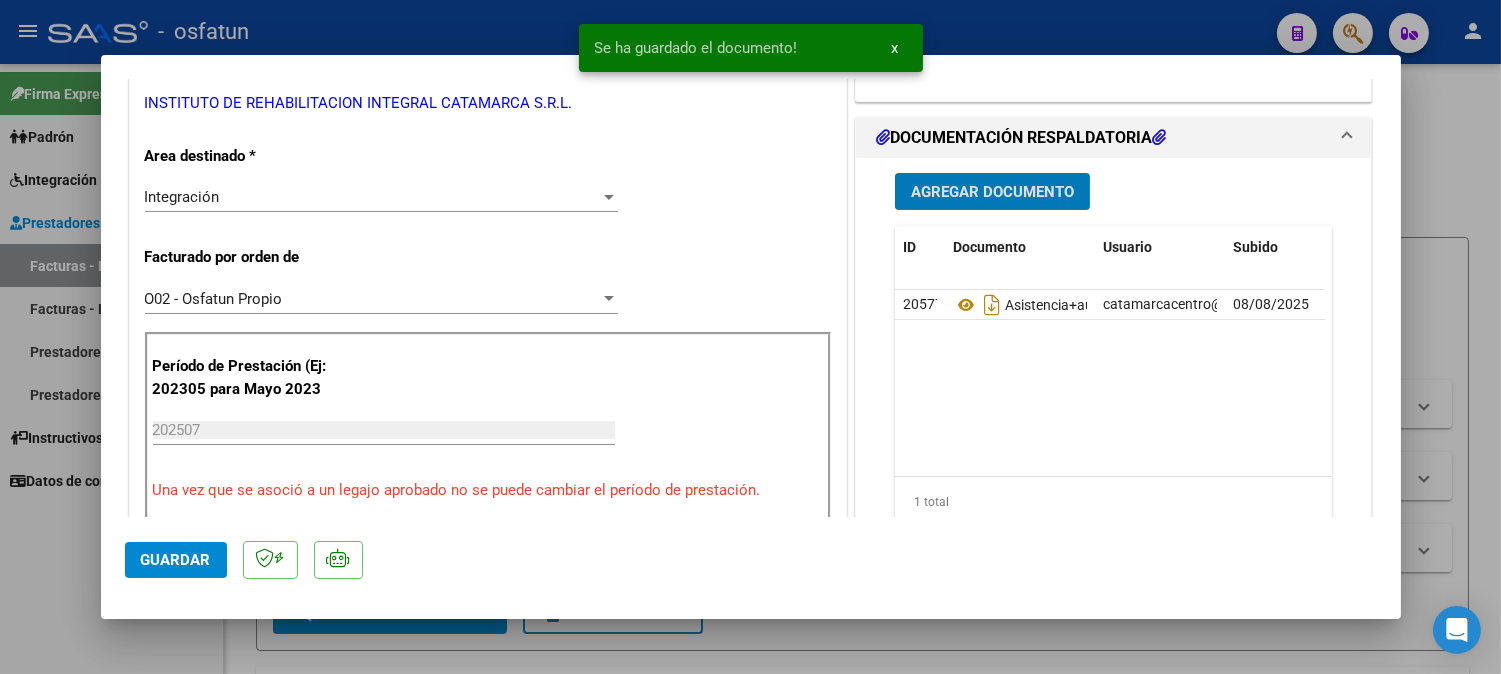 click on "Agregar Documento" at bounding box center [992, 192] 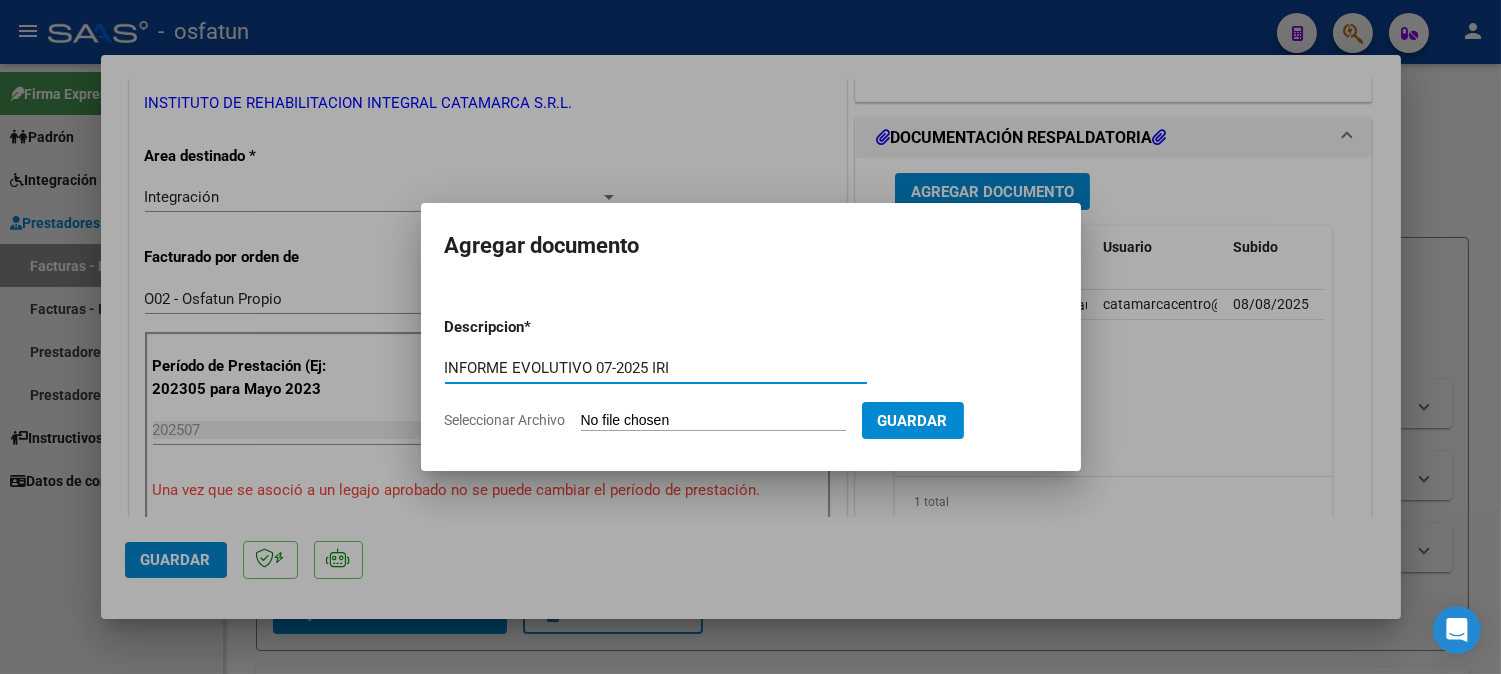 type on "INFORME EVOLUTIVO 07-2025 IRI" 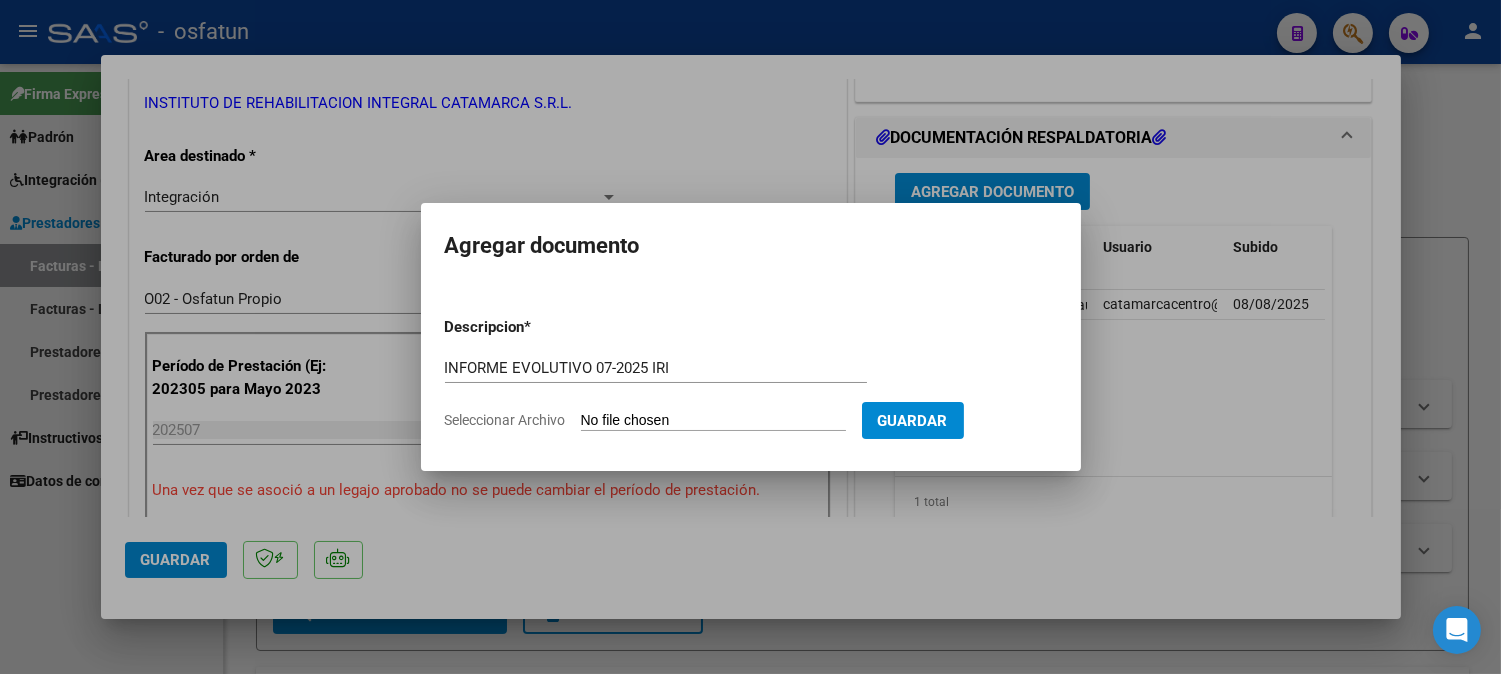 type on "C:\fakepath\INFORME EVOLUTIVO 07-2025.pdf" 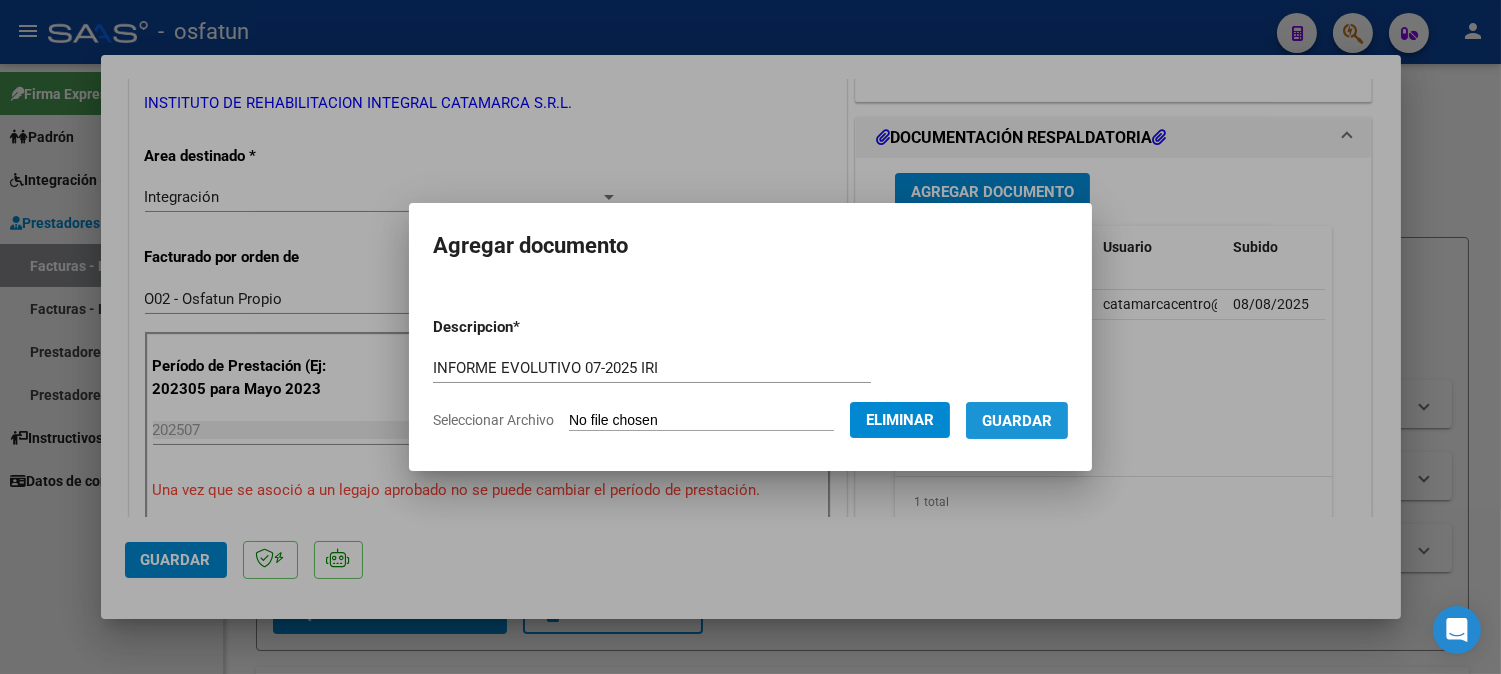 click on "Guardar" at bounding box center [1017, 420] 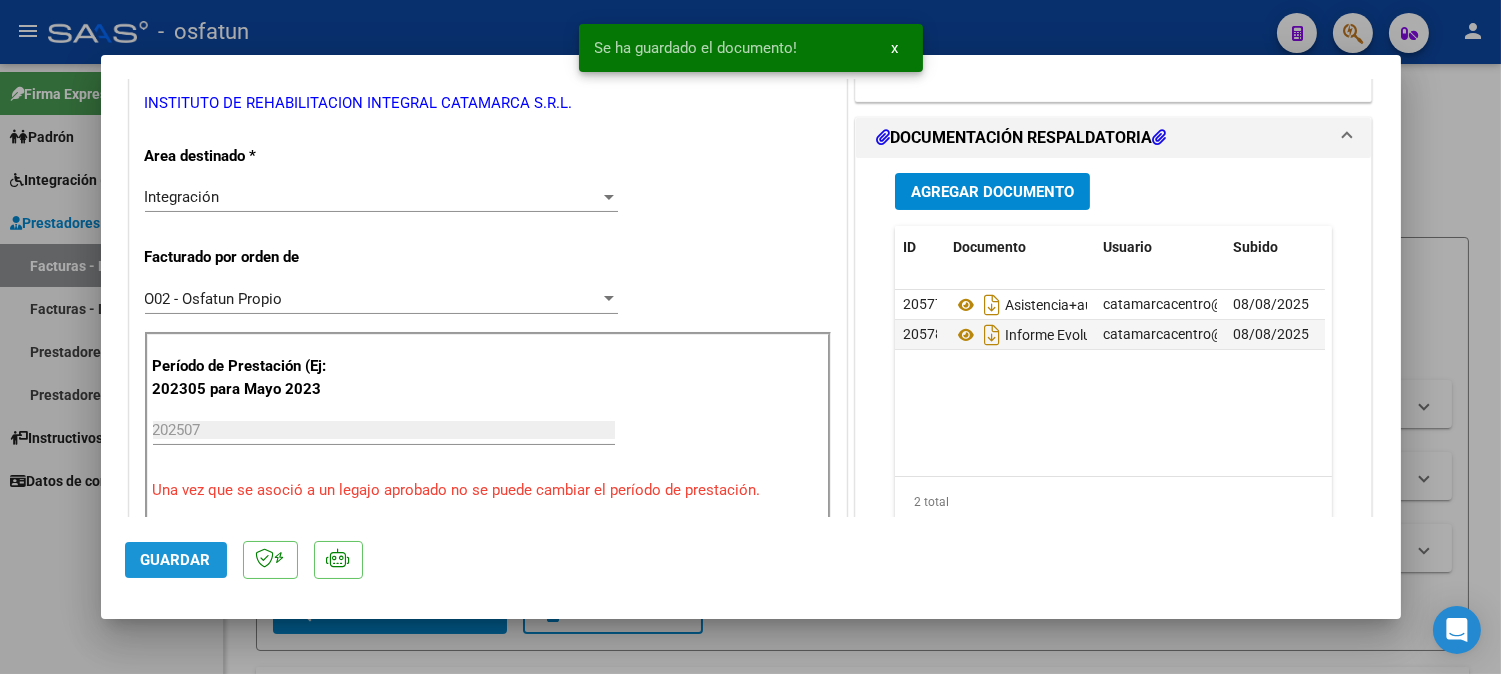click on "Guardar" 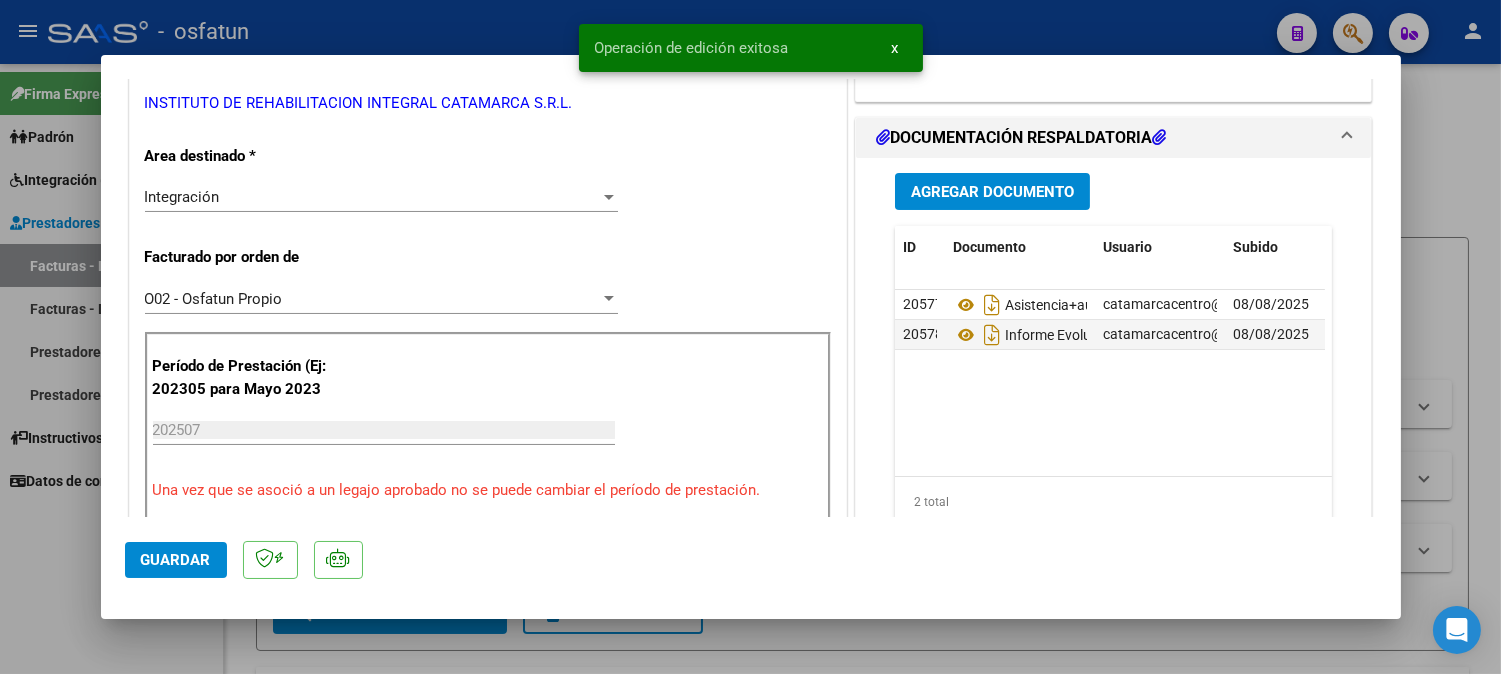 click at bounding box center [750, 337] 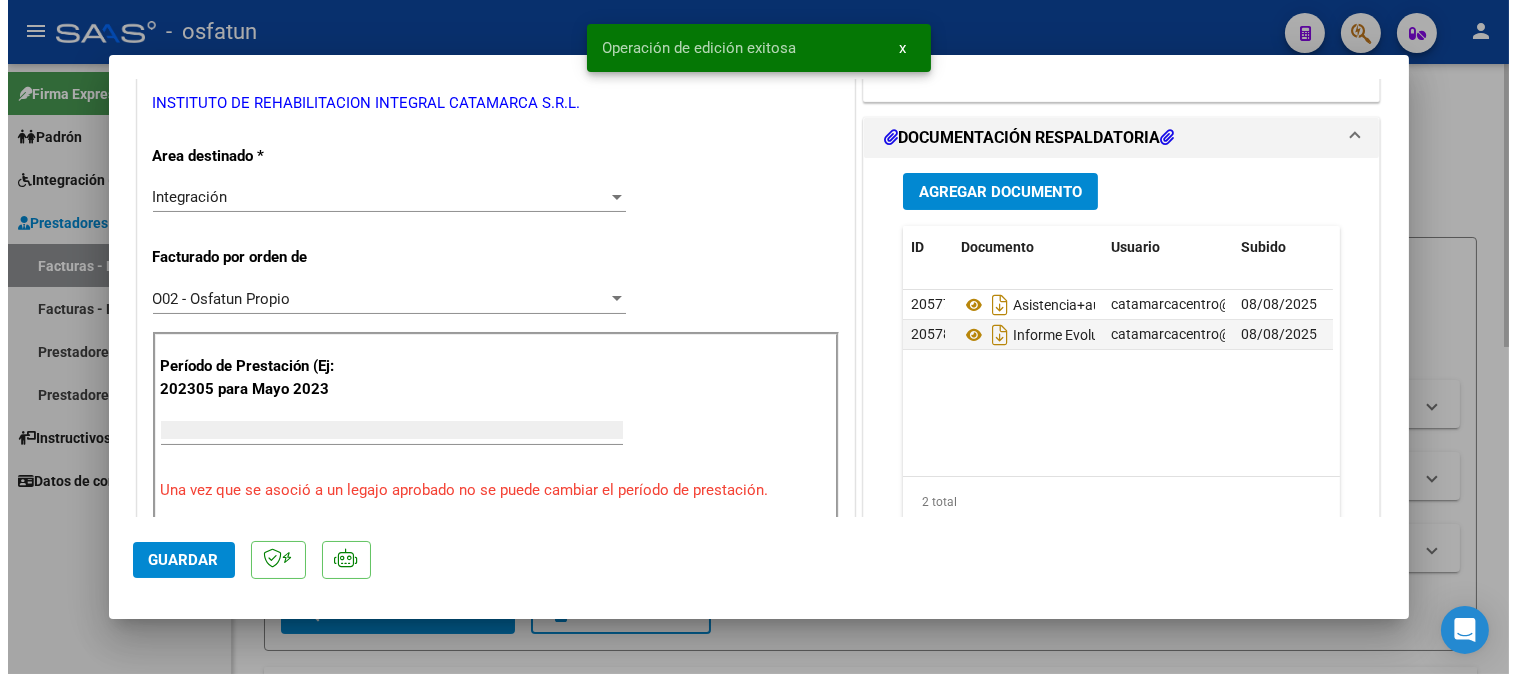 scroll, scrollTop: 360, scrollLeft: 0, axis: vertical 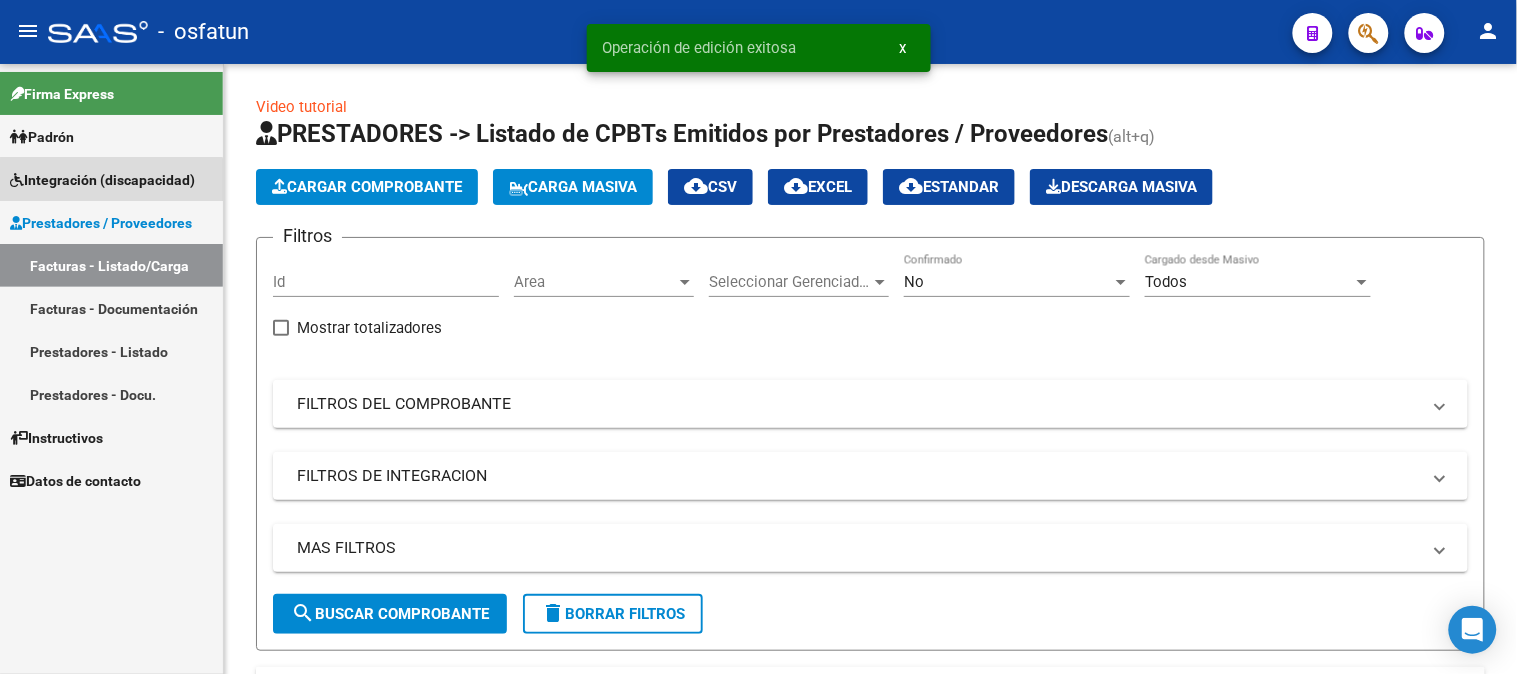 click on "Integración (discapacidad)" at bounding box center (102, 180) 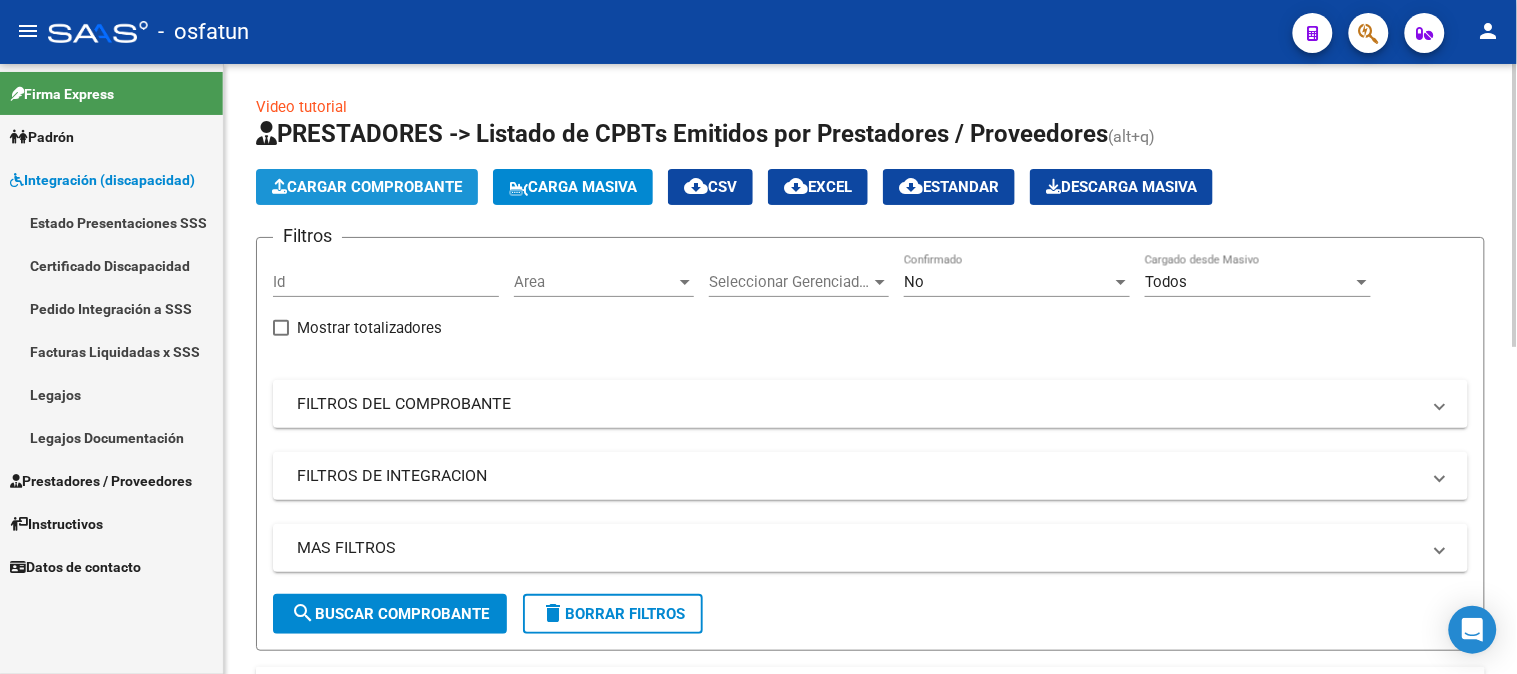 click on "Cargar Comprobante" 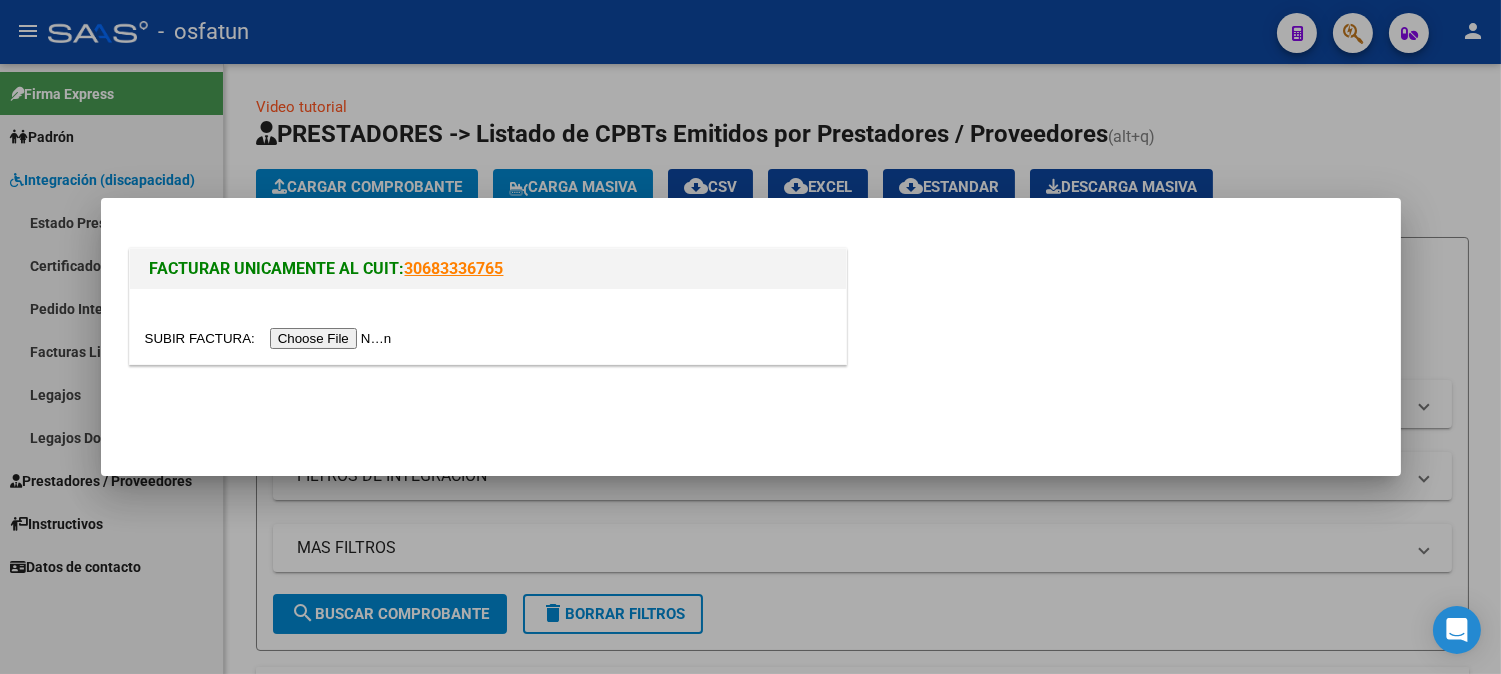 click at bounding box center [271, 338] 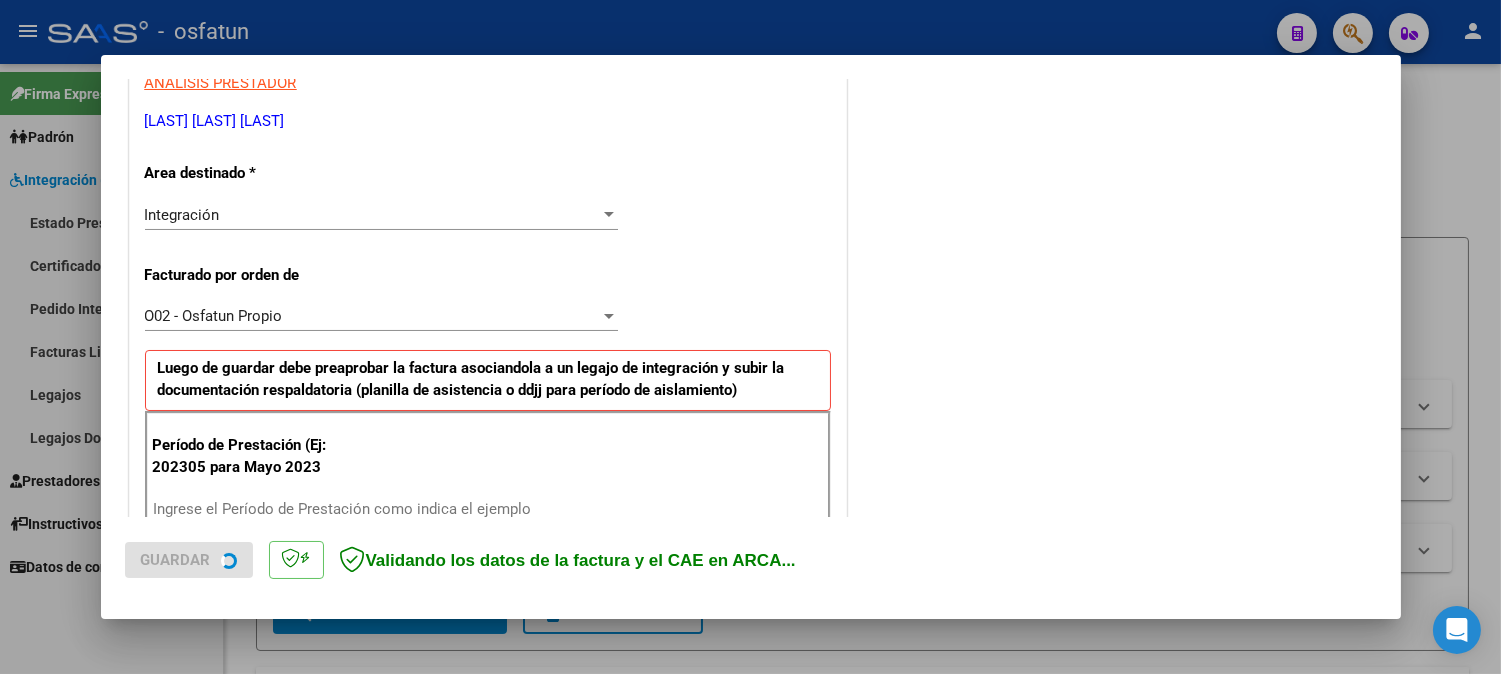 scroll, scrollTop: 444, scrollLeft: 0, axis: vertical 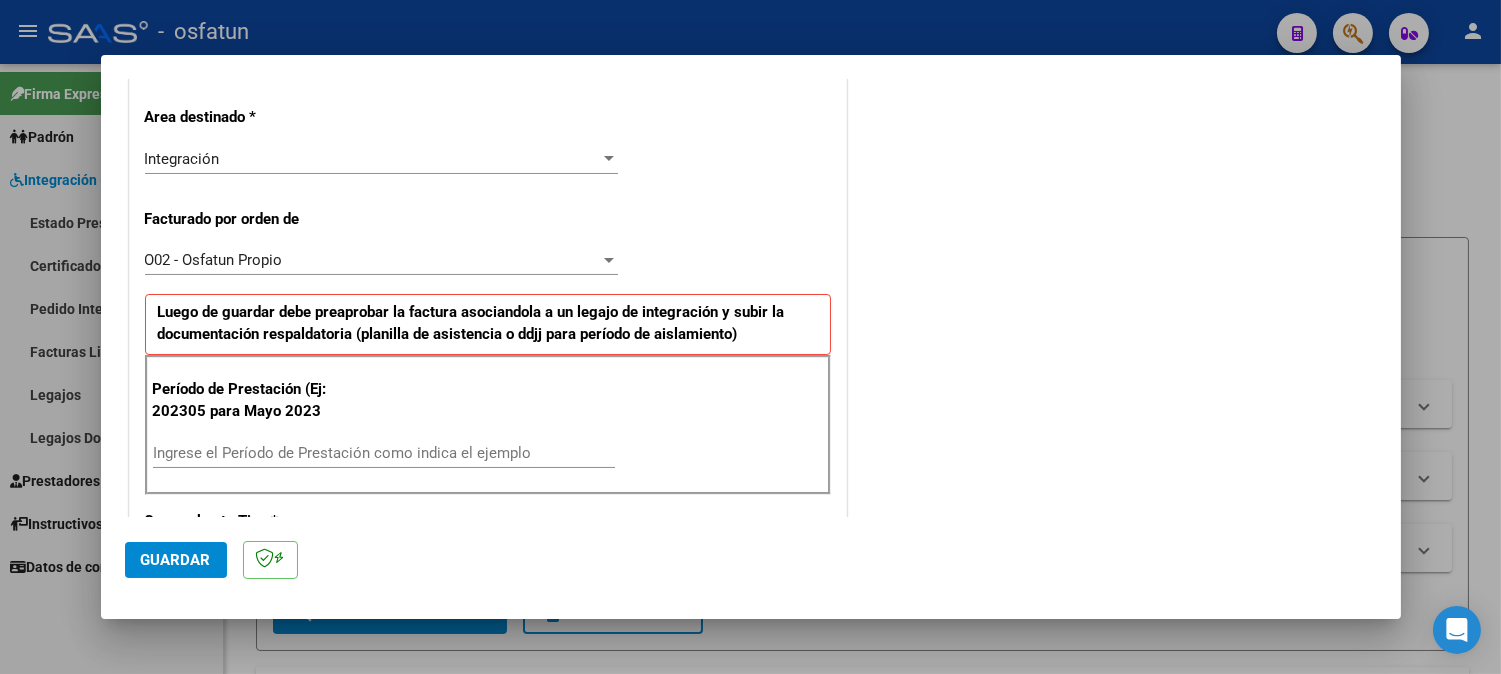 click on "Ingrese el Período de Prestación como indica el ejemplo" at bounding box center [384, 453] 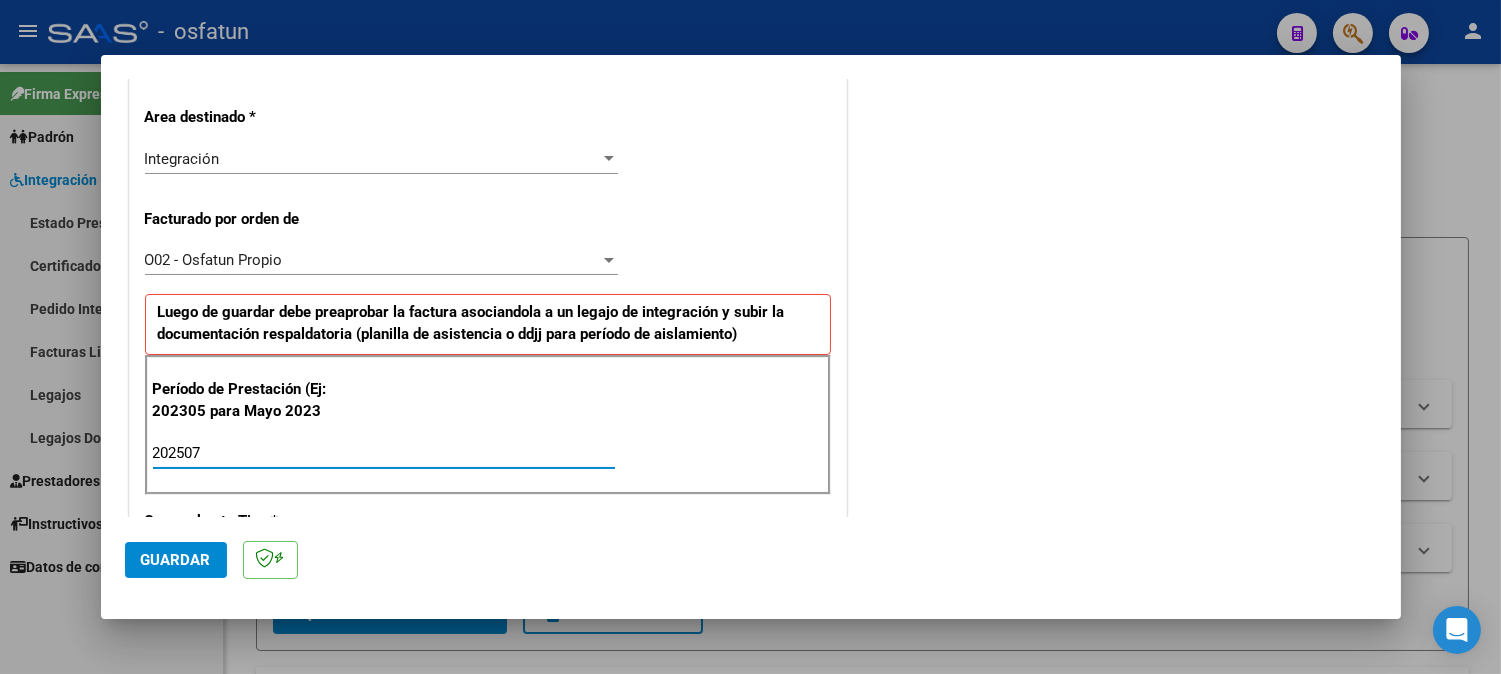 type on "202507" 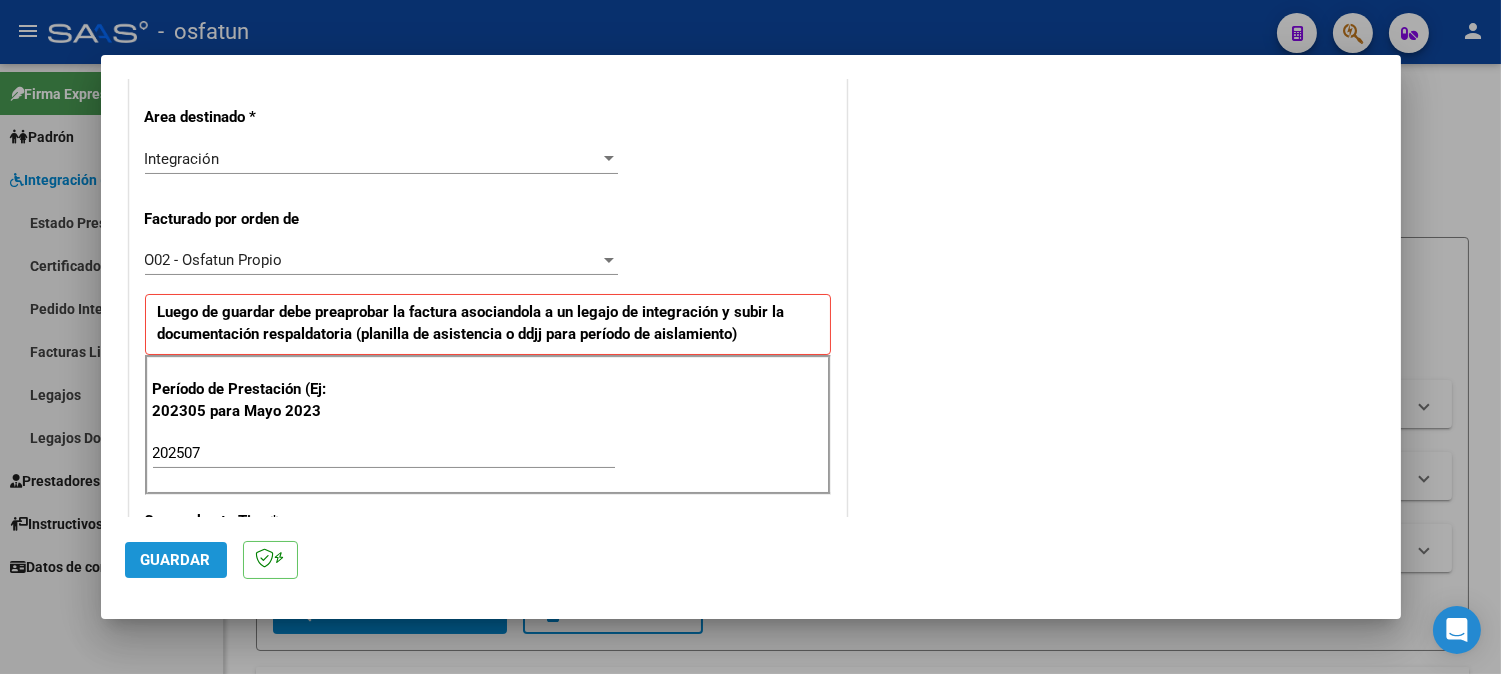 click on "Guardar" 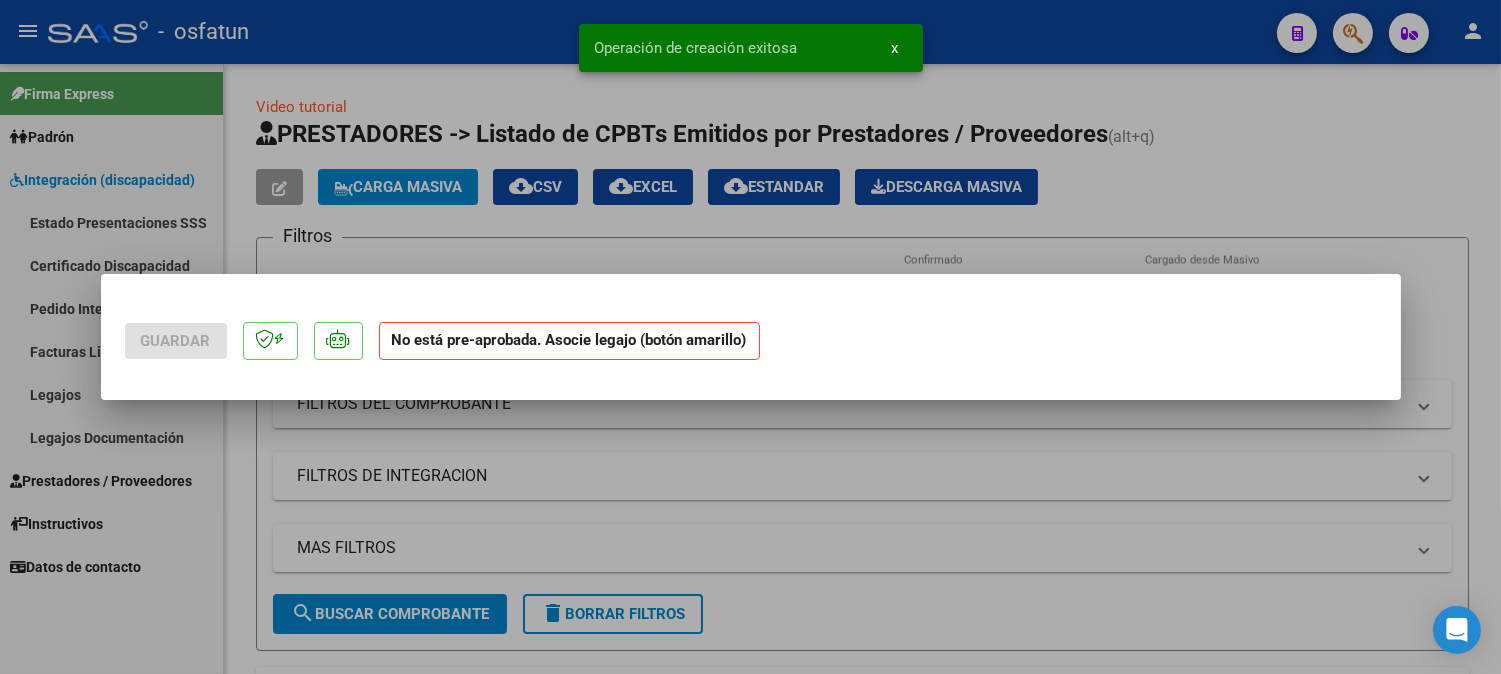 scroll, scrollTop: 0, scrollLeft: 0, axis: both 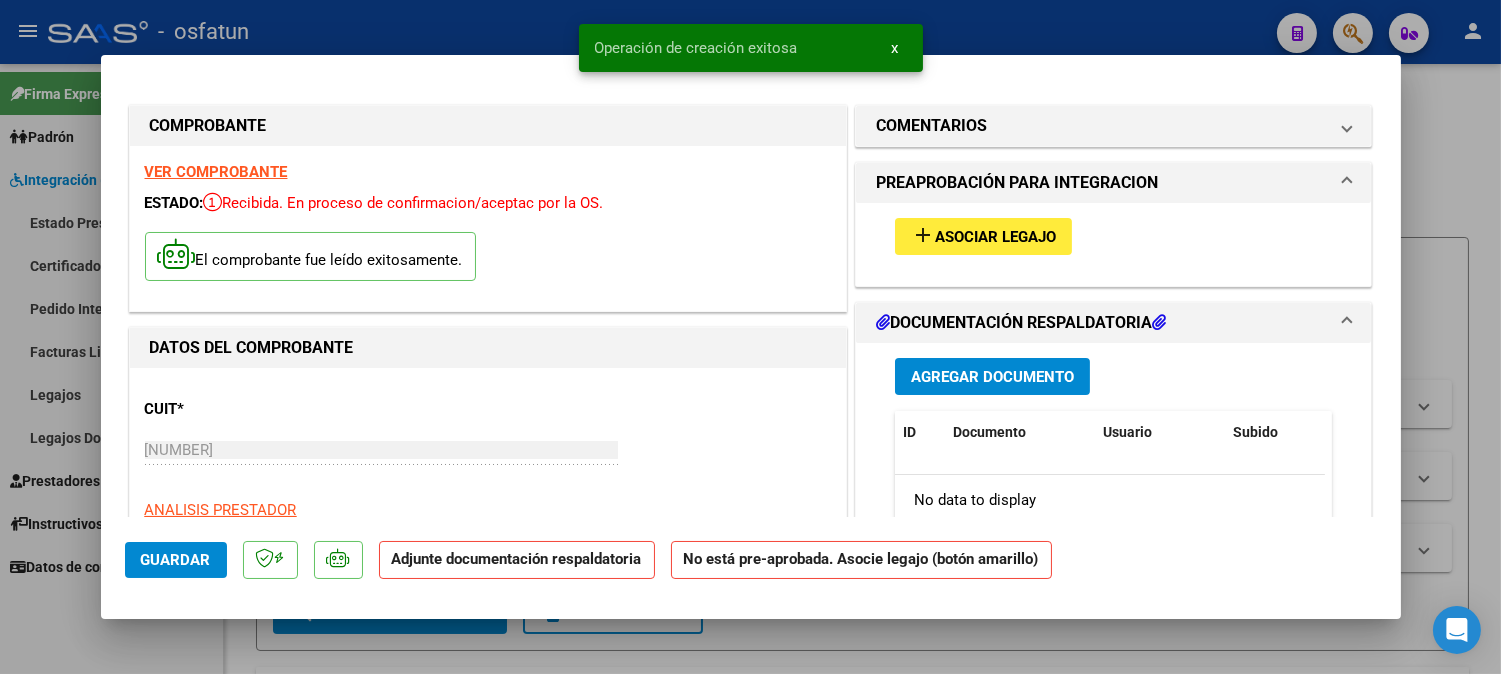click on "add Asociar Legajo" at bounding box center [983, 236] 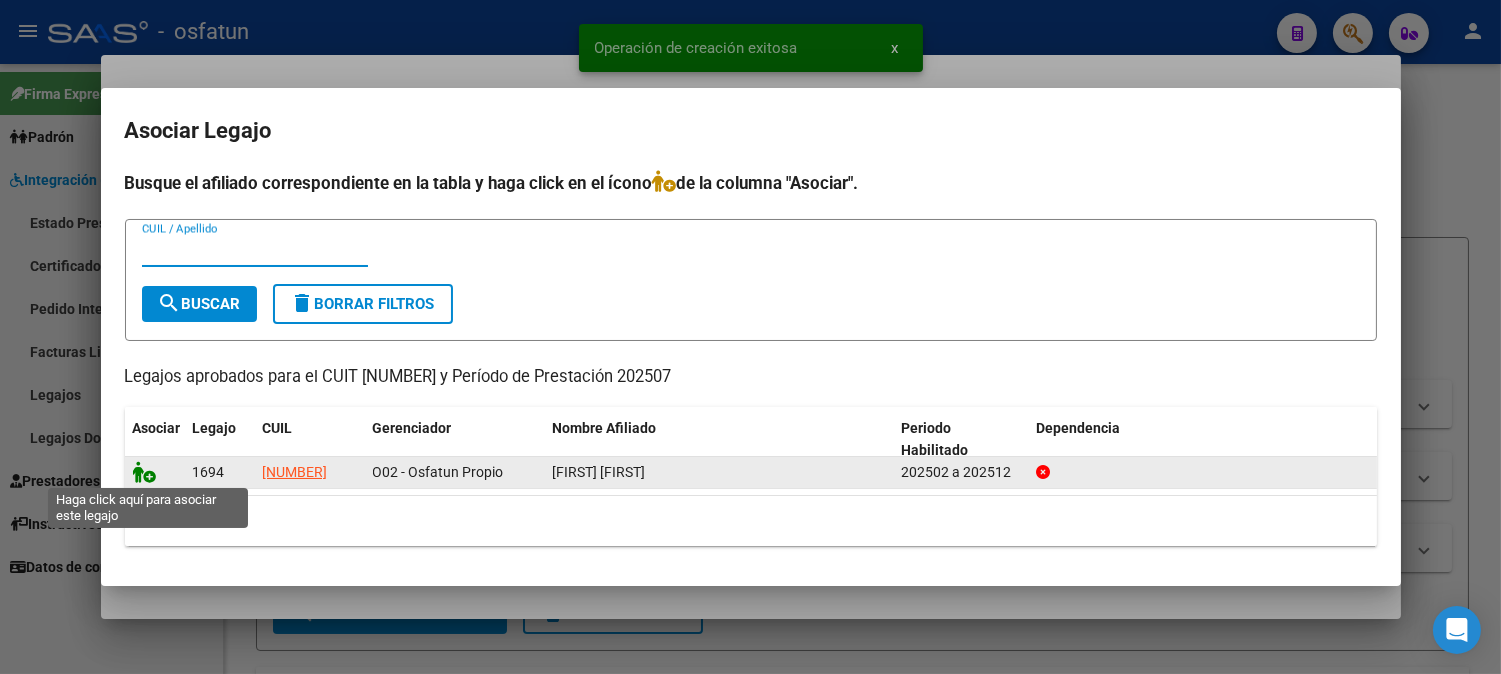 click 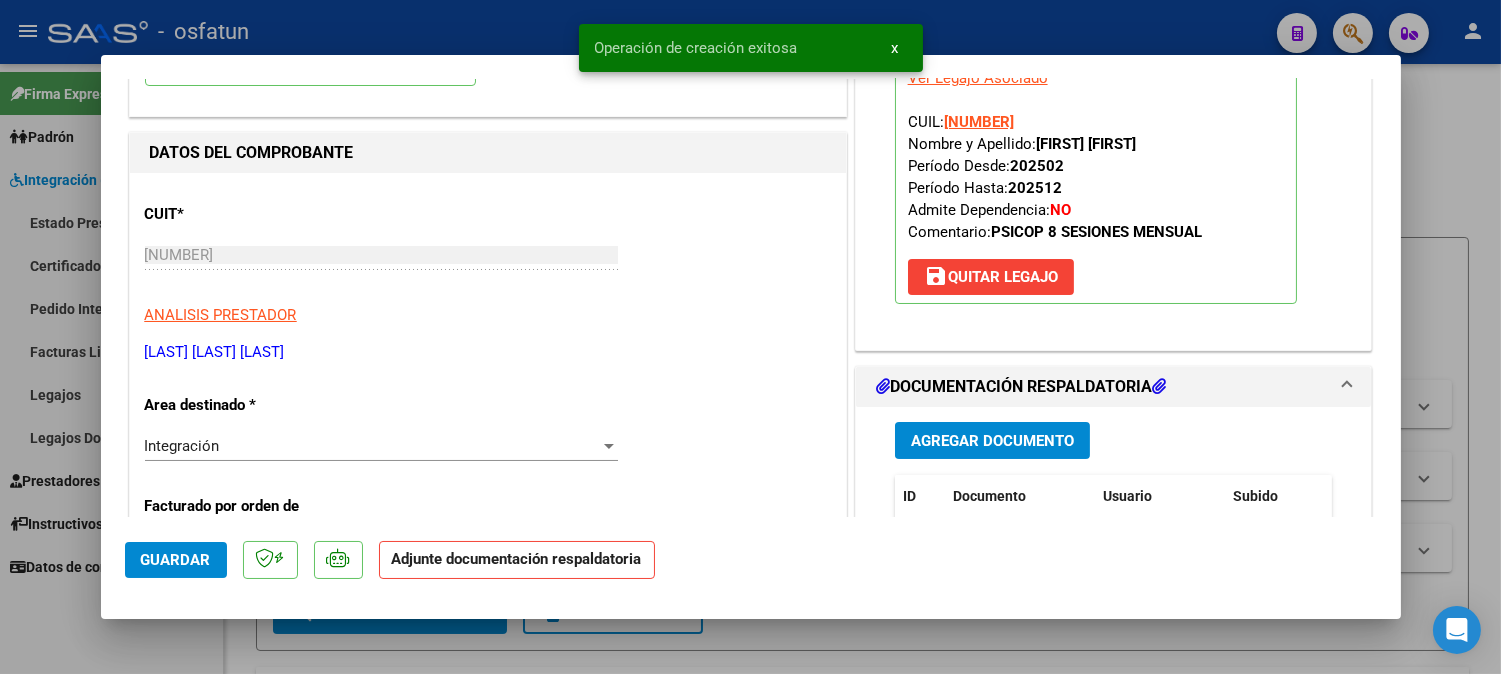 scroll, scrollTop: 444, scrollLeft: 0, axis: vertical 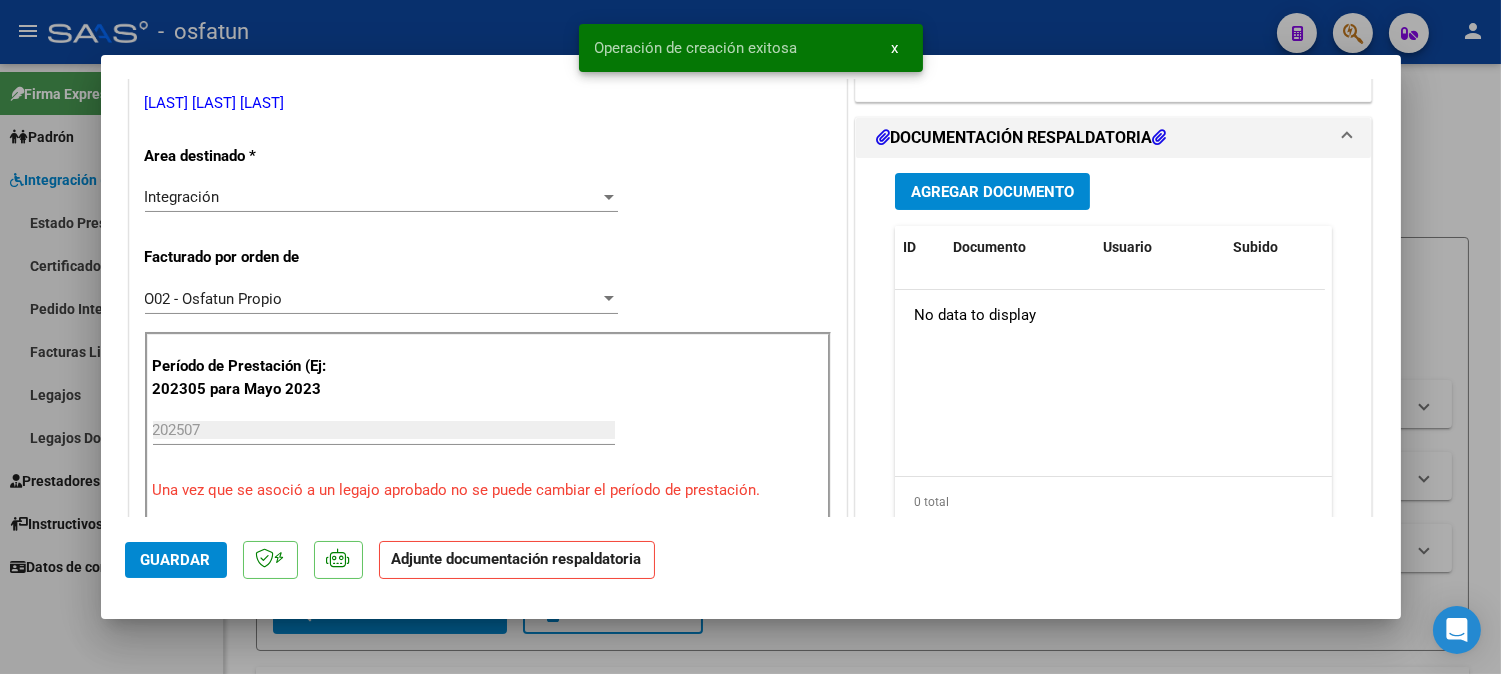 click on "Agregar Documento ID Documento Usuario Subido Acción No data to display  0 total   1" at bounding box center [1114, 357] 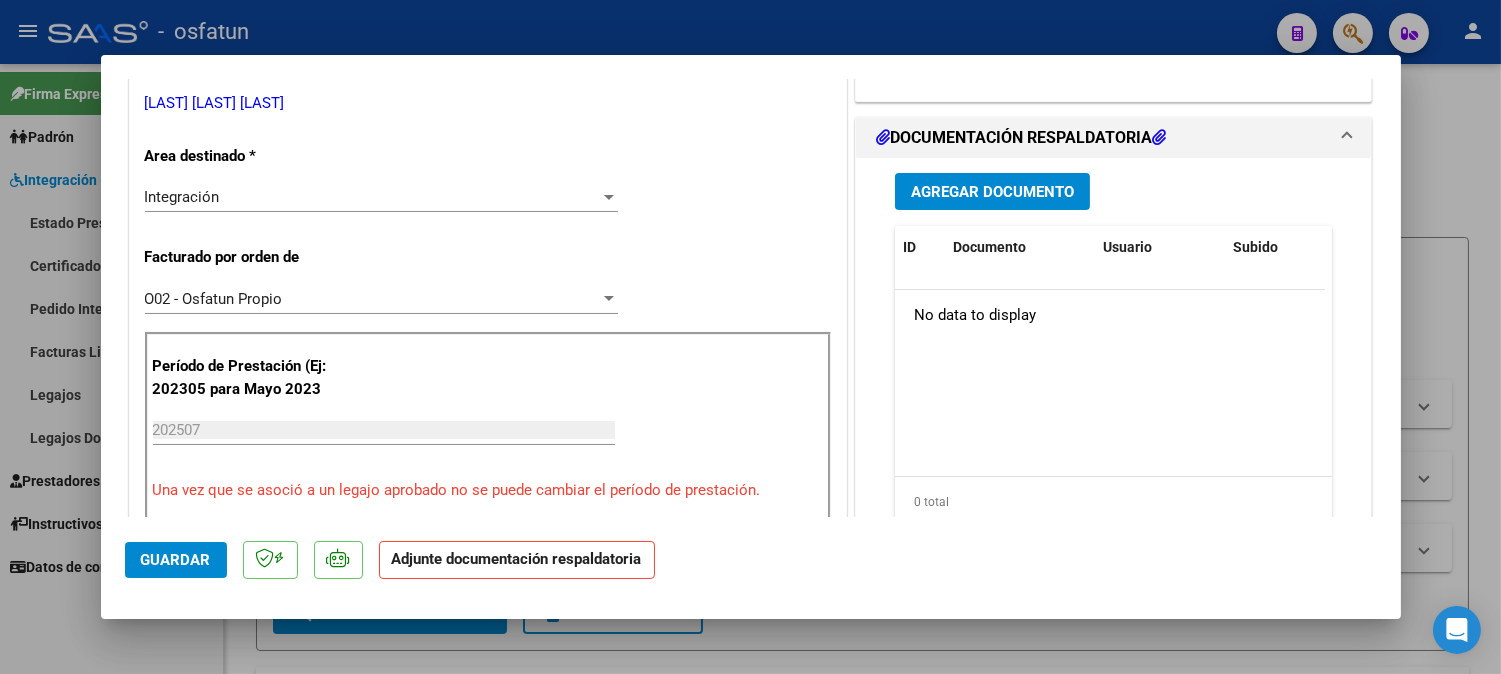click on "Agregar Documento" at bounding box center [992, 191] 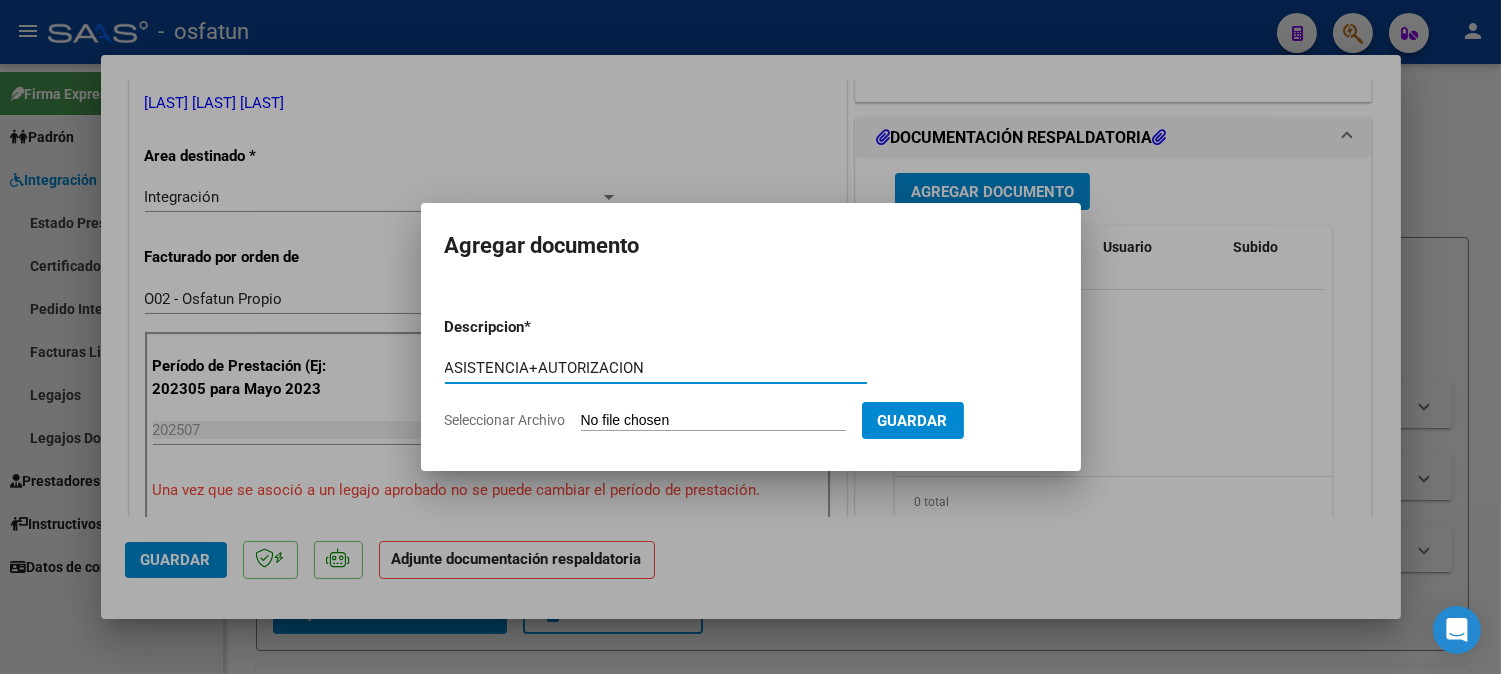 type on "ASISTENCIA+AUTORIZACION" 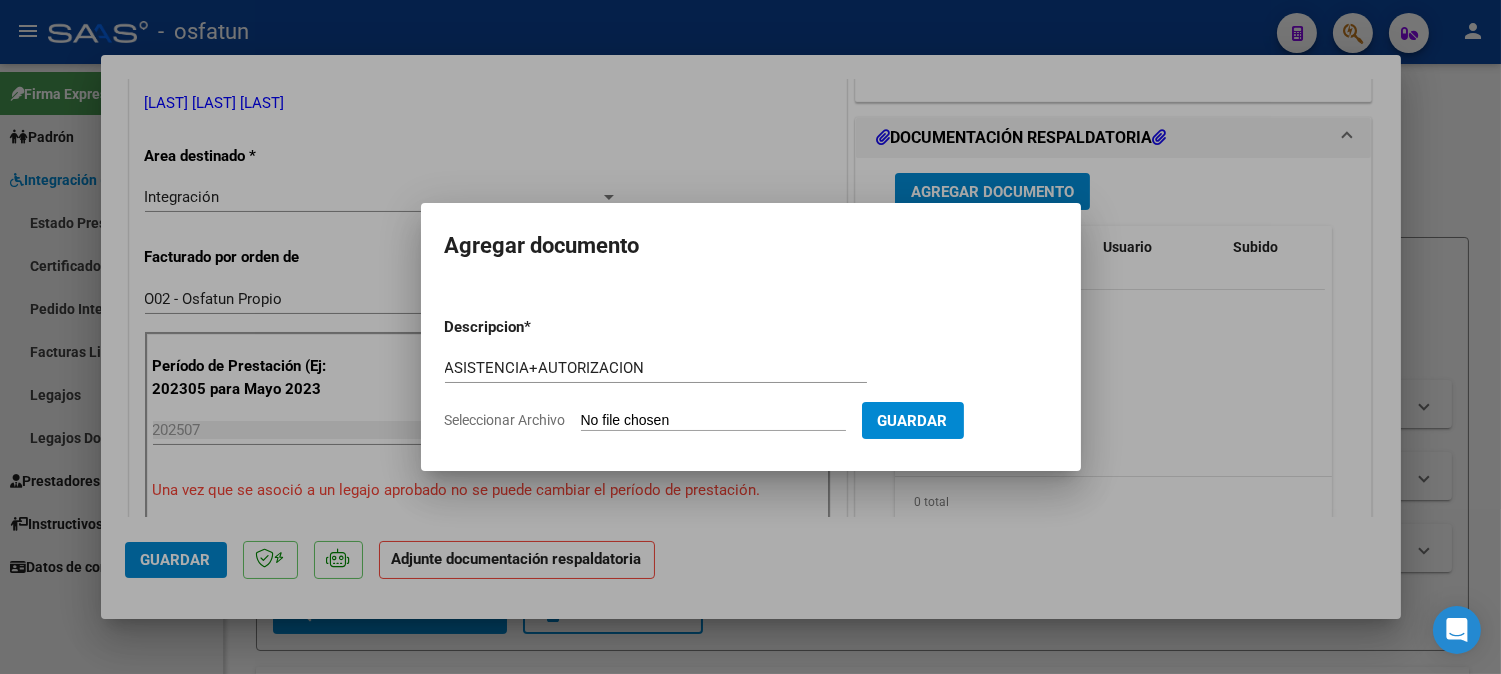 click on "Seleccionar Archivo" at bounding box center (713, 421) 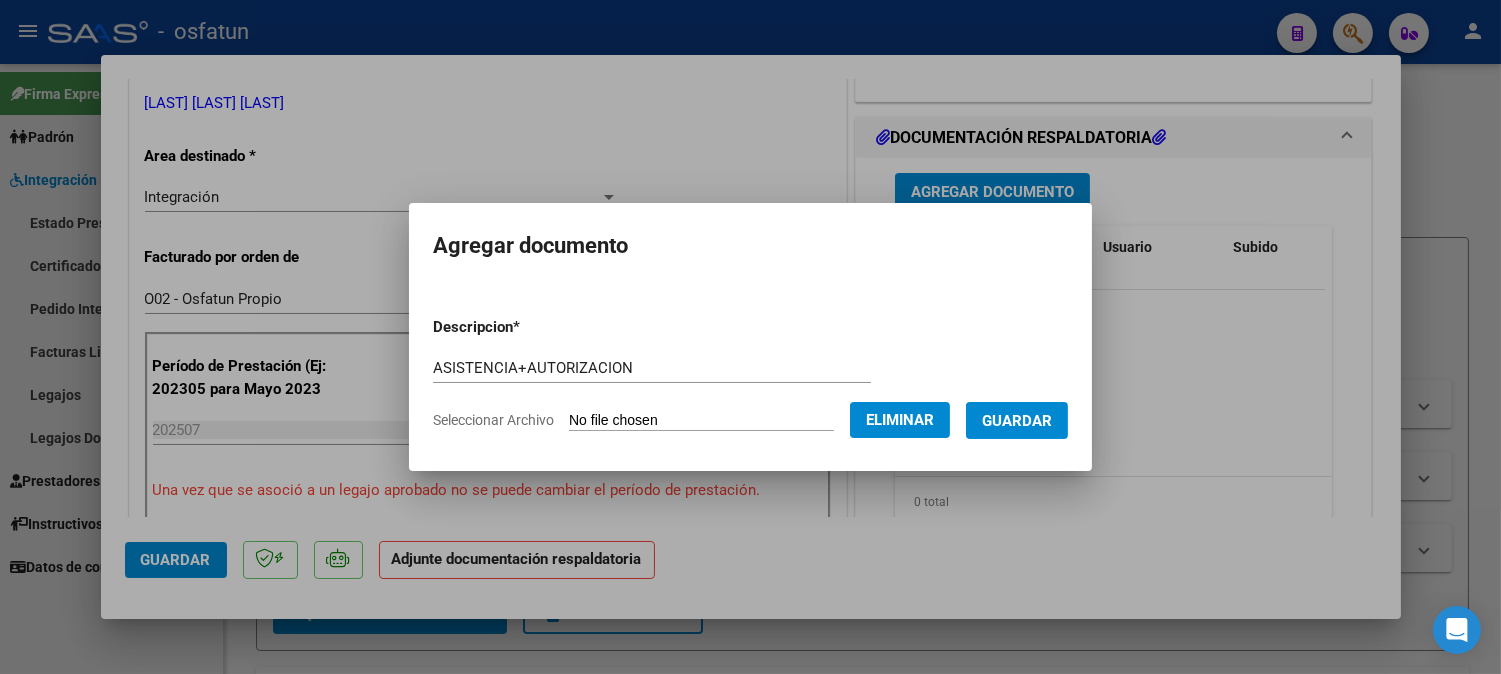 click on "Eliminar" 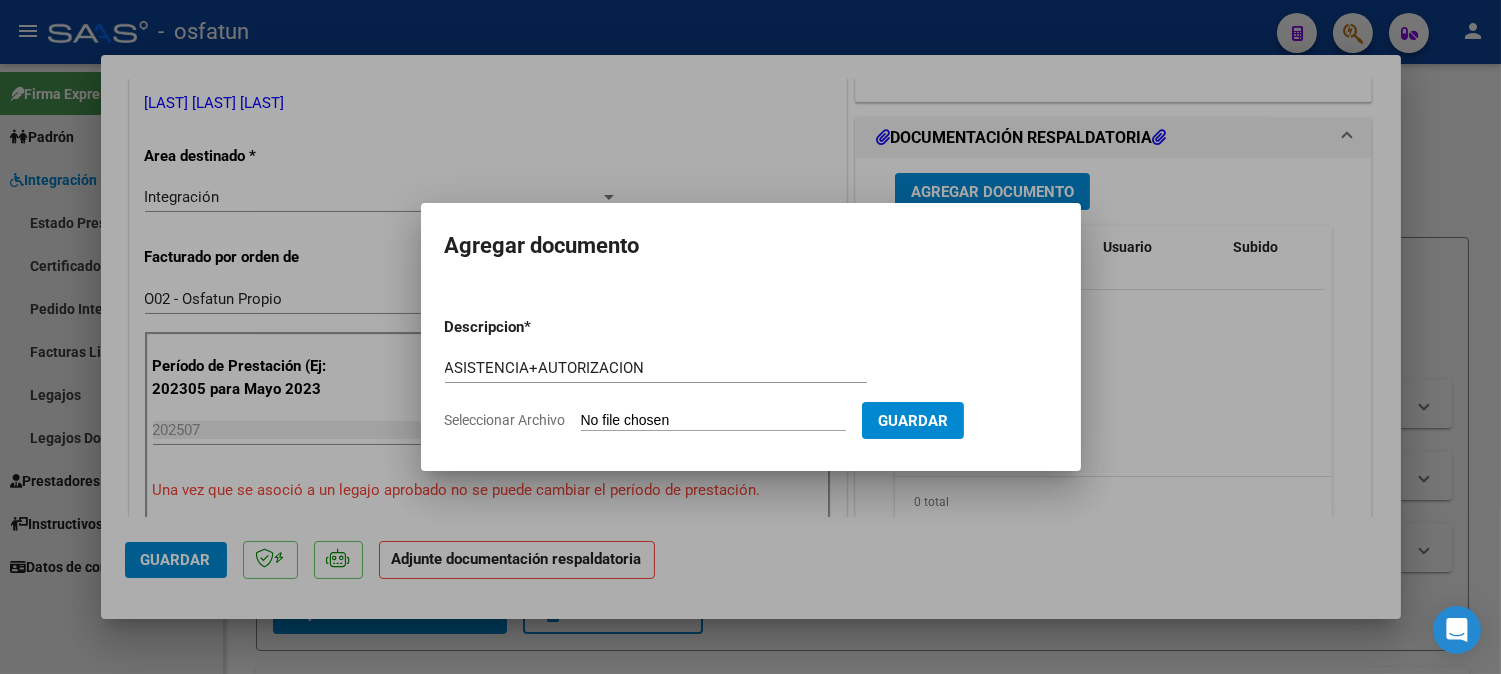 click on "Seleccionar Archivo" at bounding box center [713, 421] 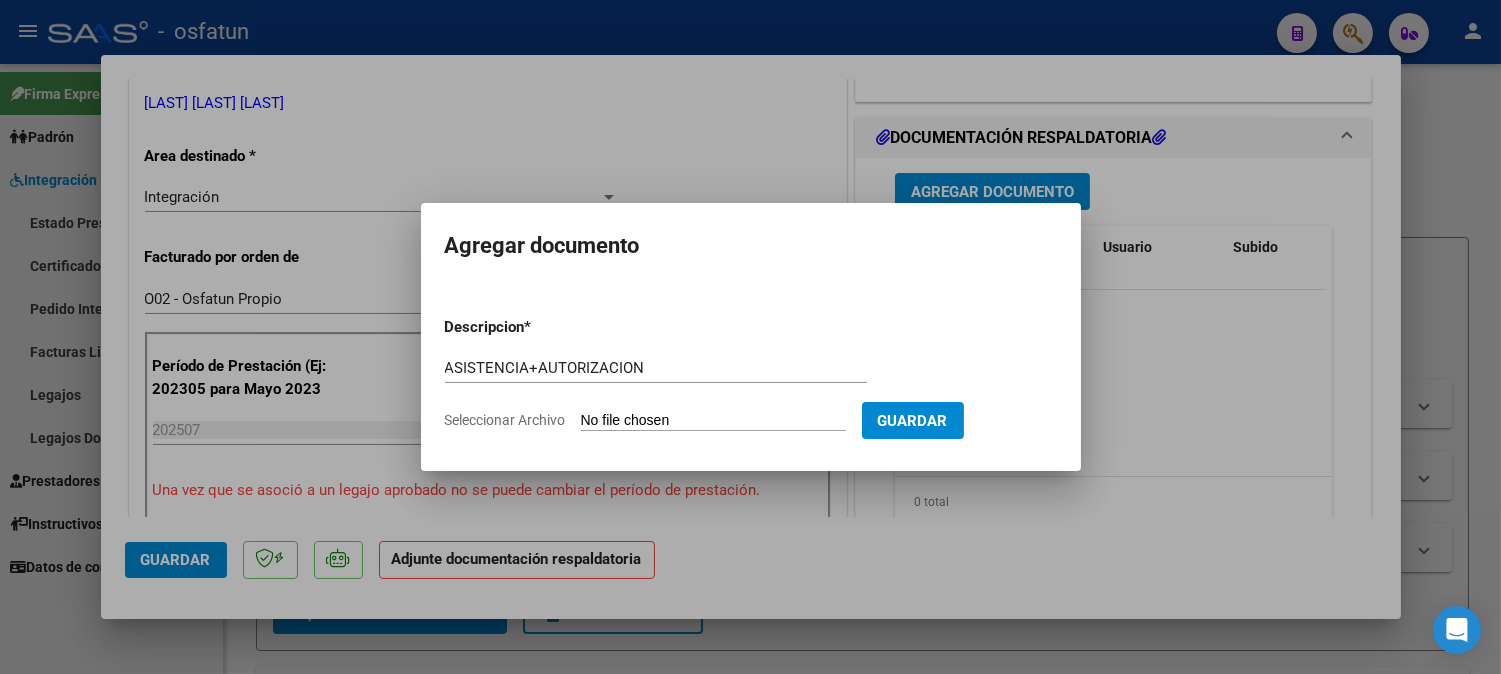 type on "C:\fakepath\ASIST+AUT PSICOPEDA.pdf" 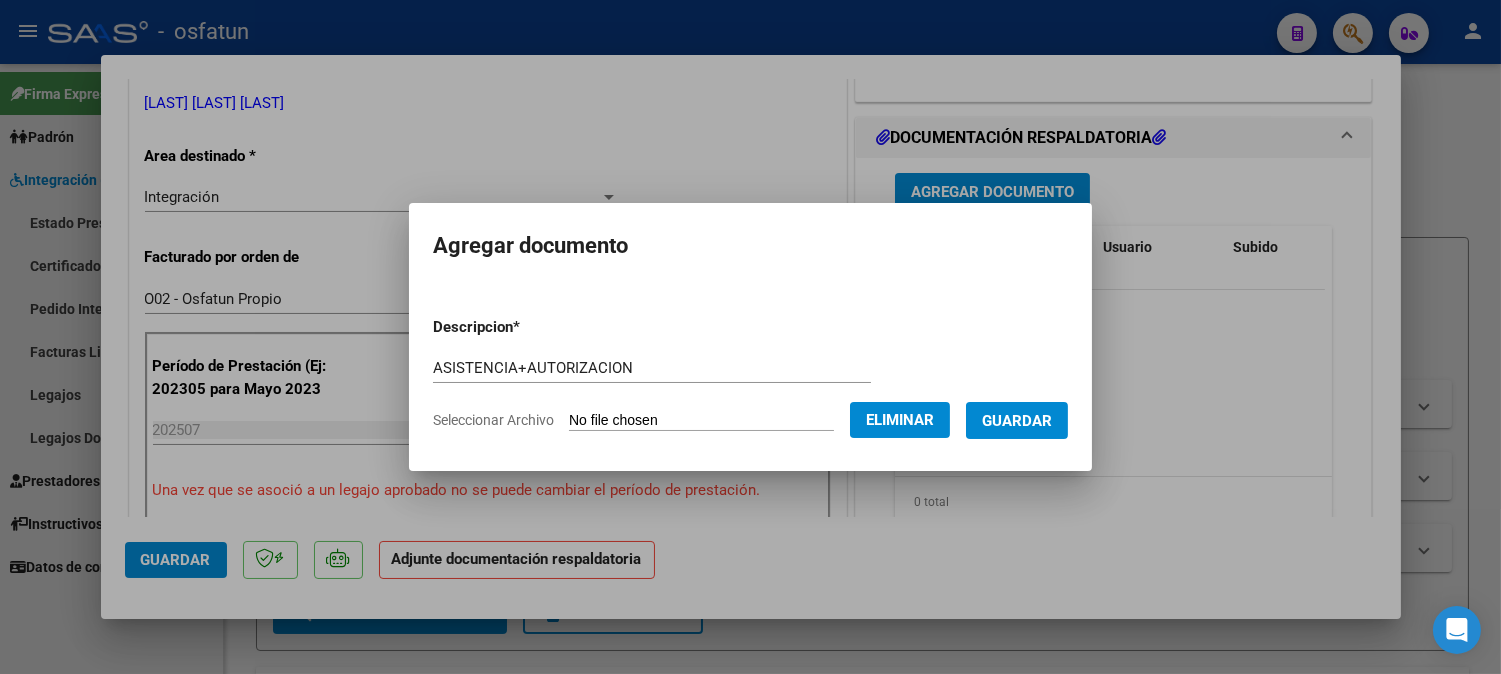 click on "Guardar" at bounding box center (1017, 420) 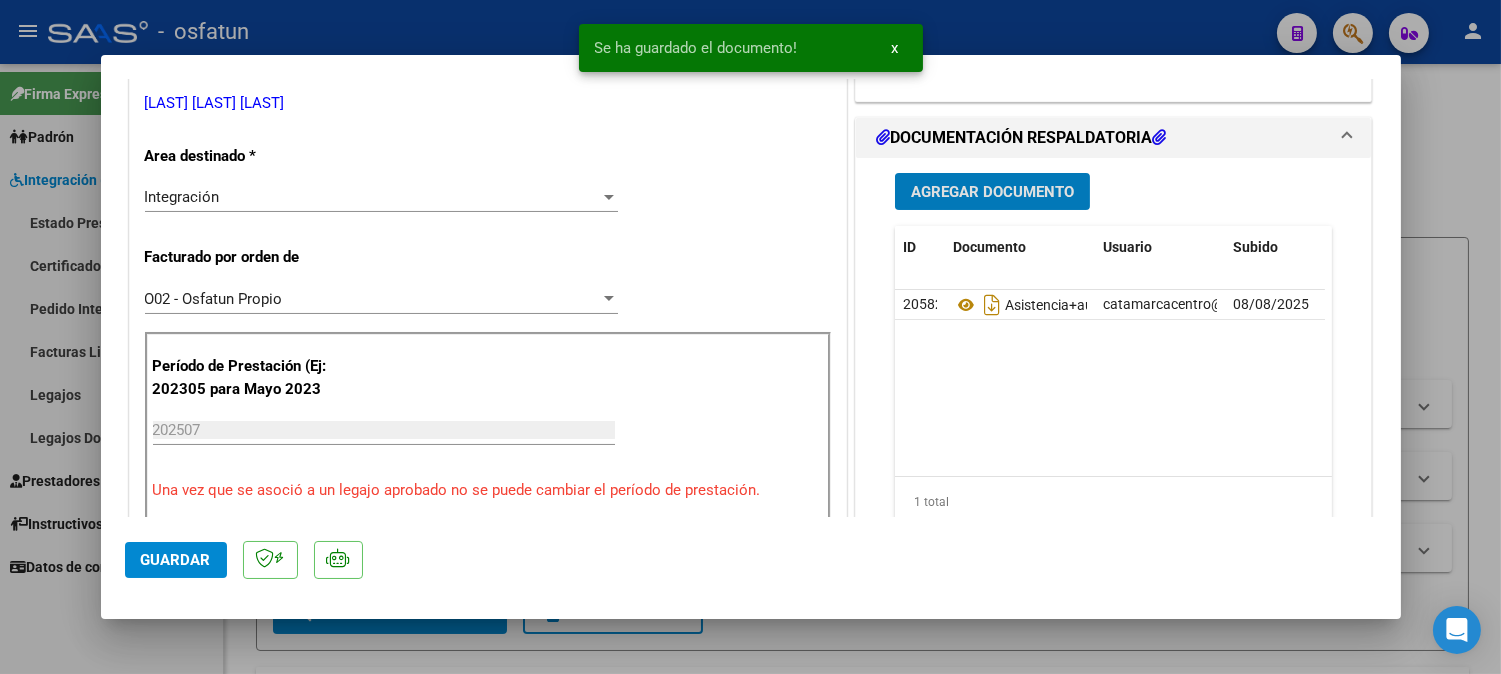 click on "Guardar" 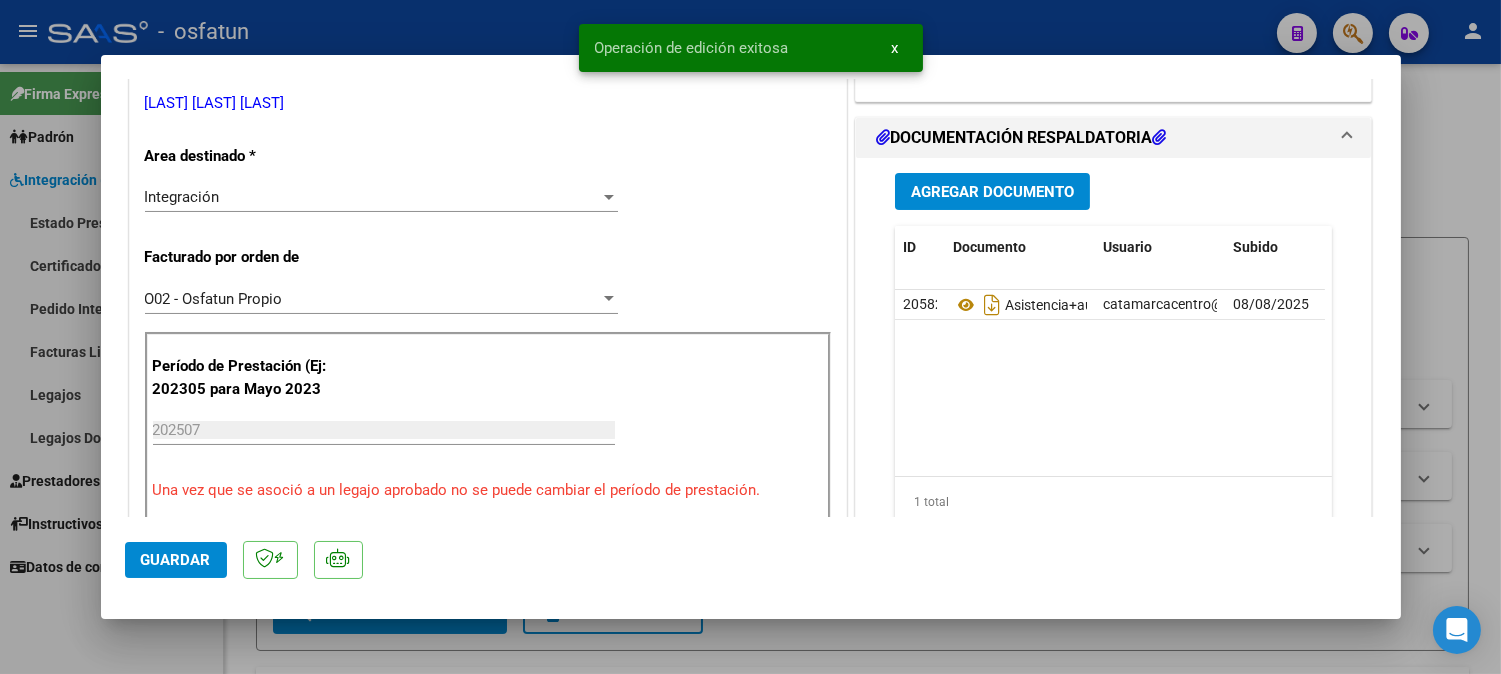 click at bounding box center [750, 337] 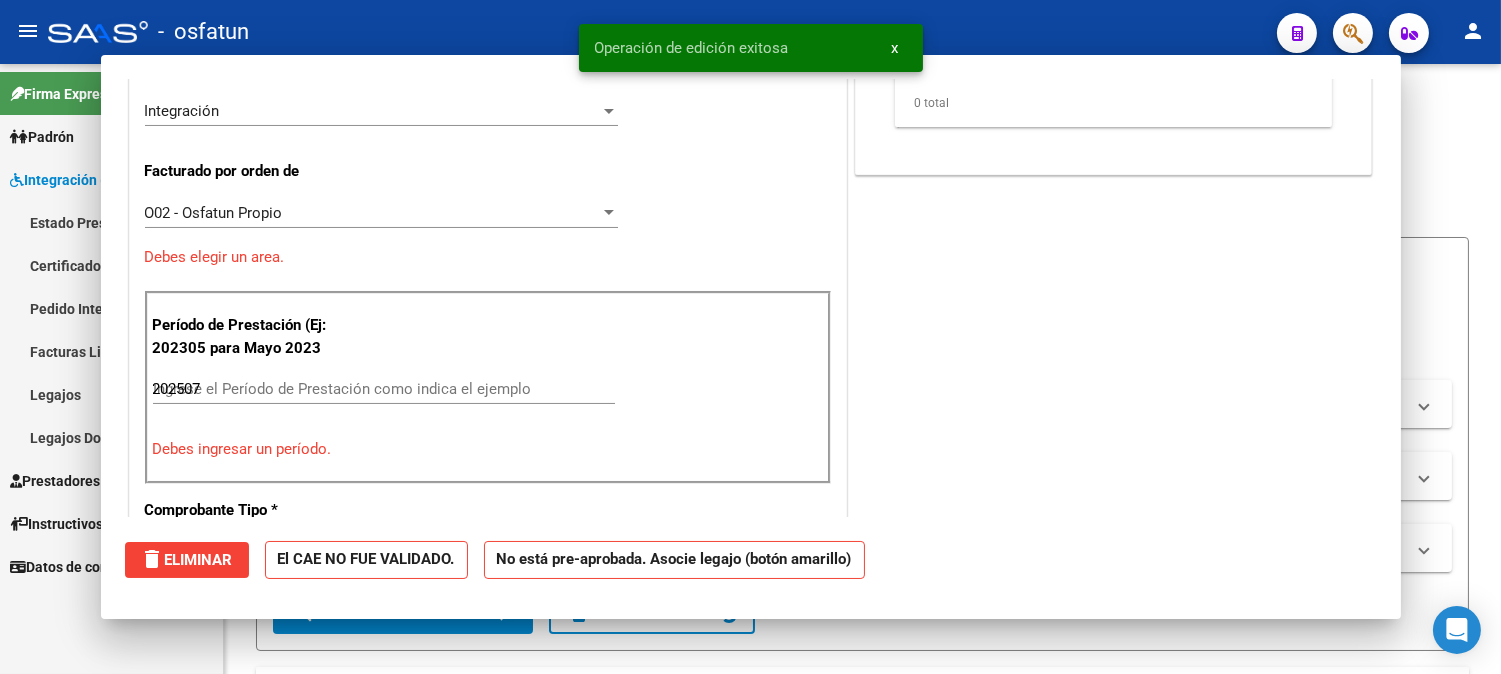type 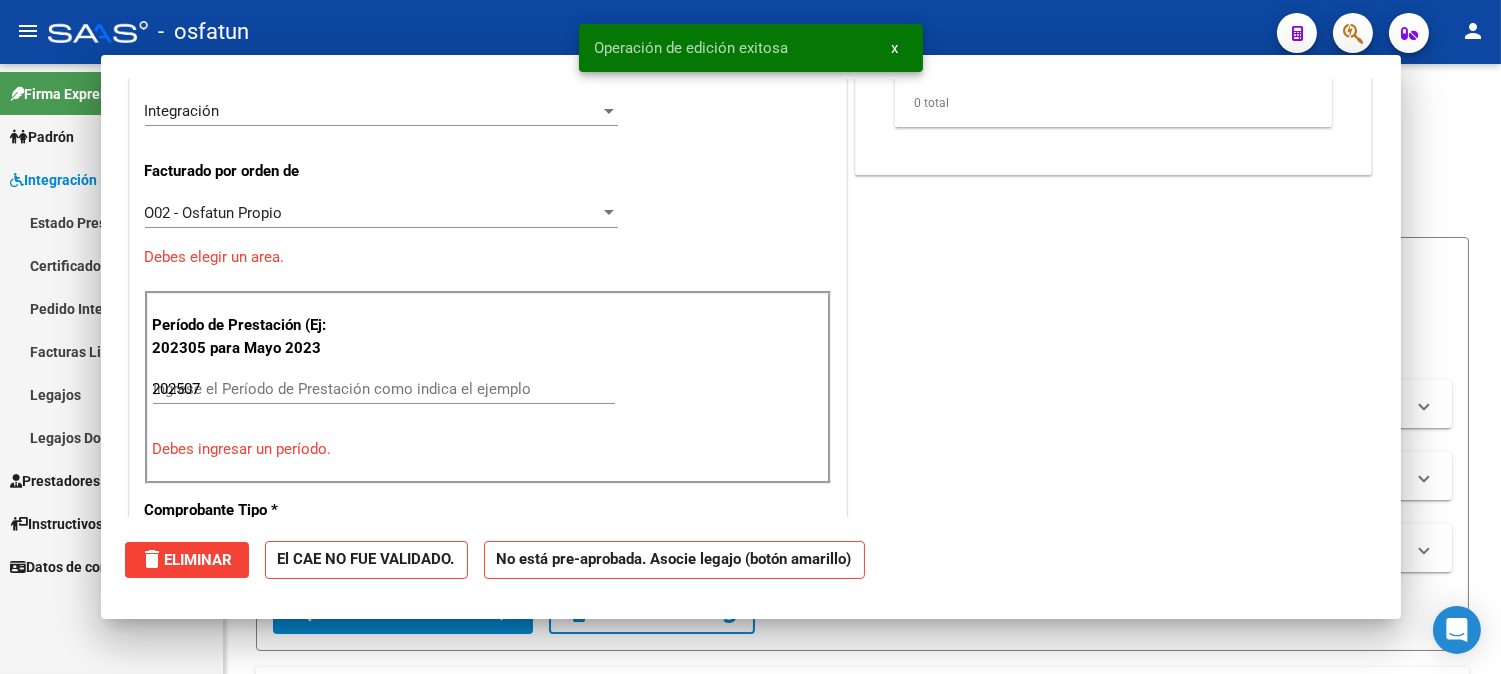 type 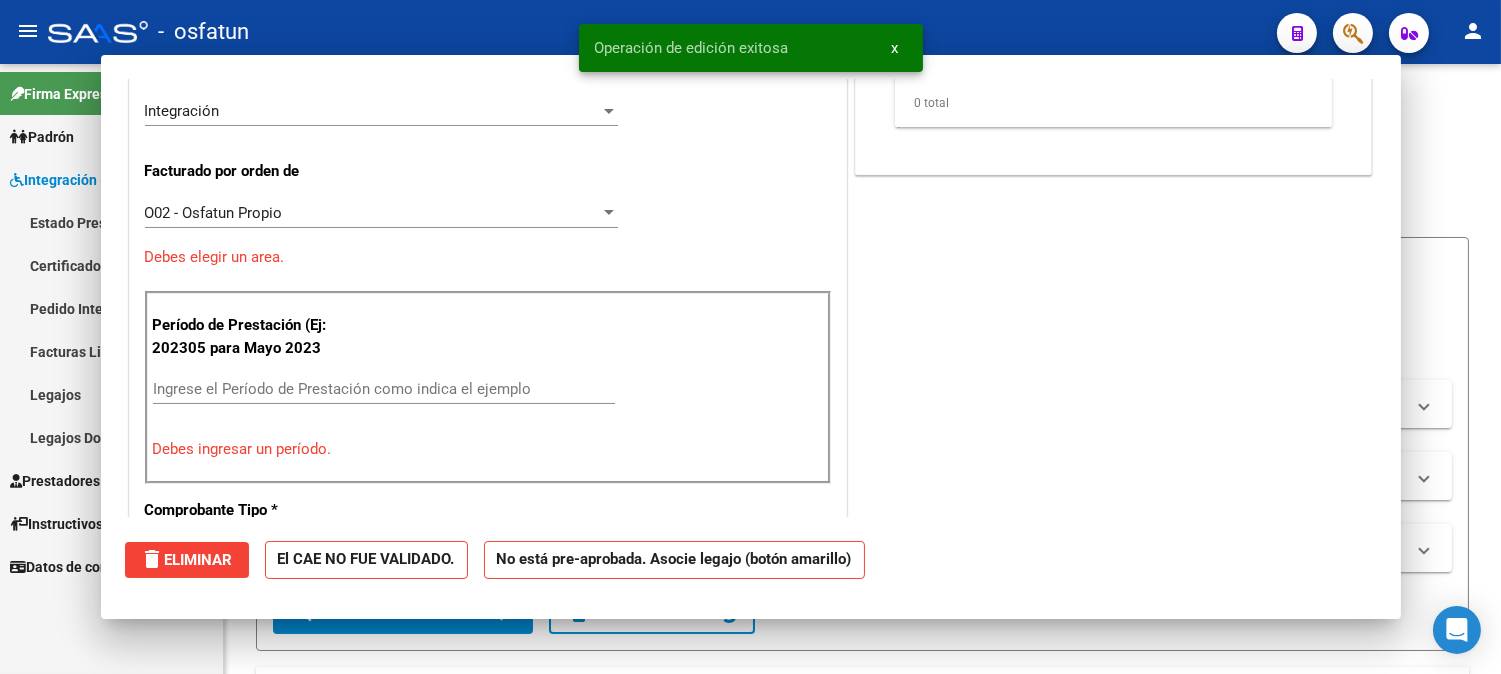 scroll, scrollTop: 360, scrollLeft: 0, axis: vertical 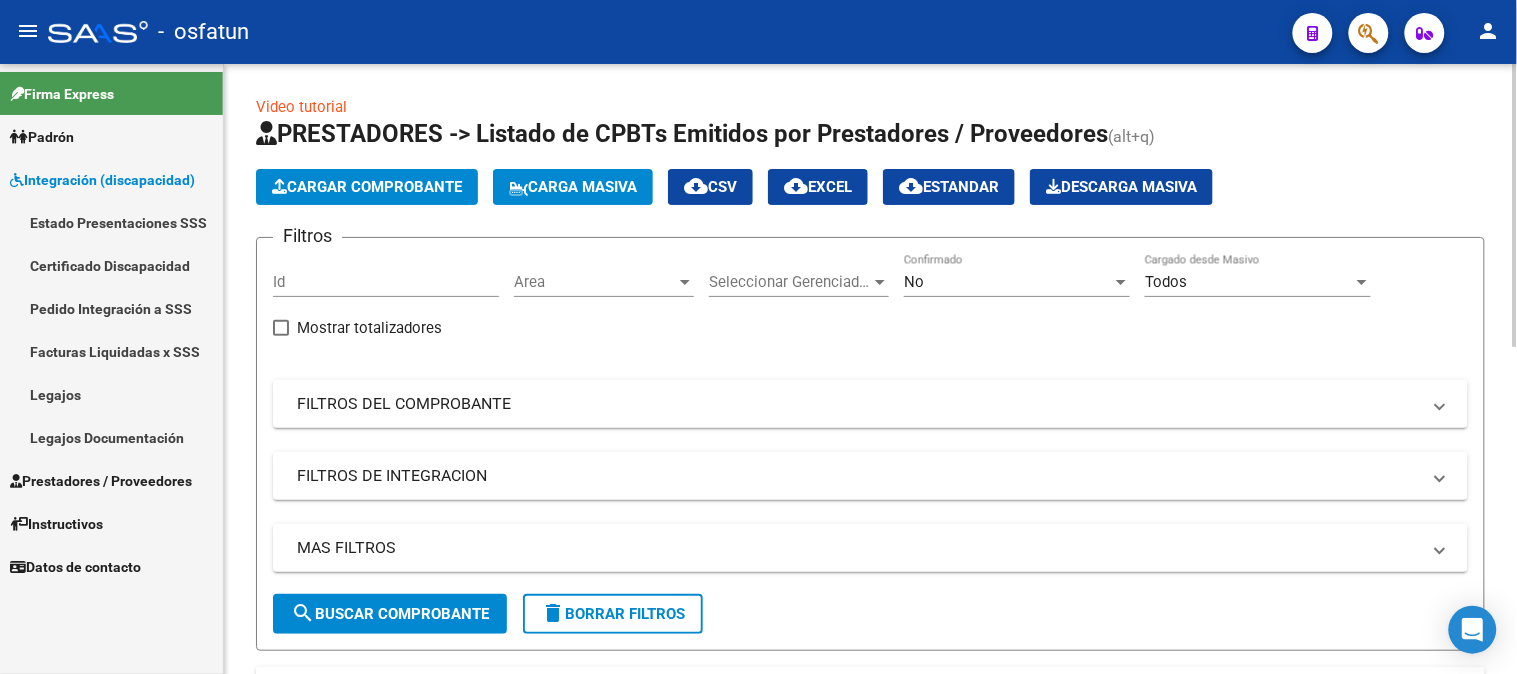 click on "Cargar Comprobante" 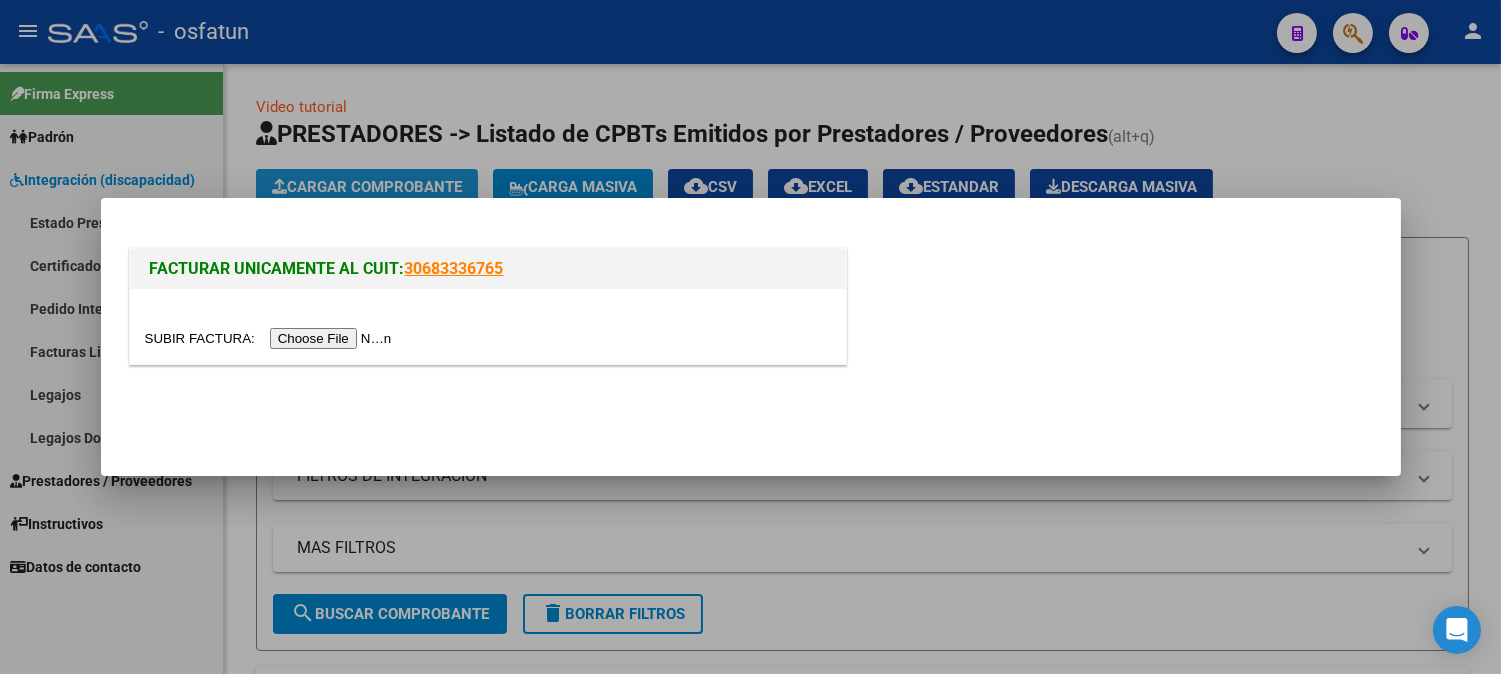 click at bounding box center (750, 337) 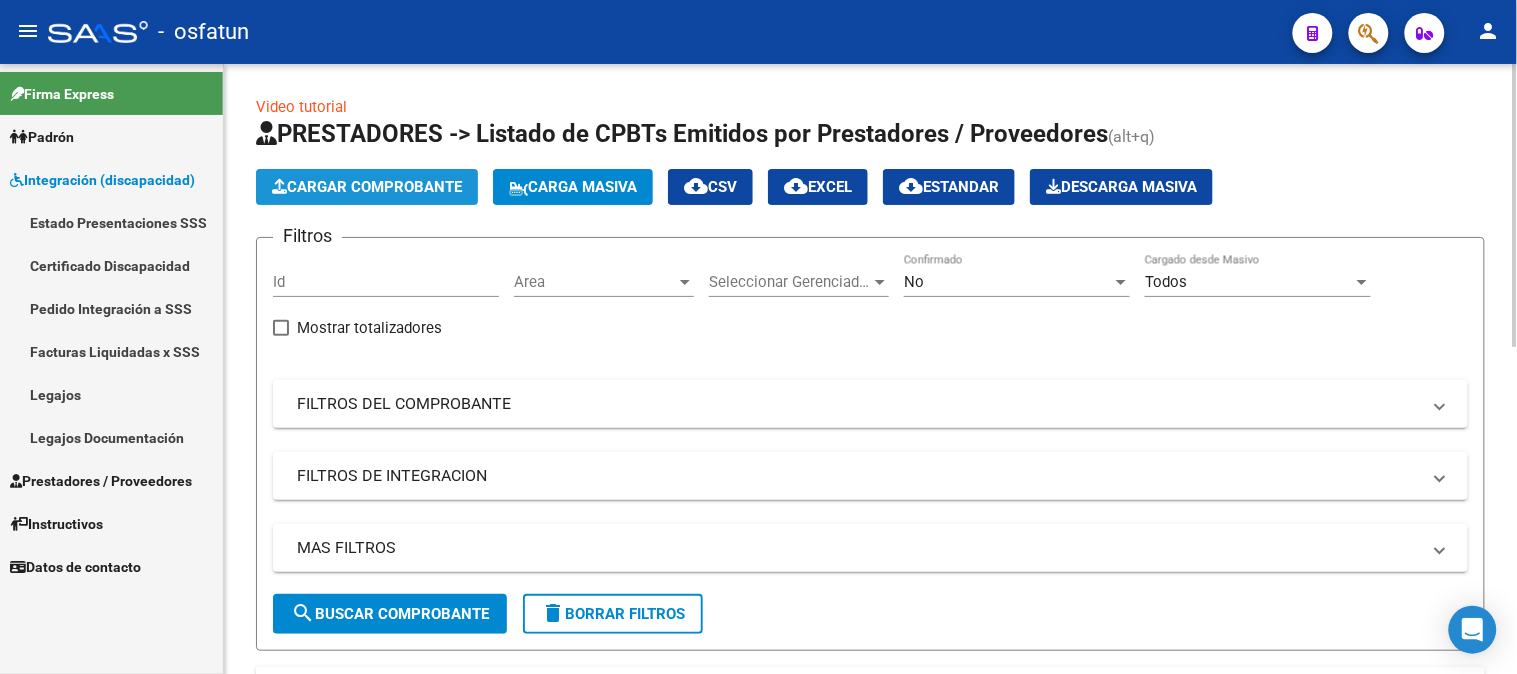 click on "Cargar Comprobante" 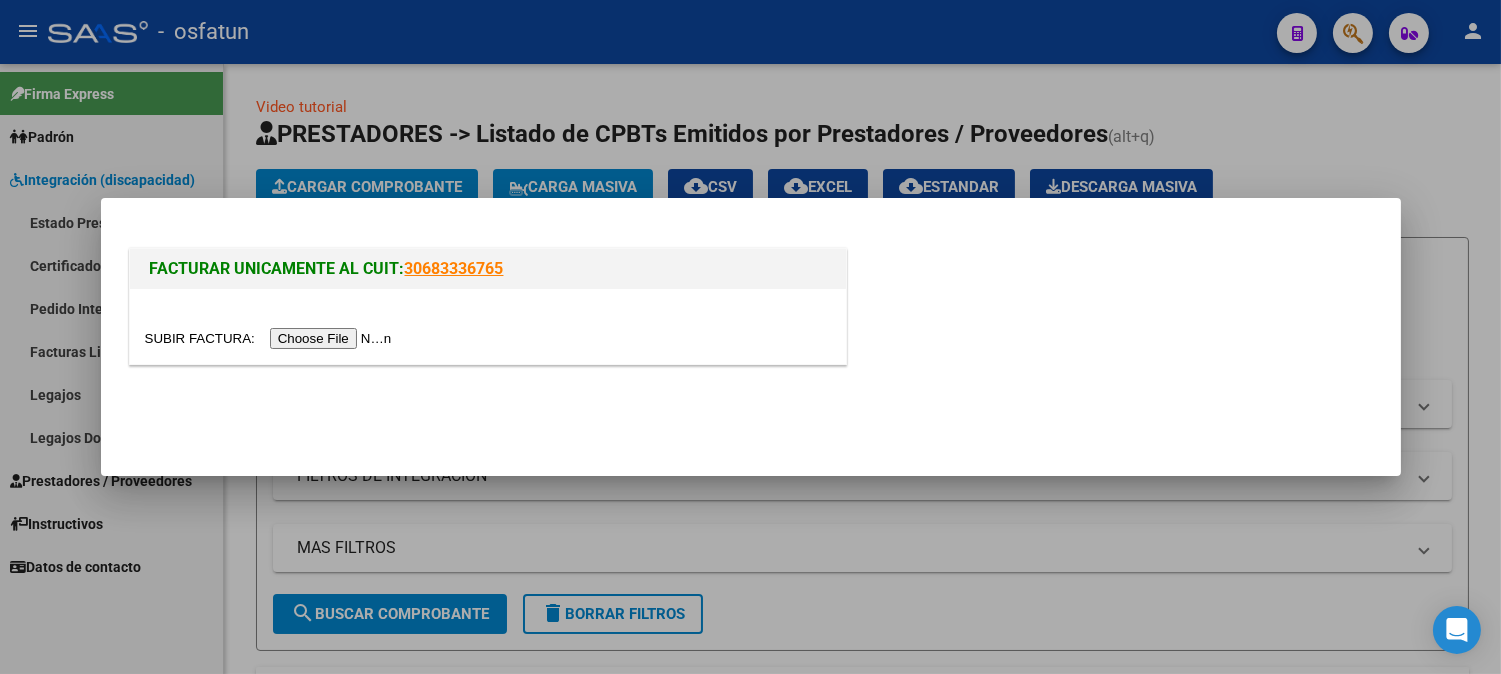 click at bounding box center (488, 326) 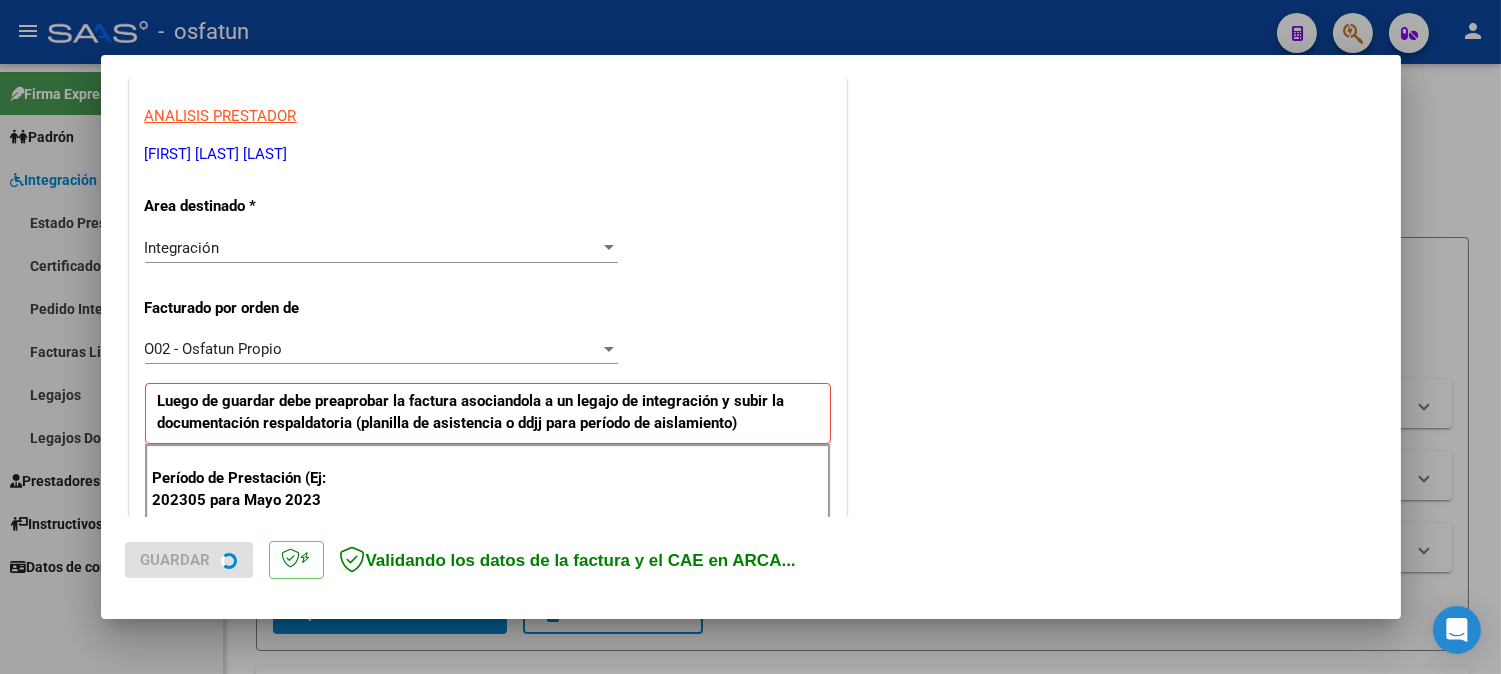 scroll, scrollTop: 444, scrollLeft: 0, axis: vertical 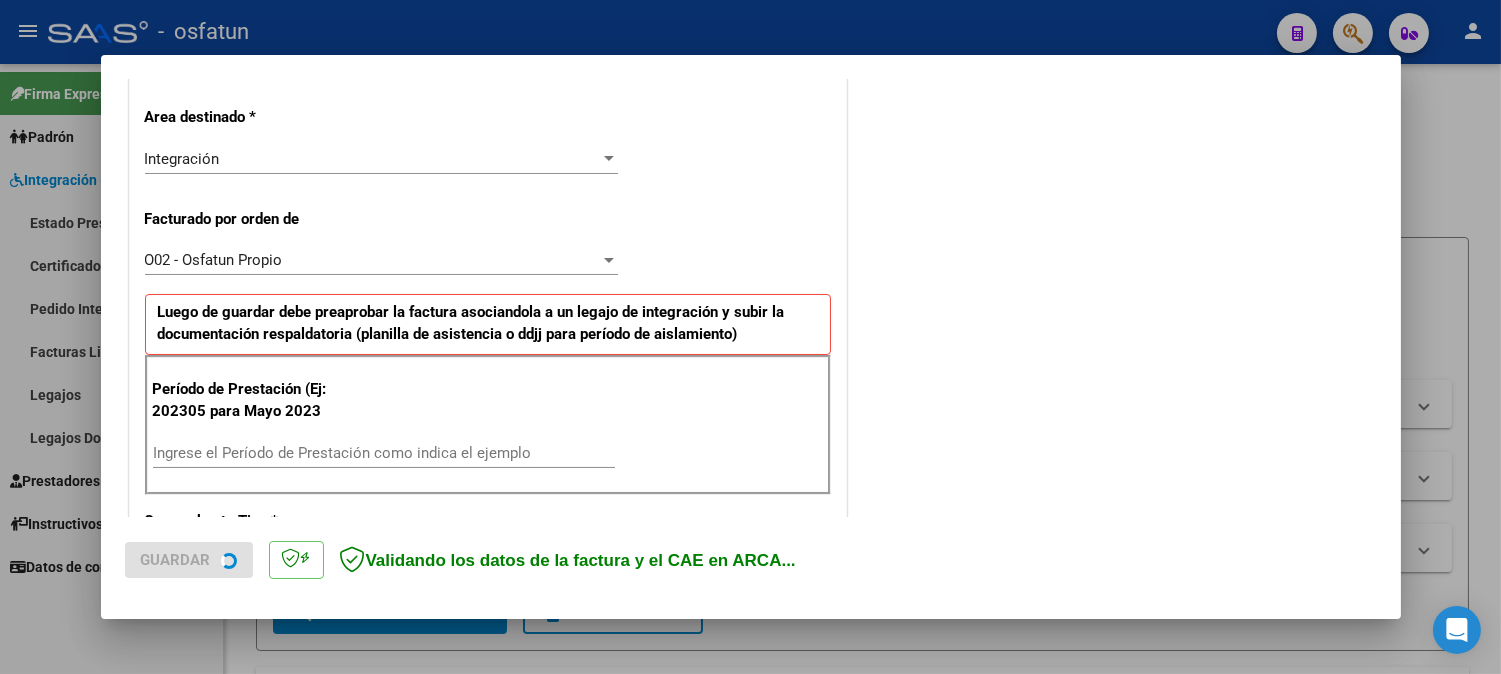 click on "Ingrese el Período de Prestación como indica el ejemplo" at bounding box center [384, 453] 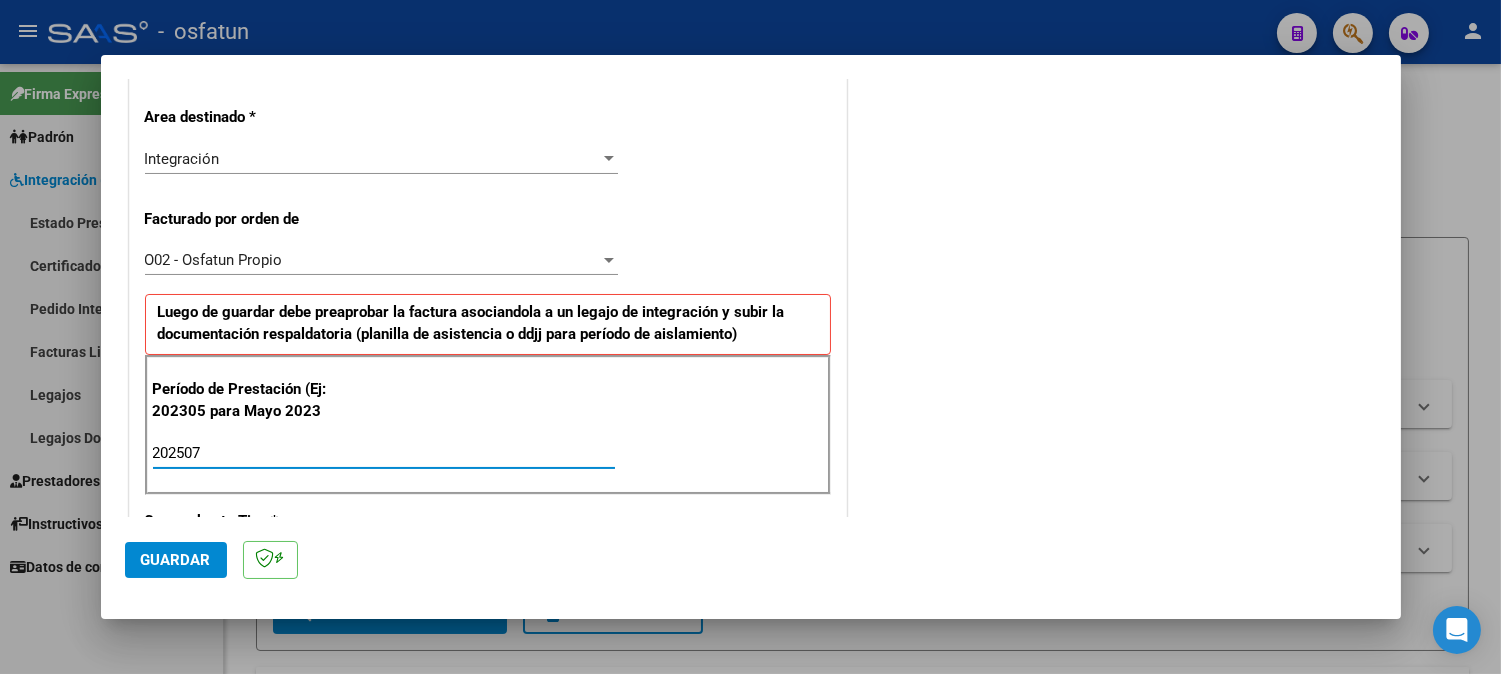 type on "202507" 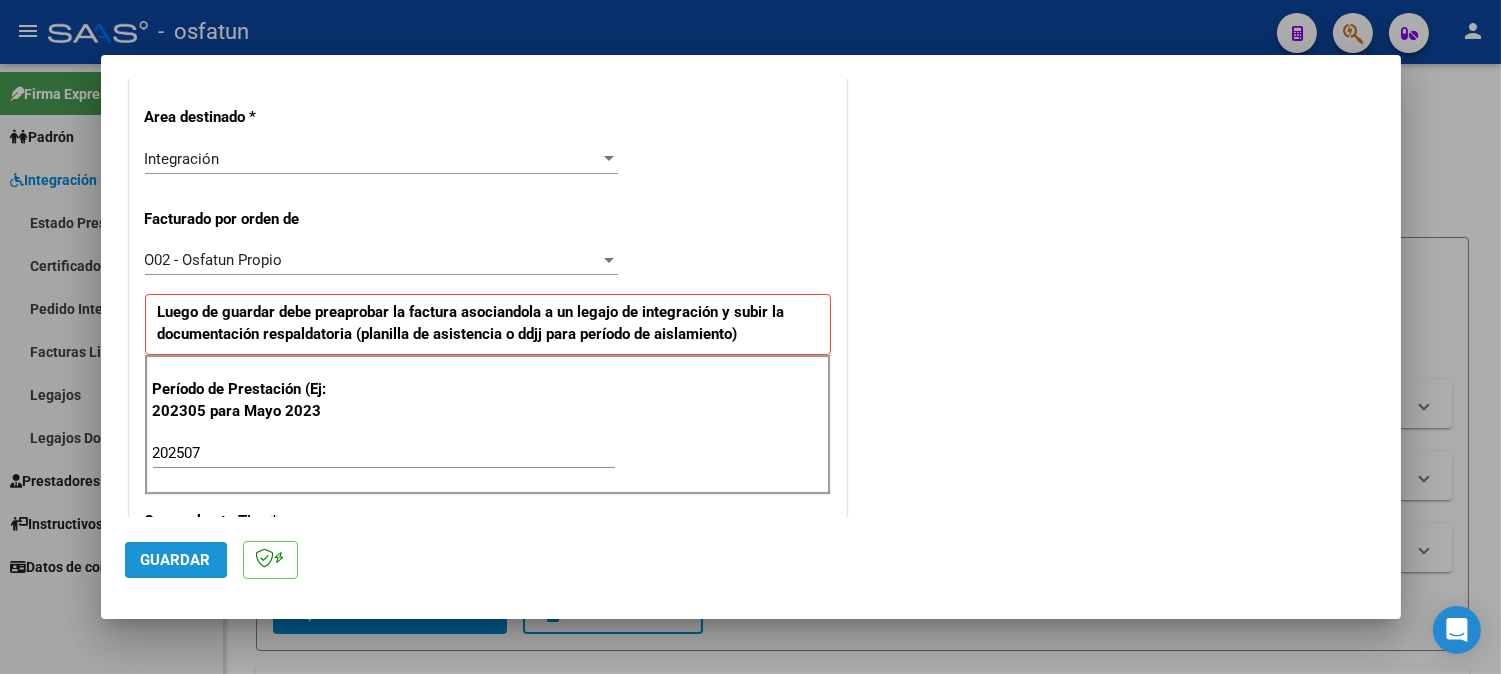 click on "Guardar" 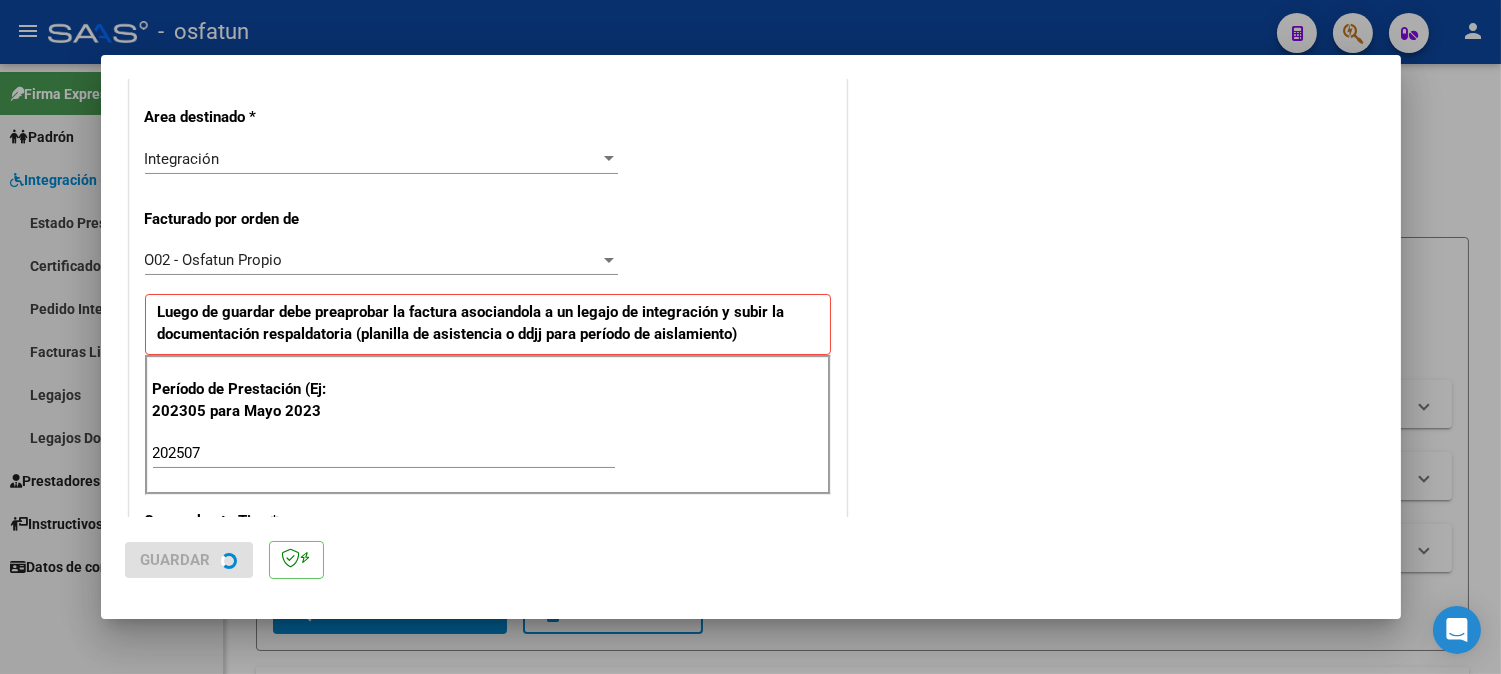 scroll, scrollTop: 0, scrollLeft: 0, axis: both 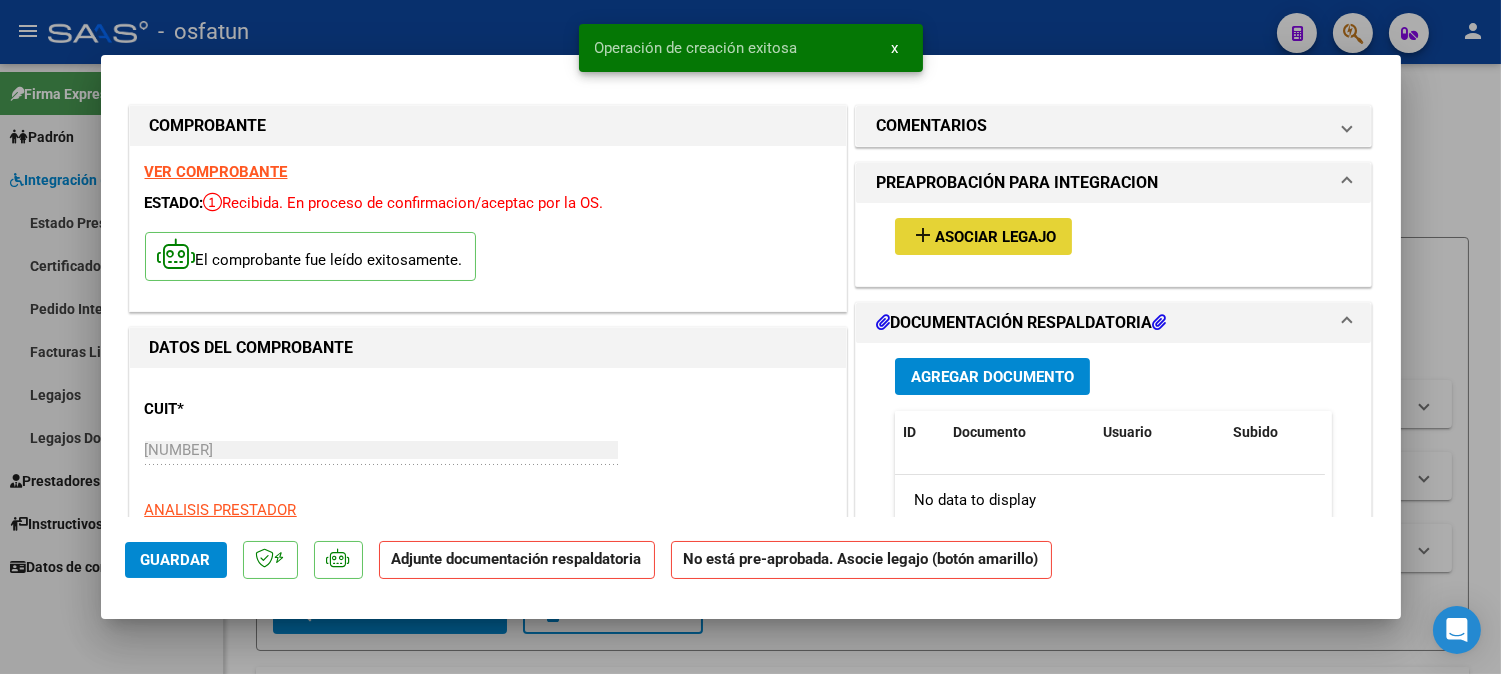 click on "Asociar Legajo" at bounding box center [995, 237] 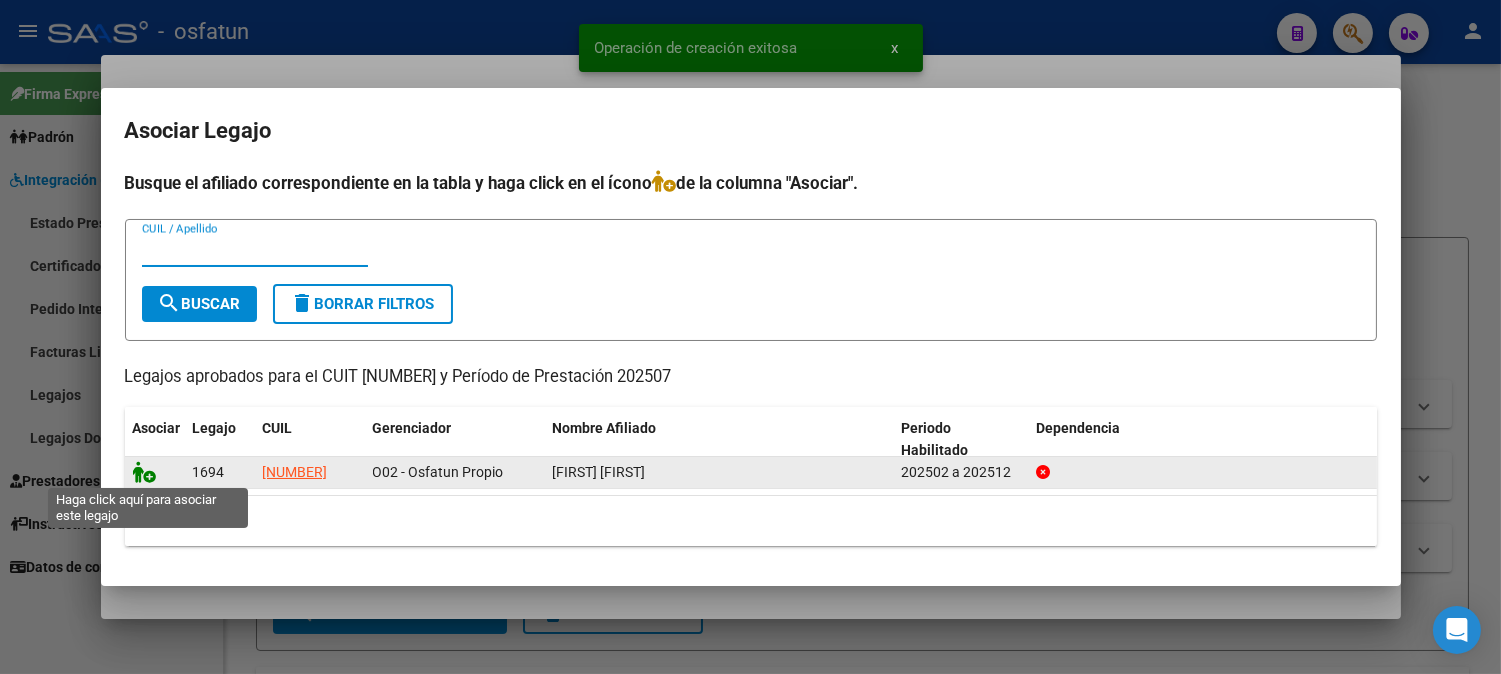 click 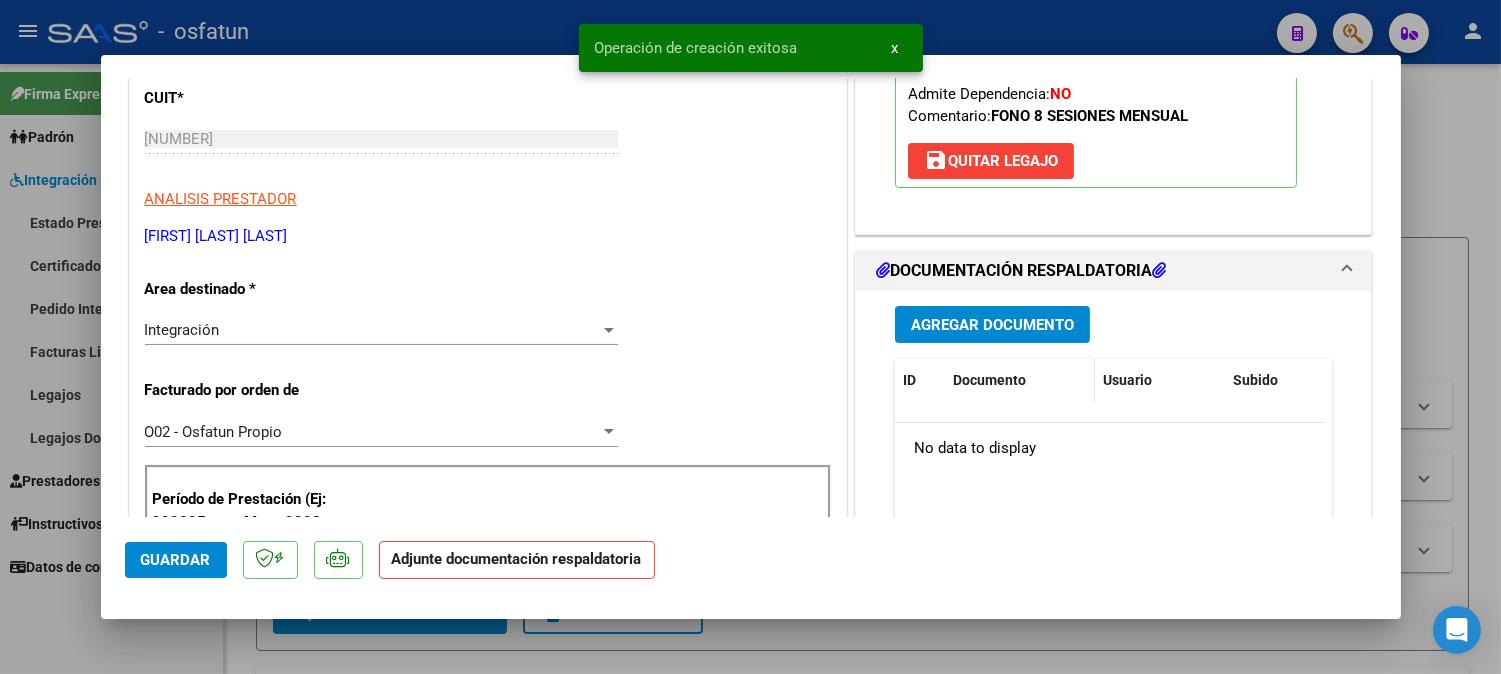 scroll, scrollTop: 333, scrollLeft: 0, axis: vertical 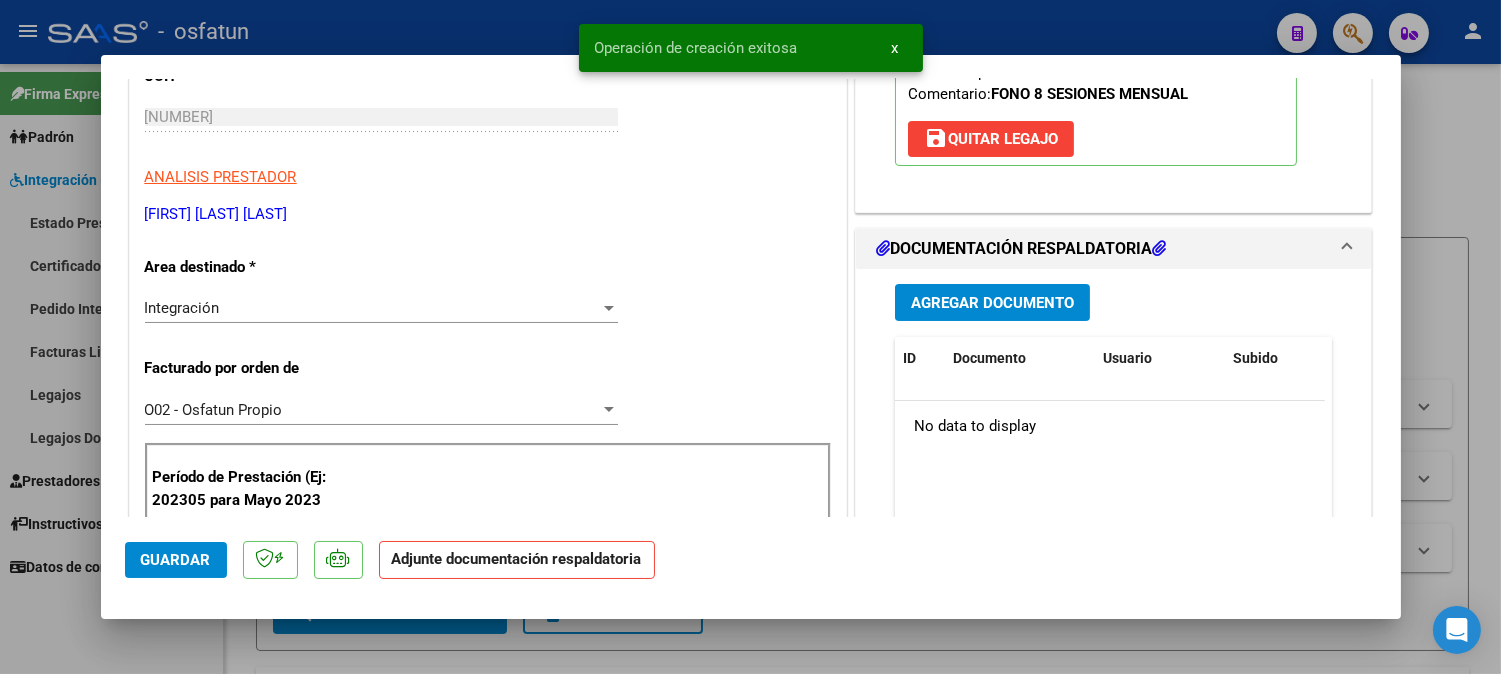 click on "Agregar Documento" at bounding box center (992, 303) 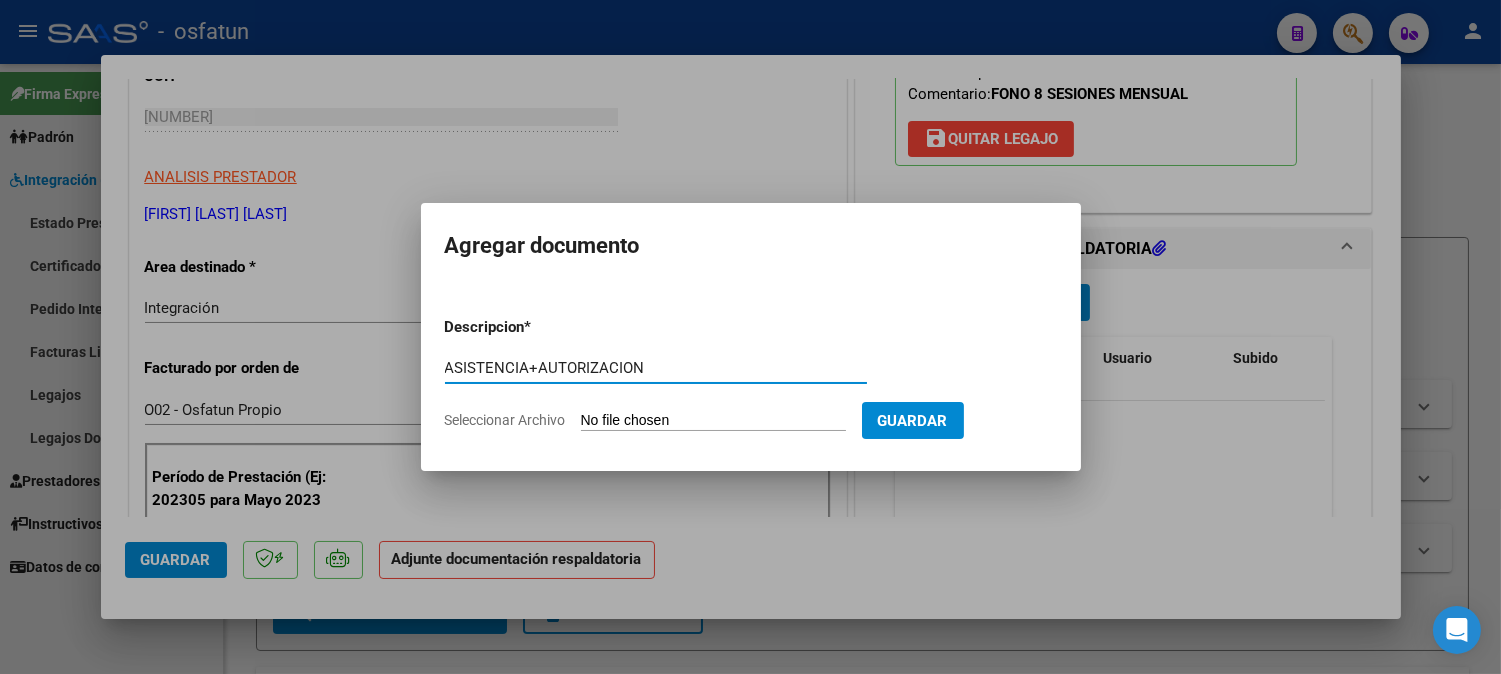 type on "ASISTENCIA+AUTORIZACION" 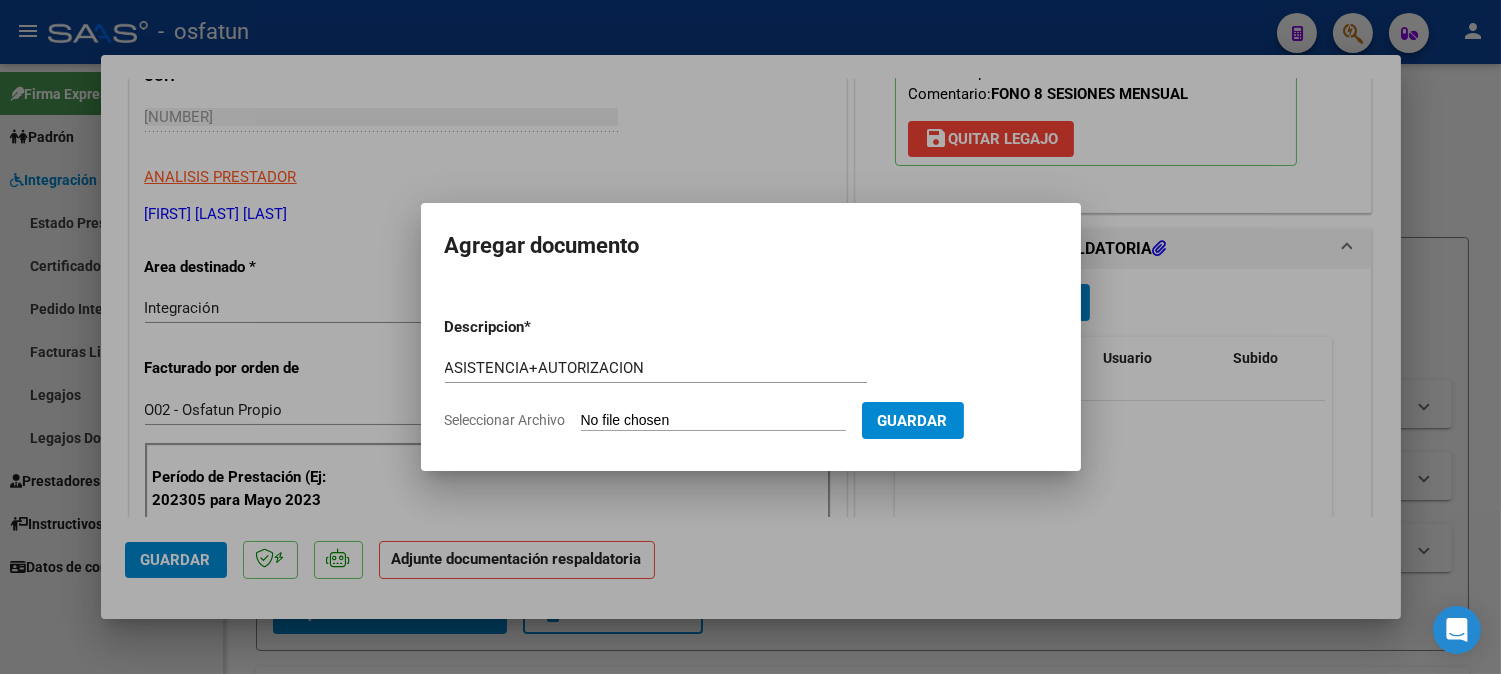 type on "C:\fakepath\ASIST FONO.pdf" 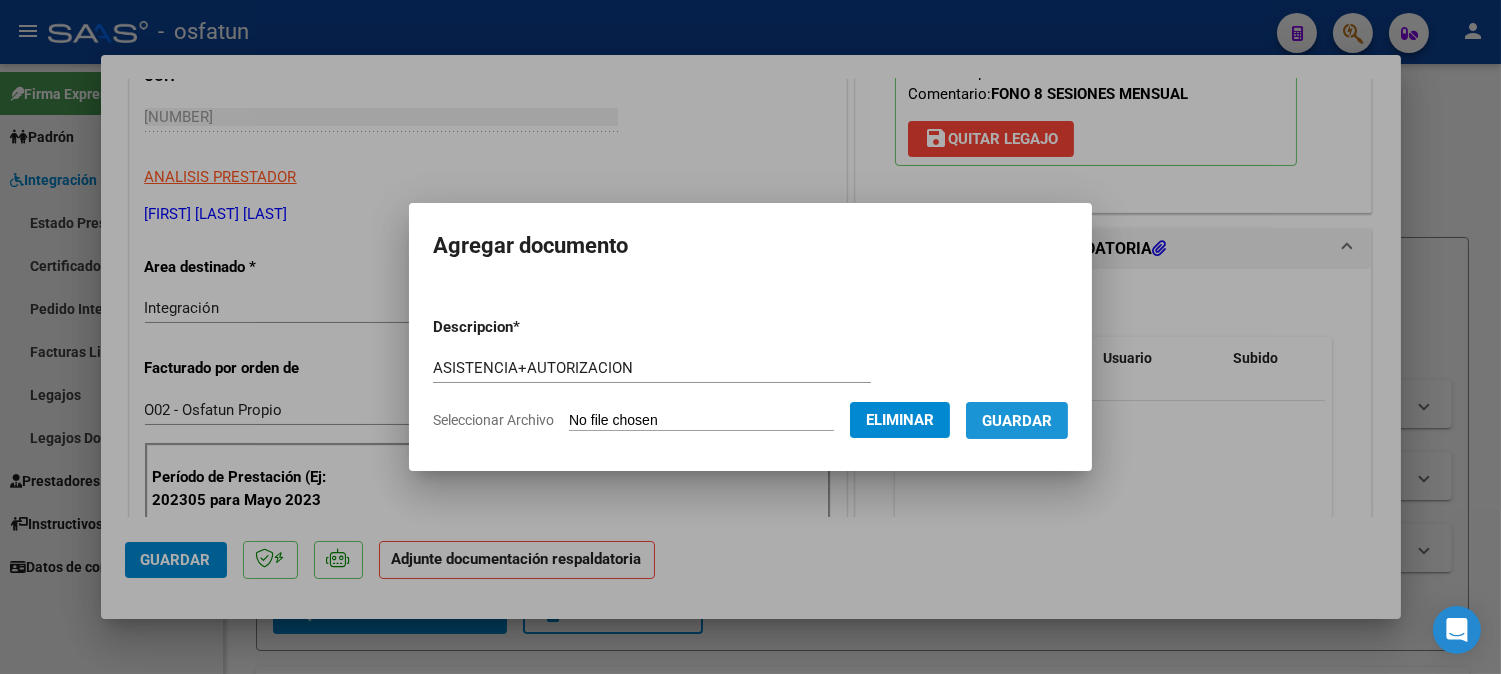 click on "Guardar" at bounding box center [1017, 421] 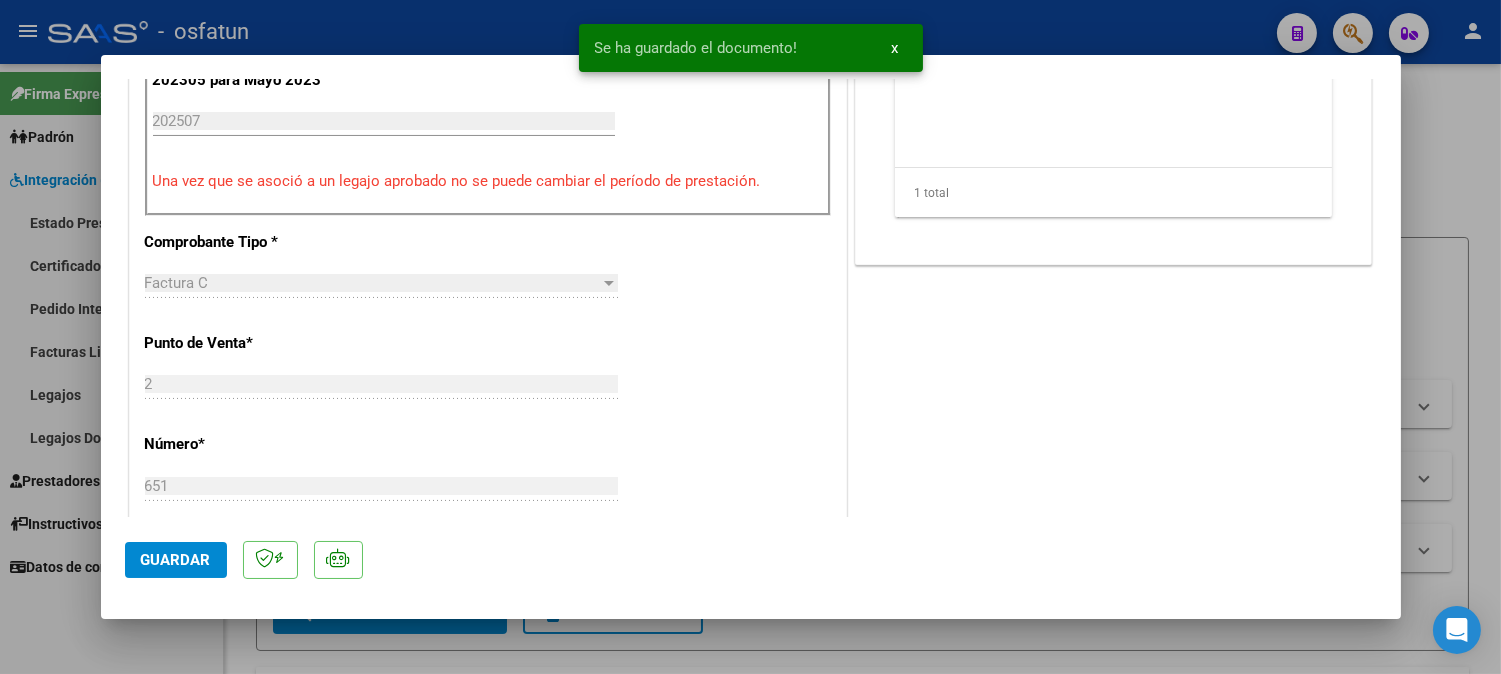scroll, scrollTop: 1111, scrollLeft: 0, axis: vertical 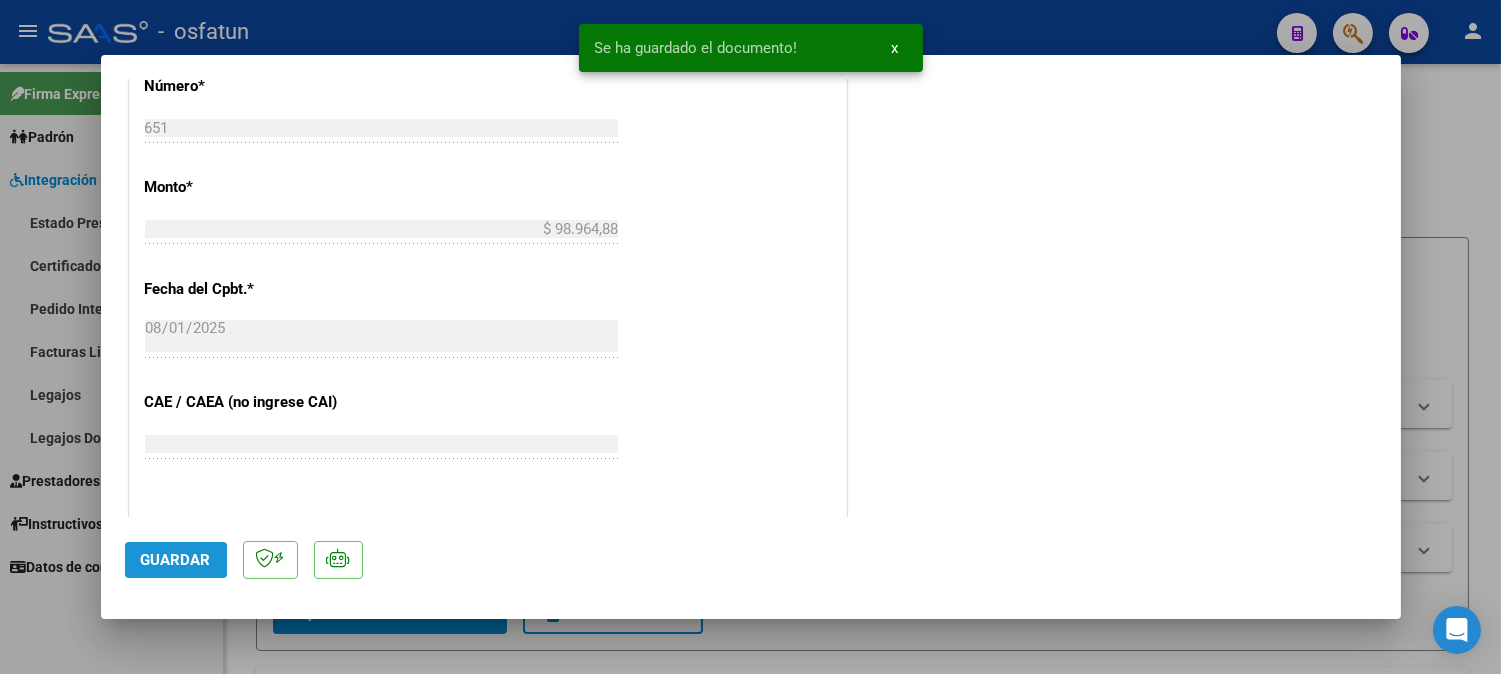 click on "Guardar" 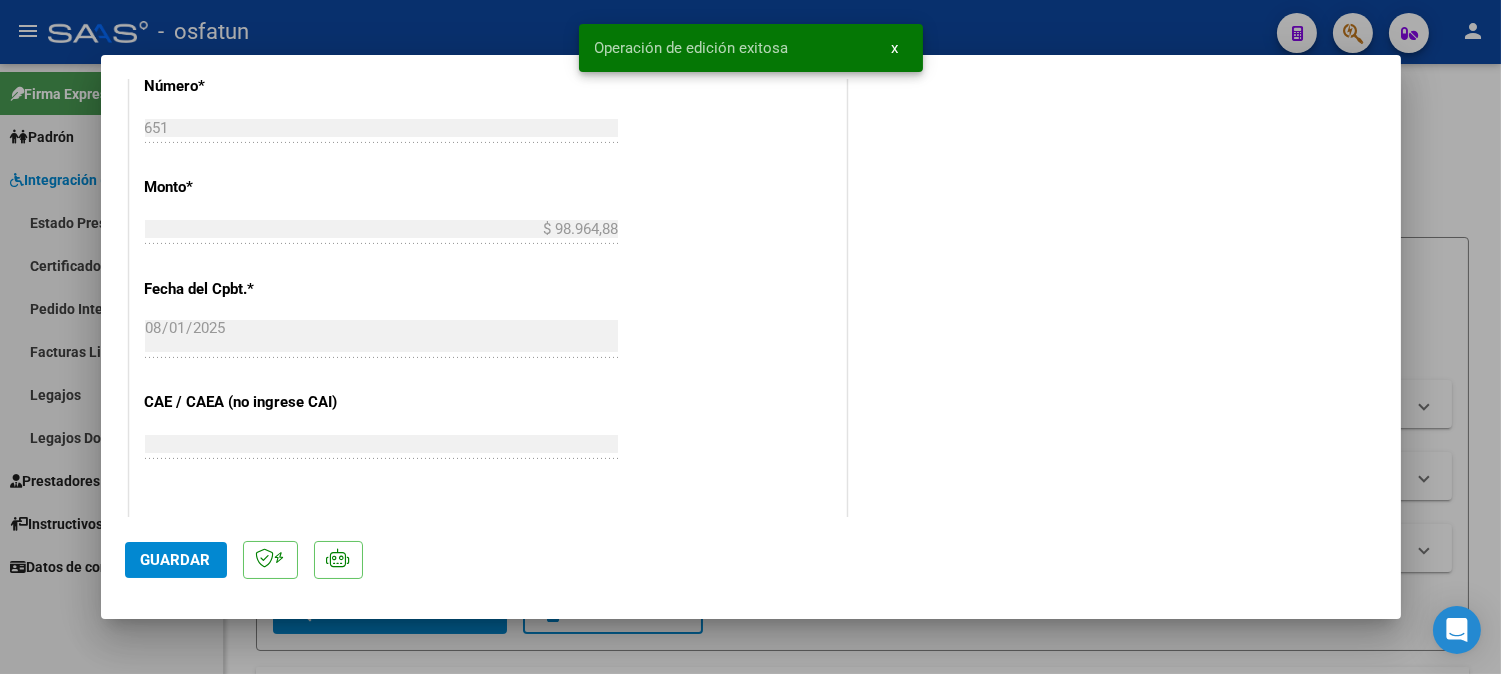 click on "Guardar" 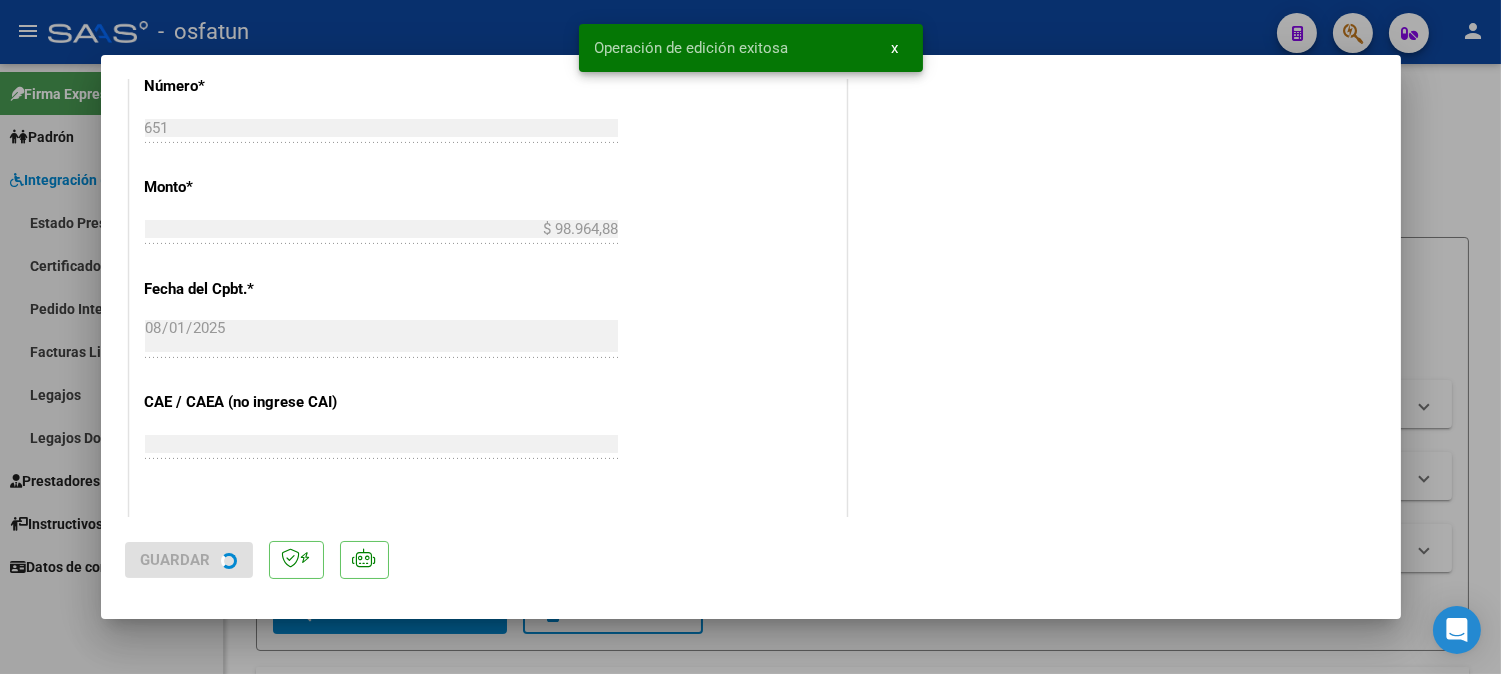 click at bounding box center [750, 337] 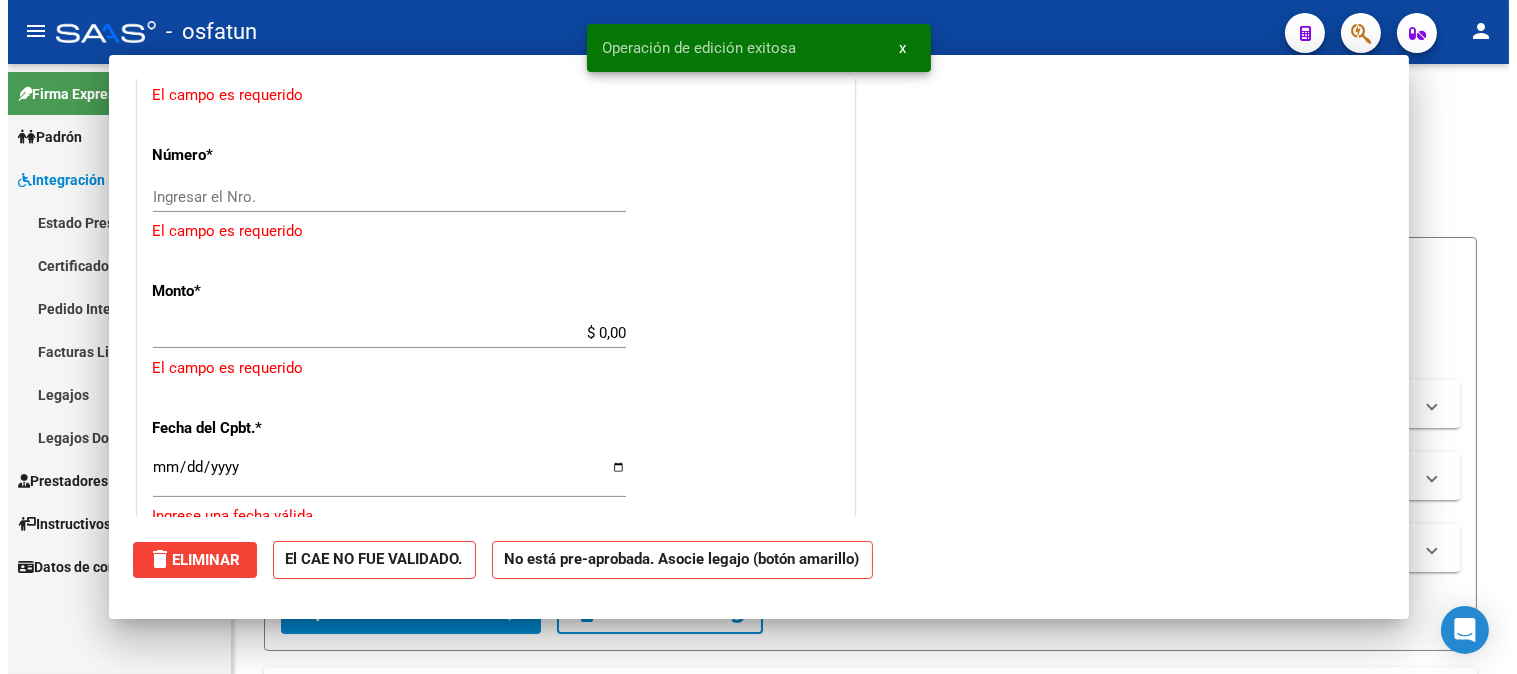 scroll, scrollTop: 1180, scrollLeft: 0, axis: vertical 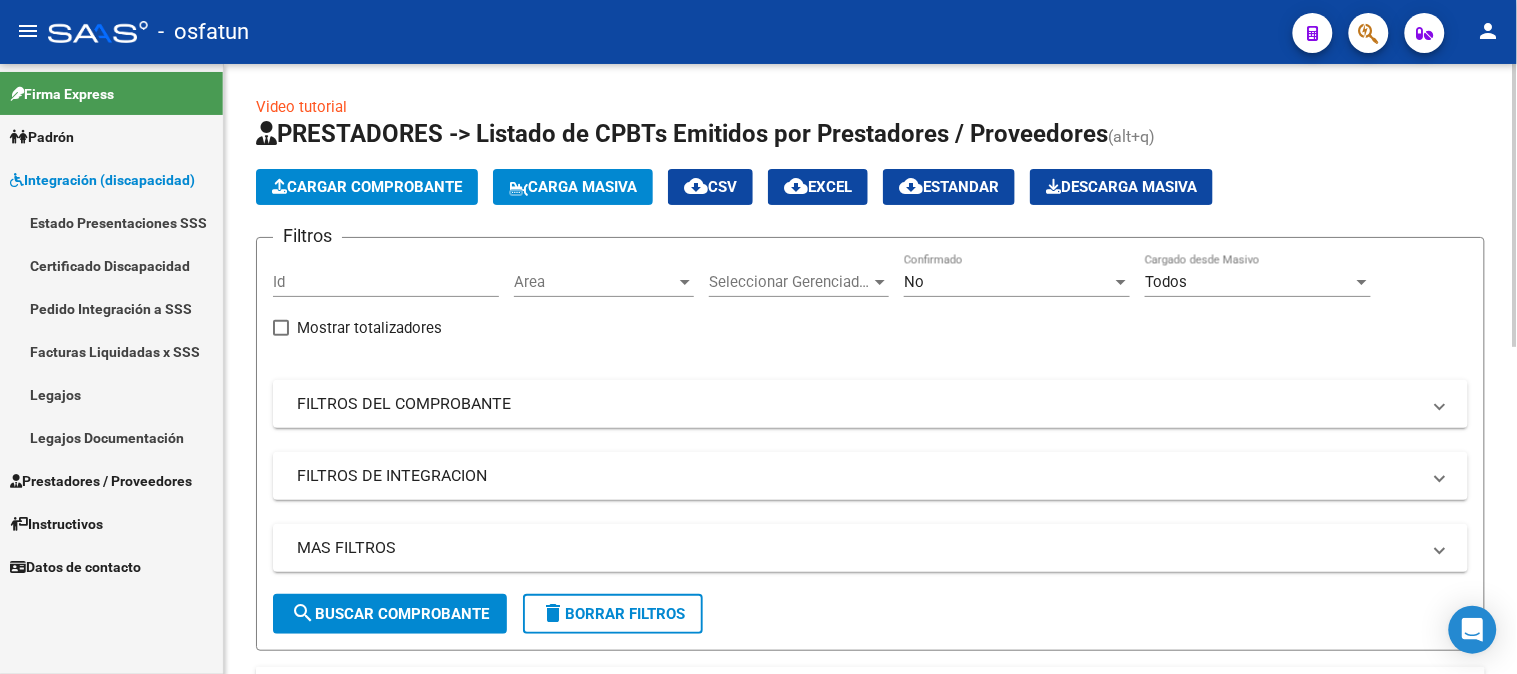 click on "Cargar Comprobante" 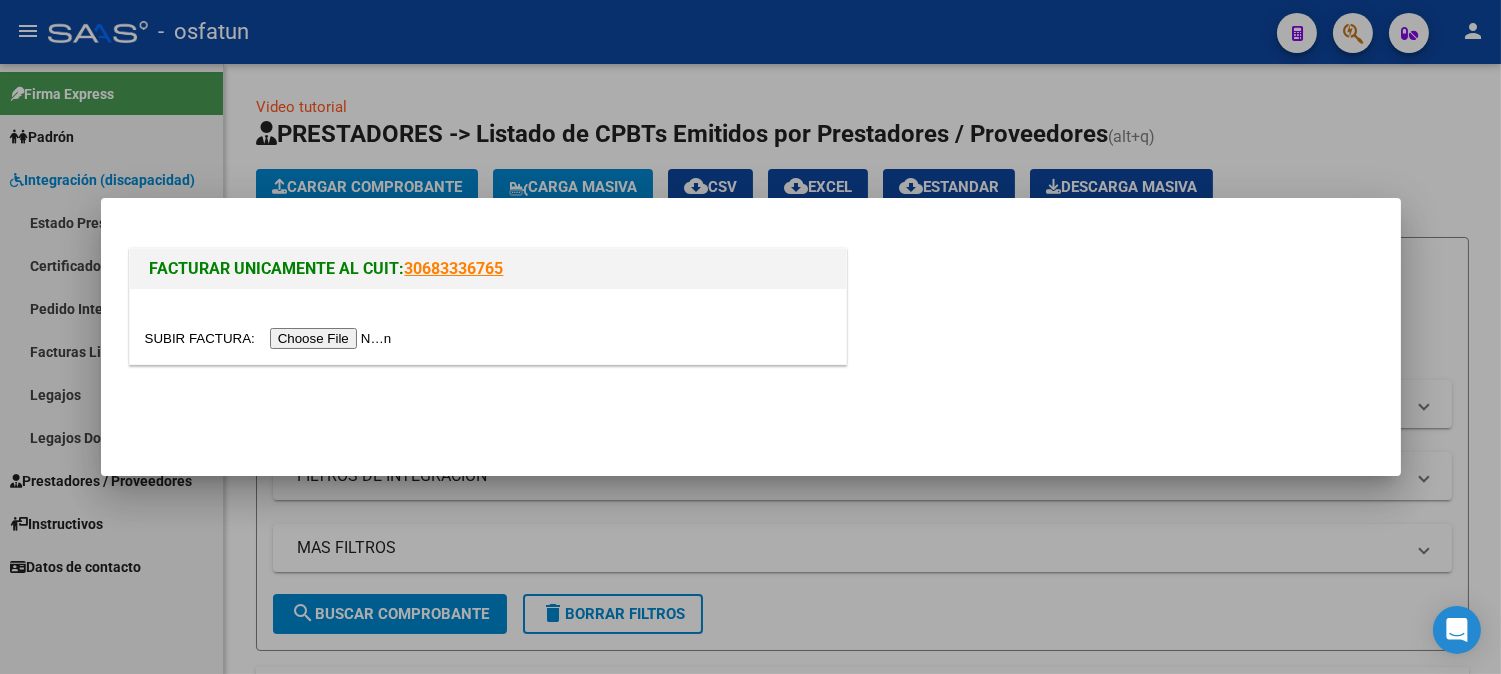 click at bounding box center [271, 338] 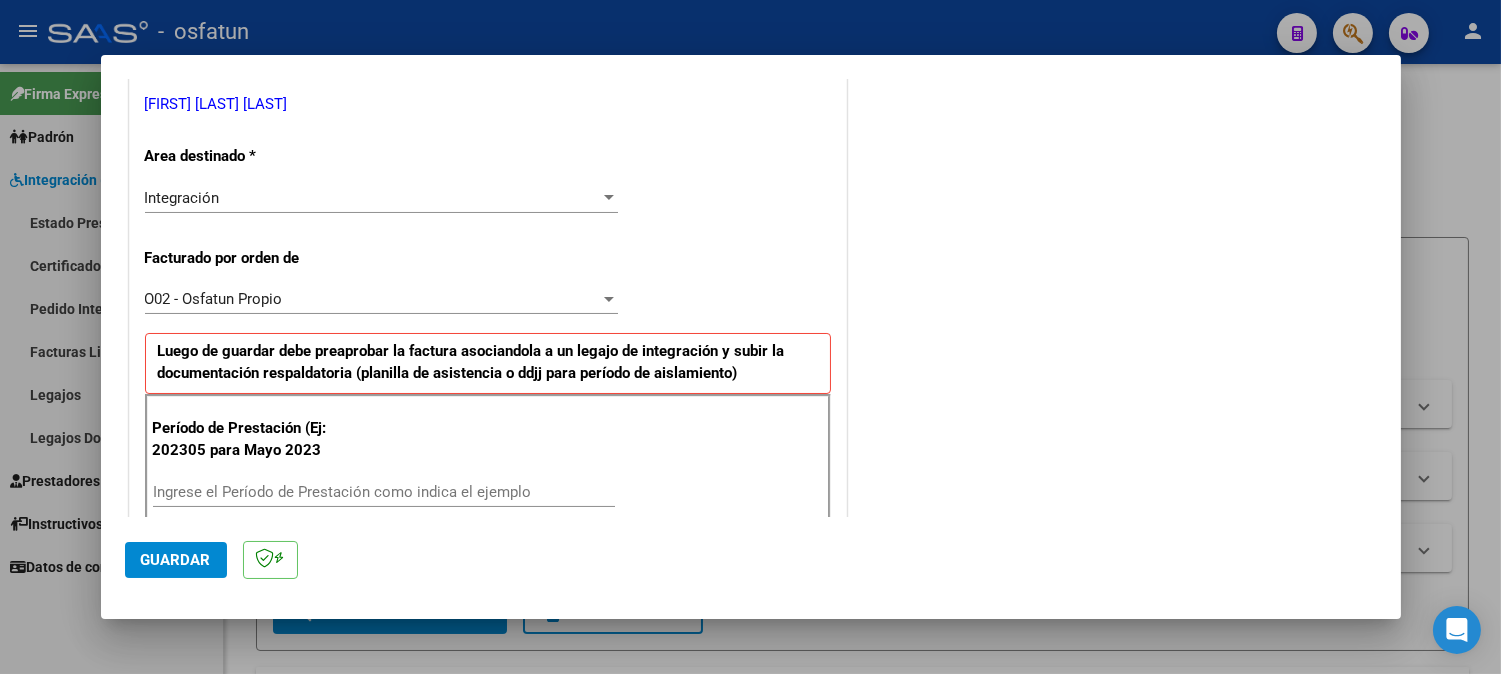 scroll, scrollTop: 444, scrollLeft: 0, axis: vertical 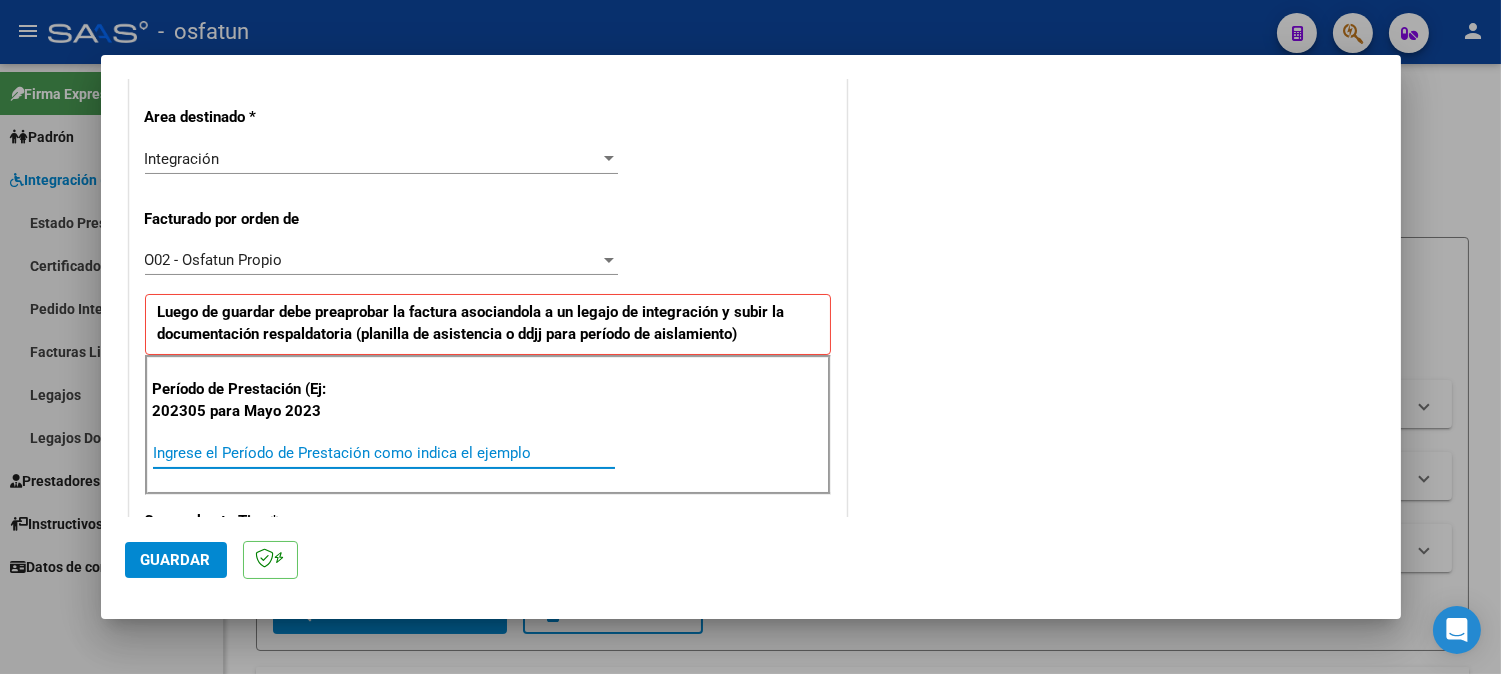 click on "Ingrese el Período de Prestación como indica el ejemplo" at bounding box center (384, 453) 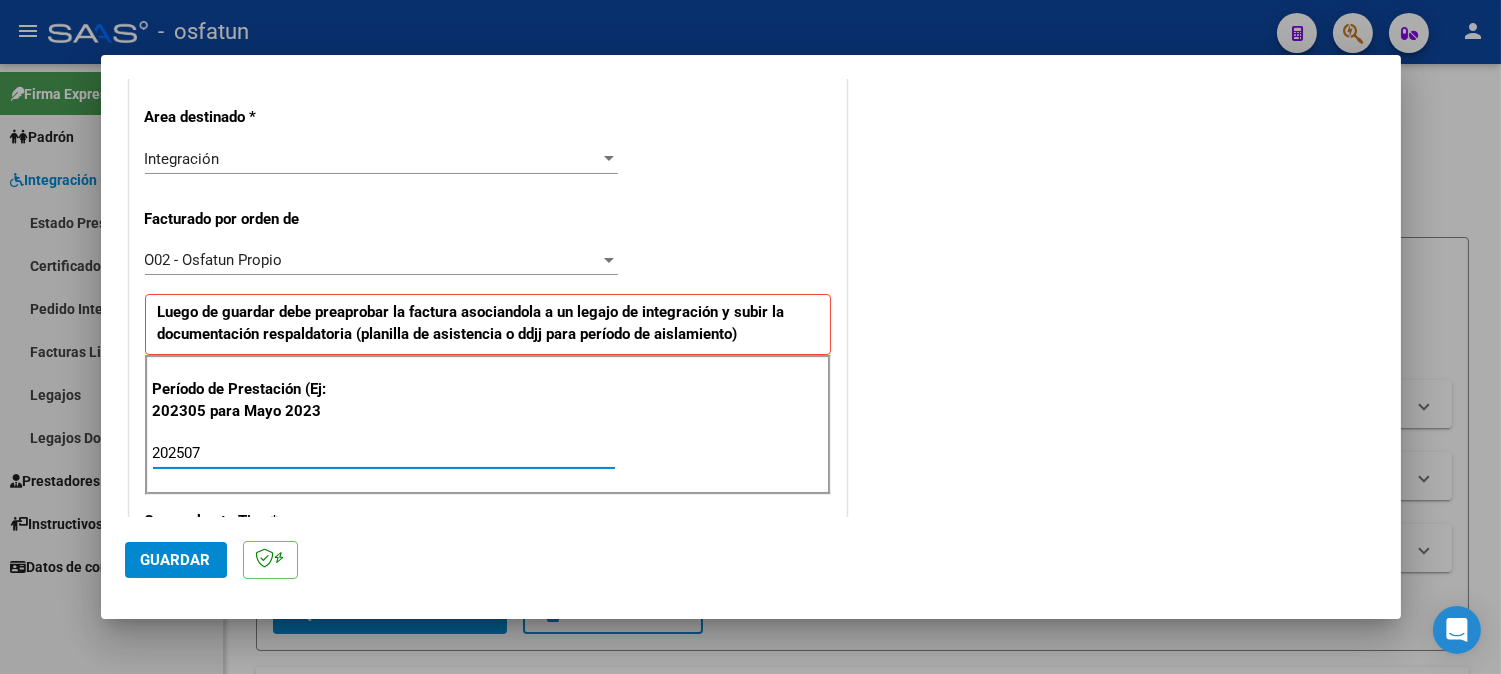 type on "202507" 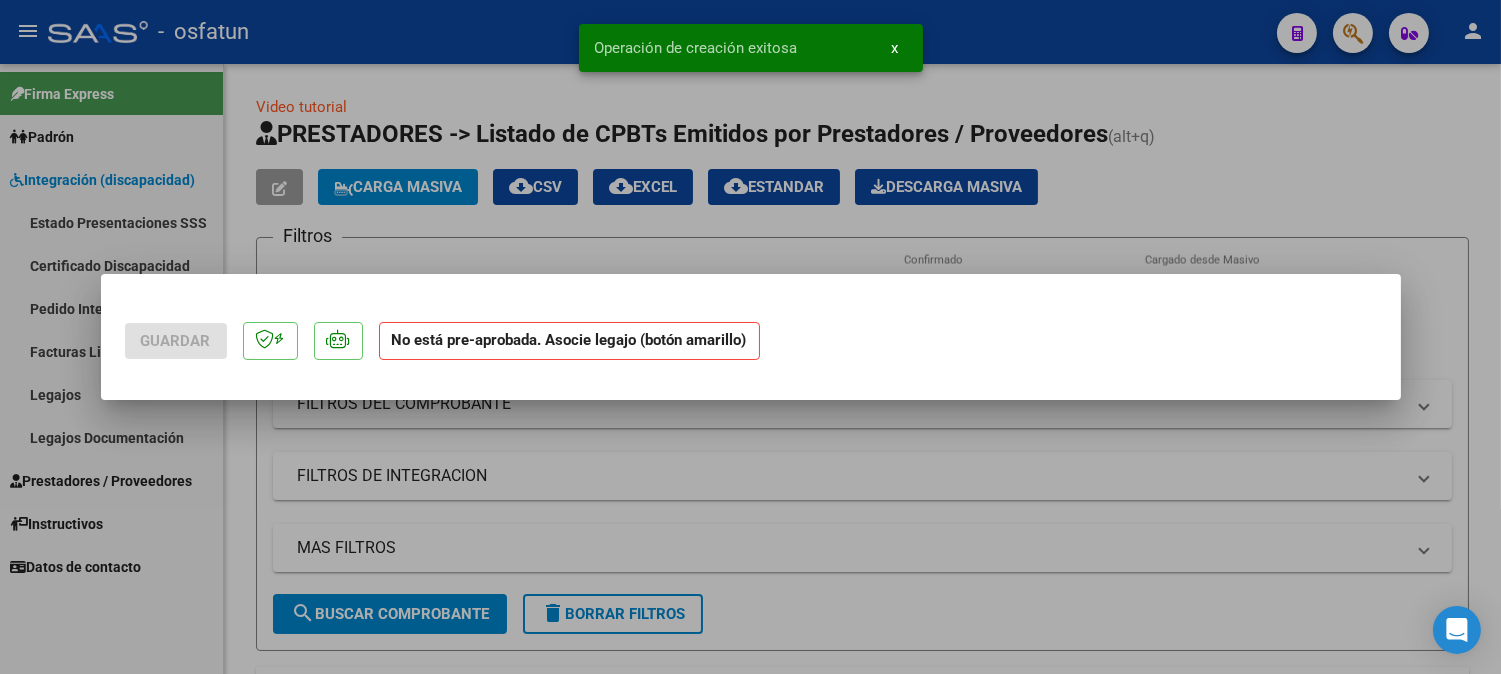 scroll, scrollTop: 0, scrollLeft: 0, axis: both 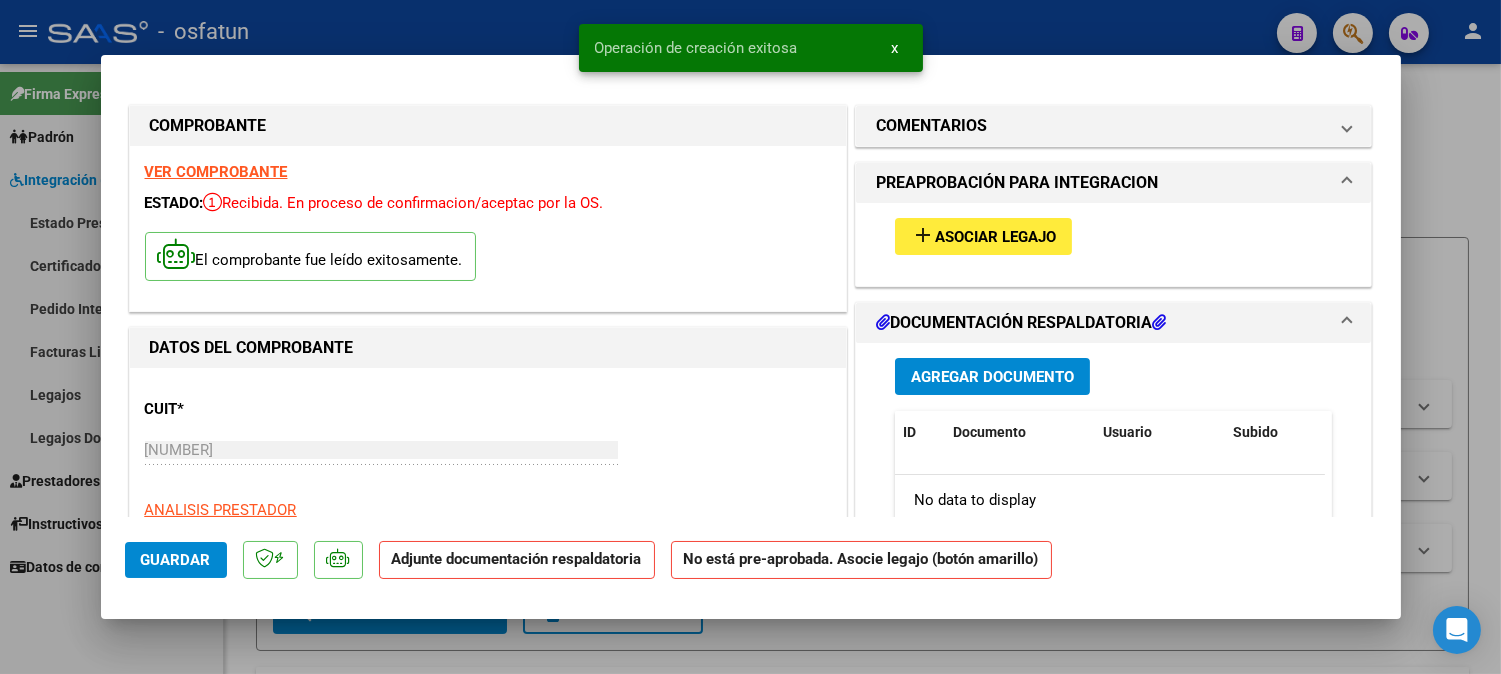 click on "Asociar Legajo" at bounding box center [995, 237] 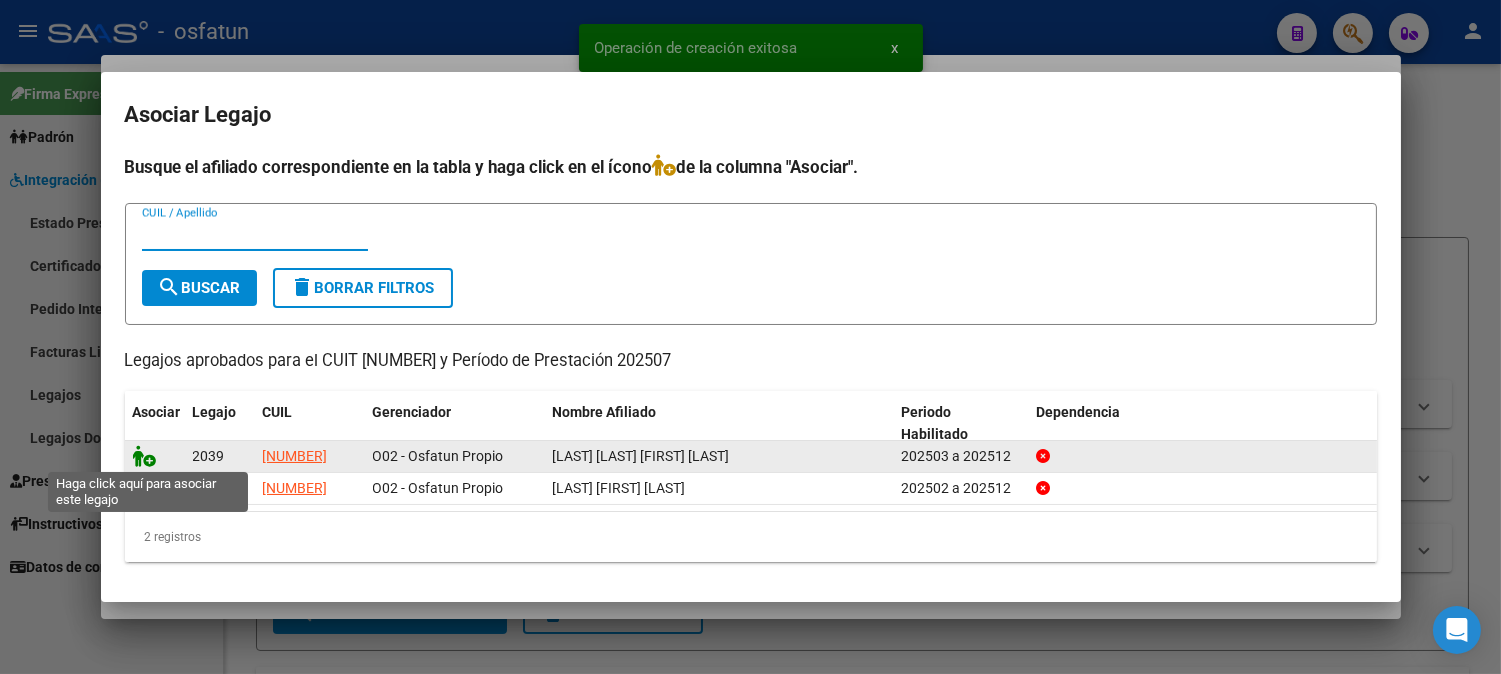 click 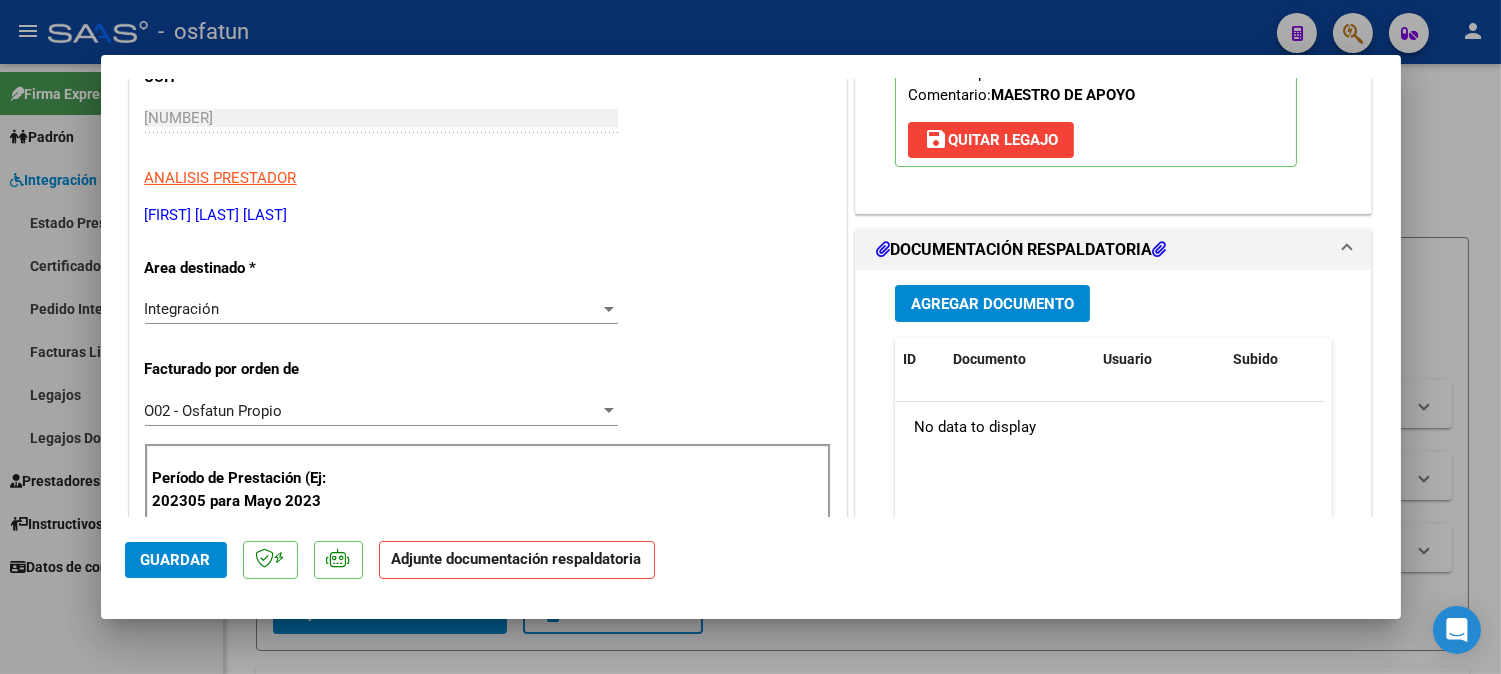 scroll, scrollTop: 333, scrollLeft: 0, axis: vertical 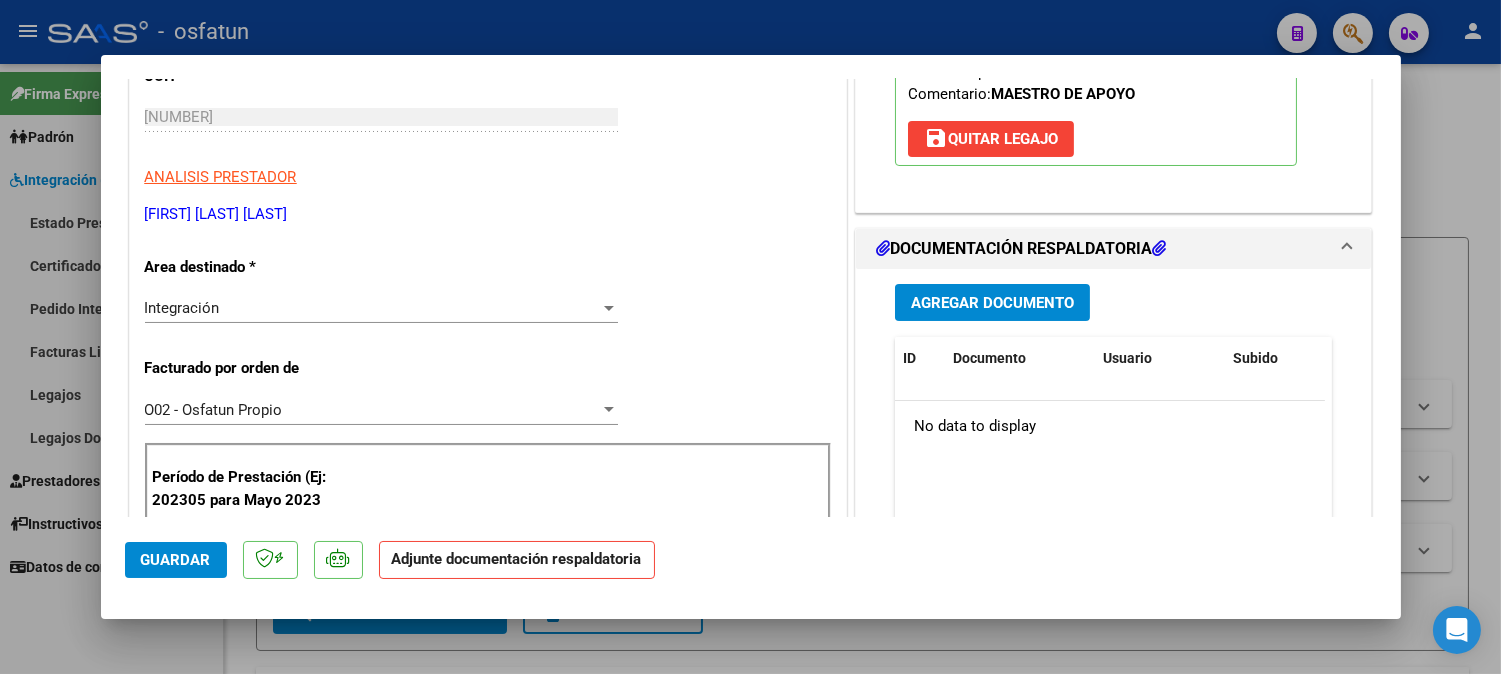 click on "Agregar Documento" at bounding box center [992, 303] 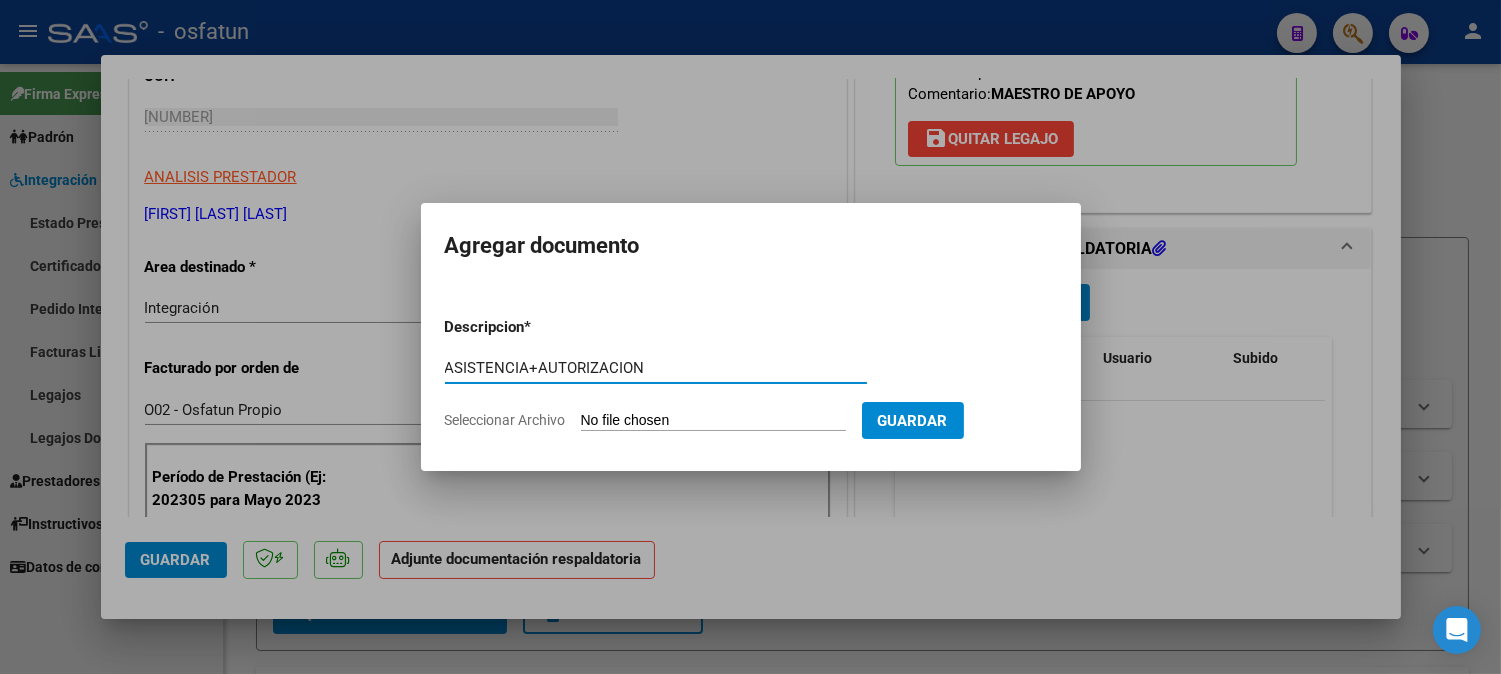type on "ASISTENCIA+AUTORIZACION" 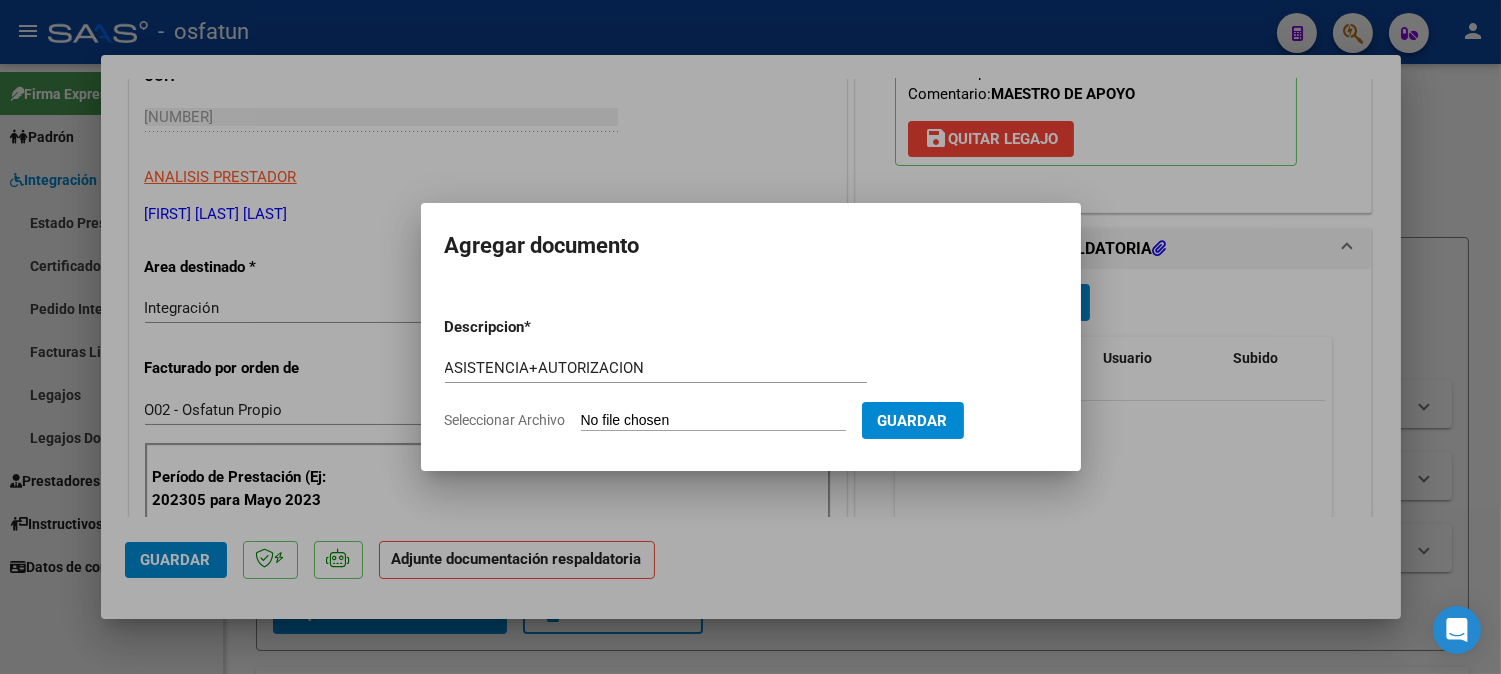 type on "C:\fakepath\ASIST+AUT MAESTRA.pdf" 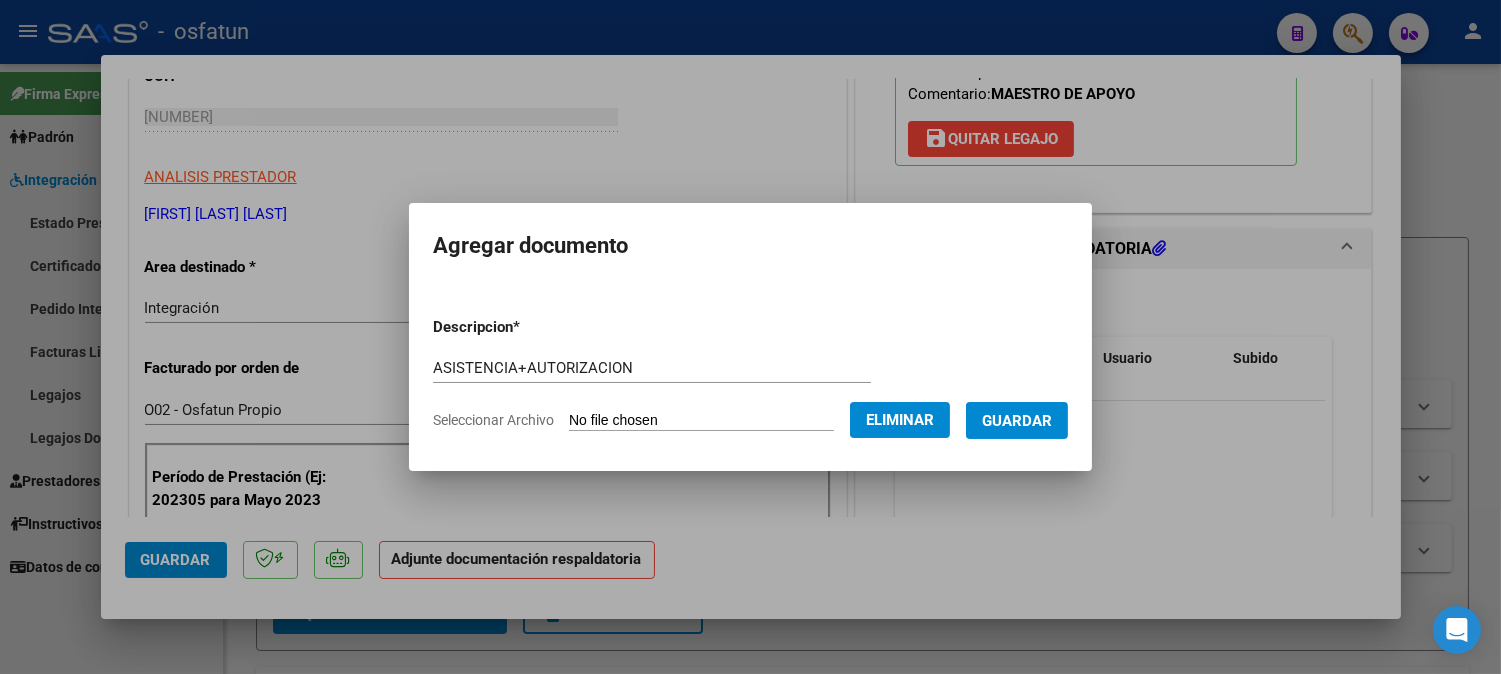 click on "Guardar" at bounding box center [1017, 421] 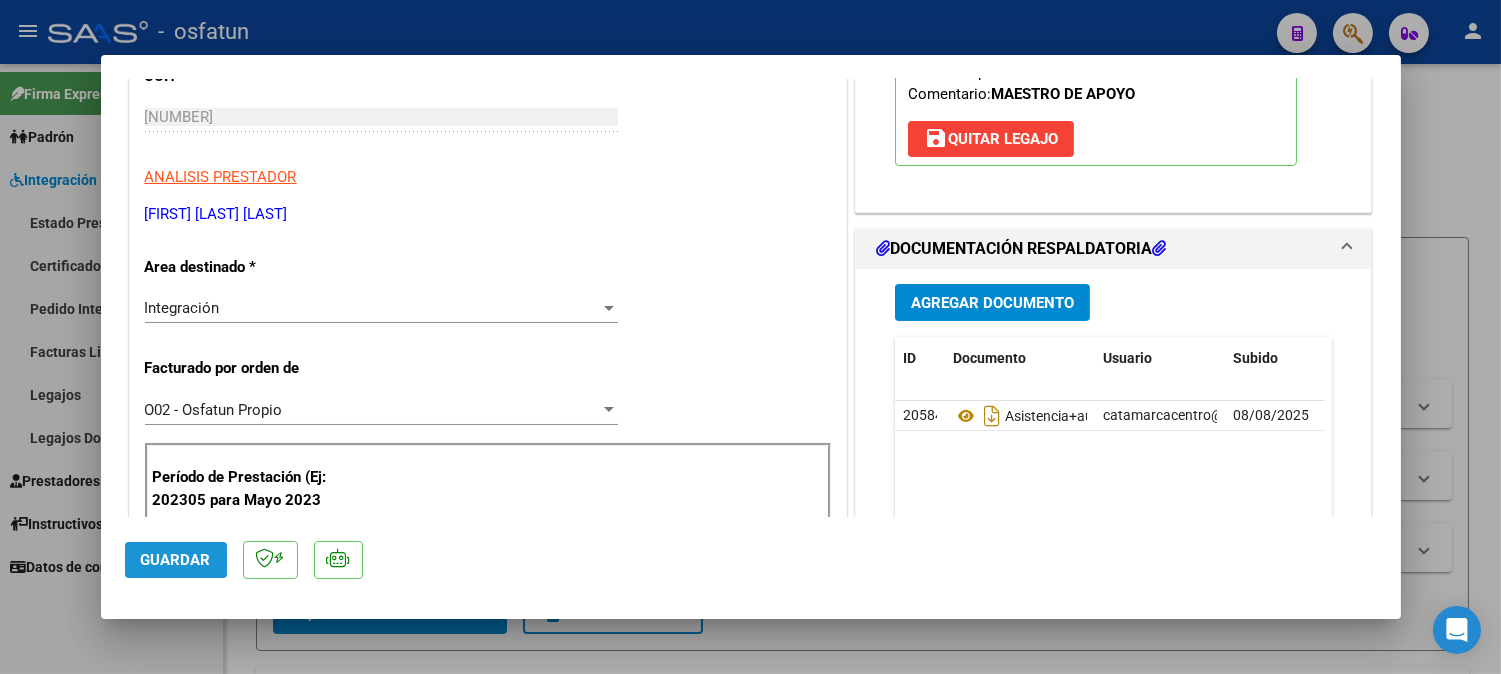 click on "Guardar" 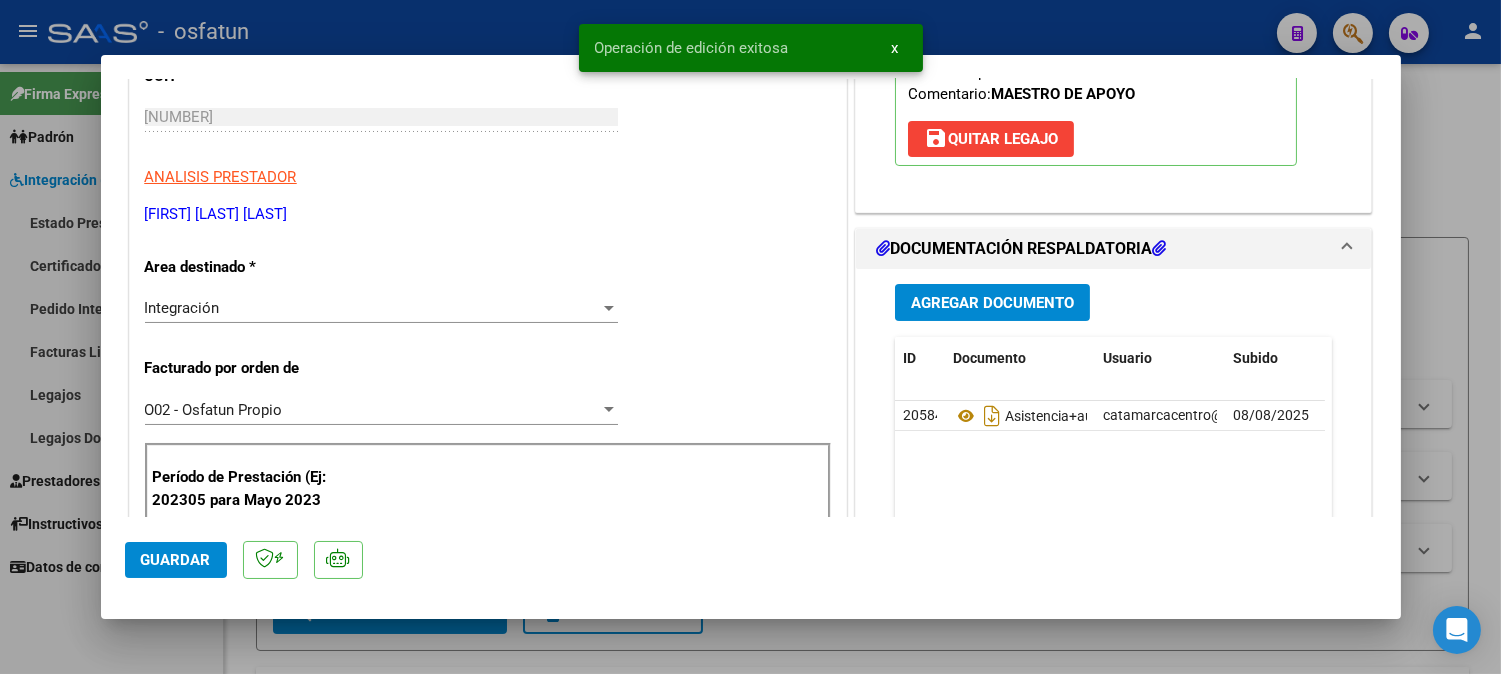 click at bounding box center (750, 337) 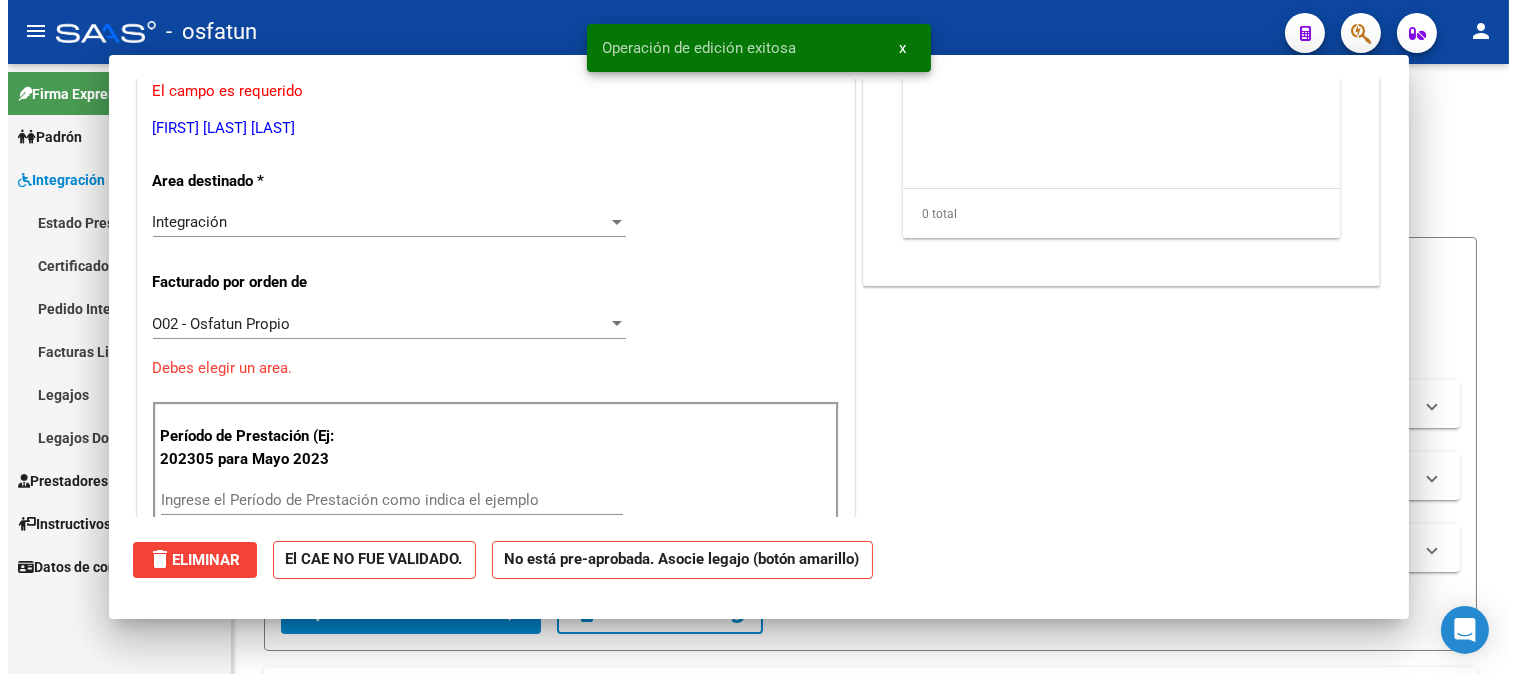 scroll, scrollTop: 272, scrollLeft: 0, axis: vertical 